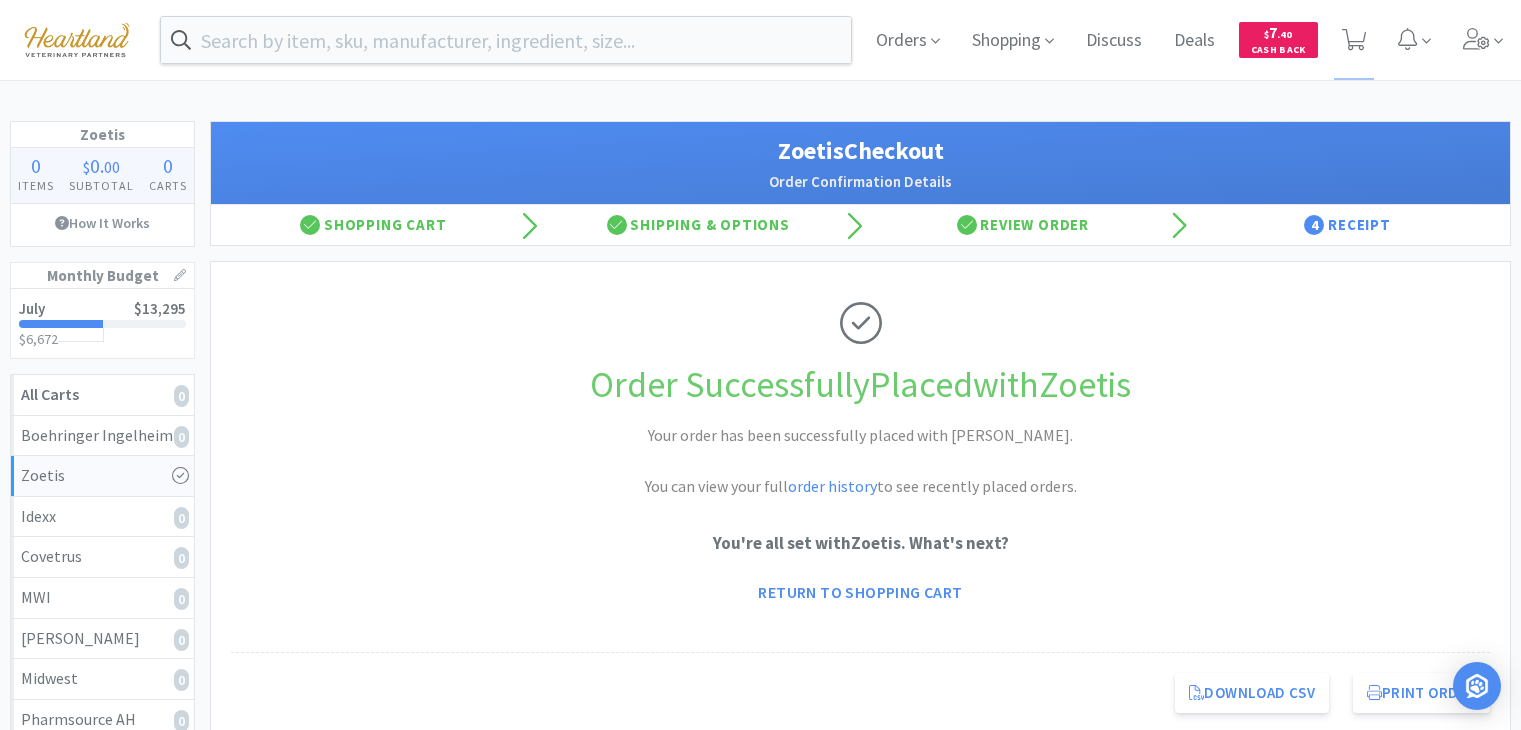 scroll, scrollTop: 0, scrollLeft: 0, axis: both 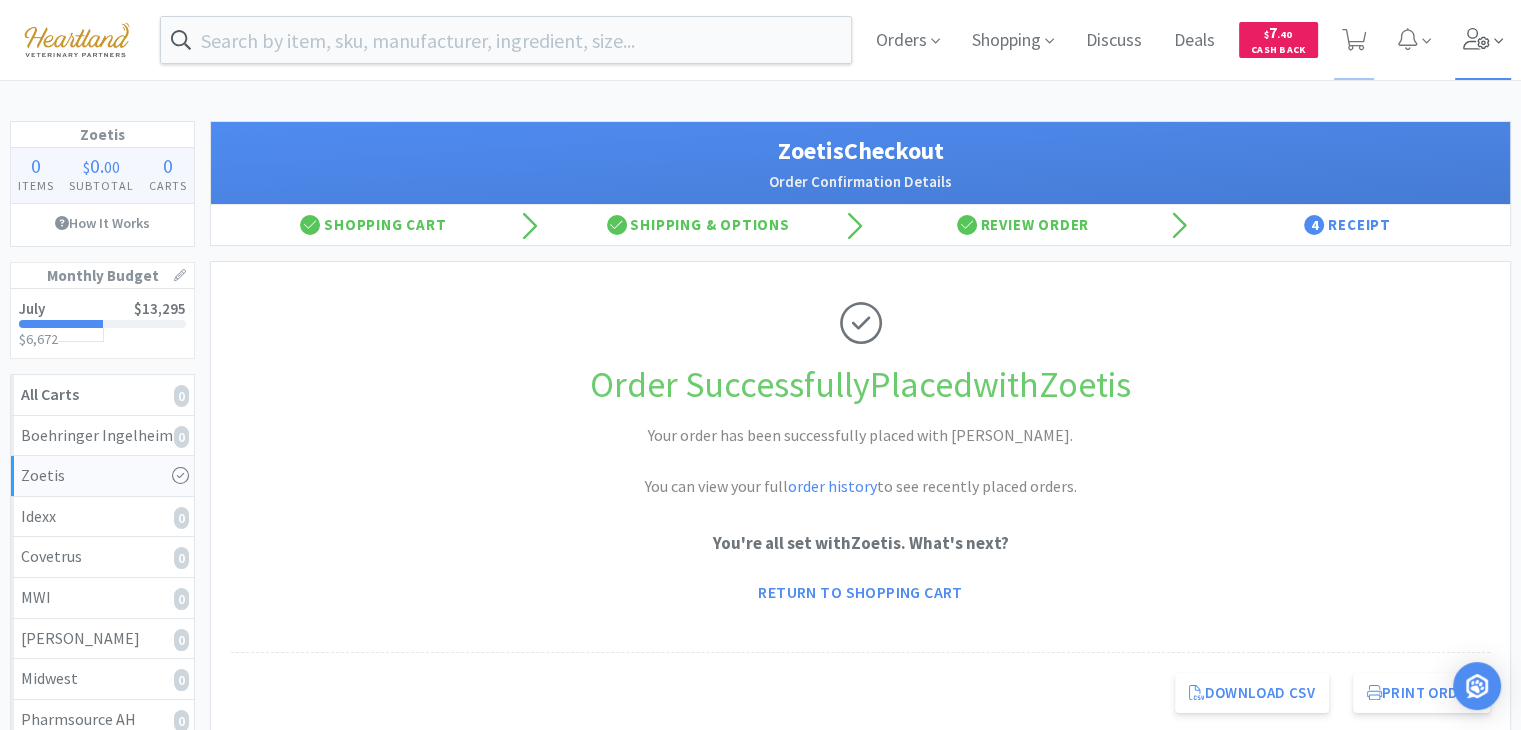 click 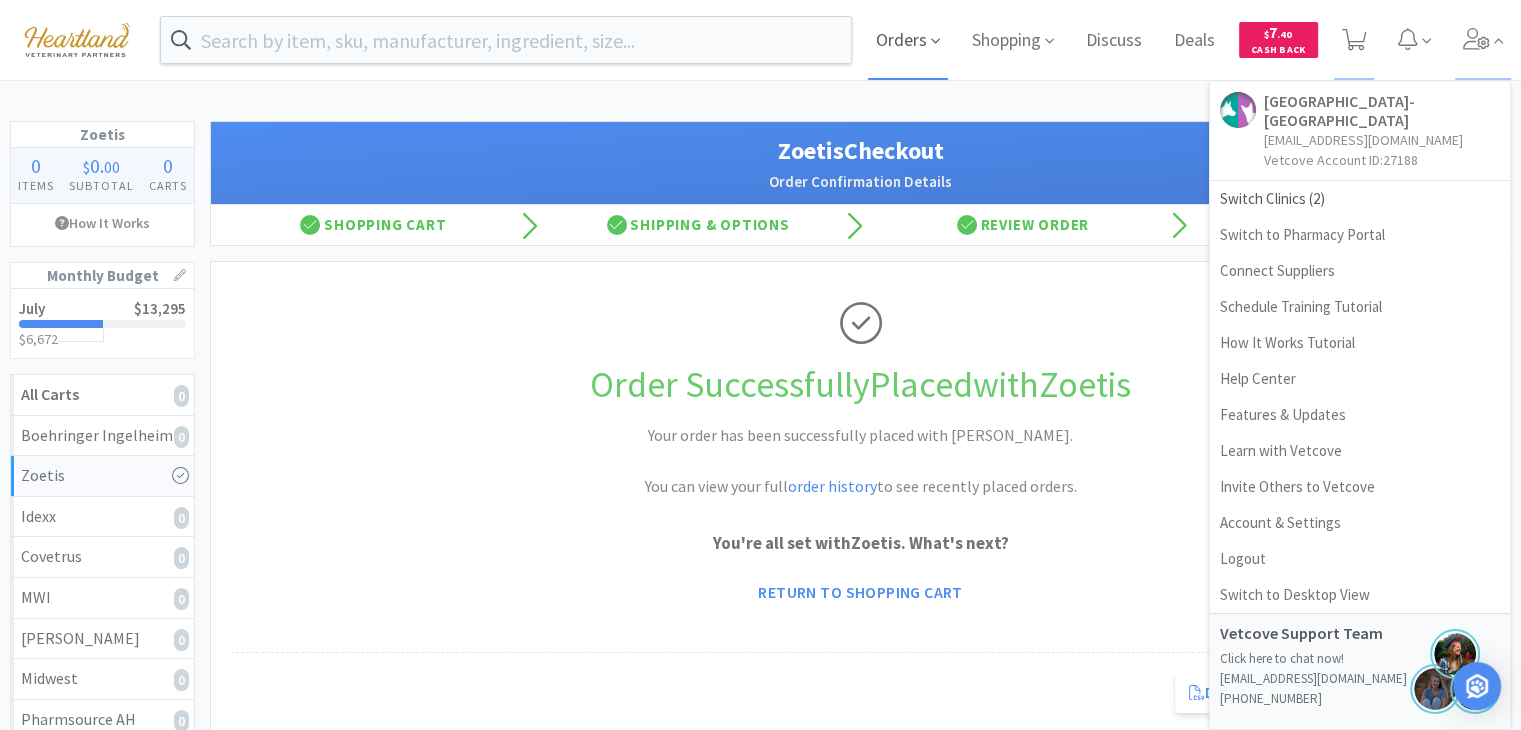 click on "Orders" at bounding box center (908, 40) 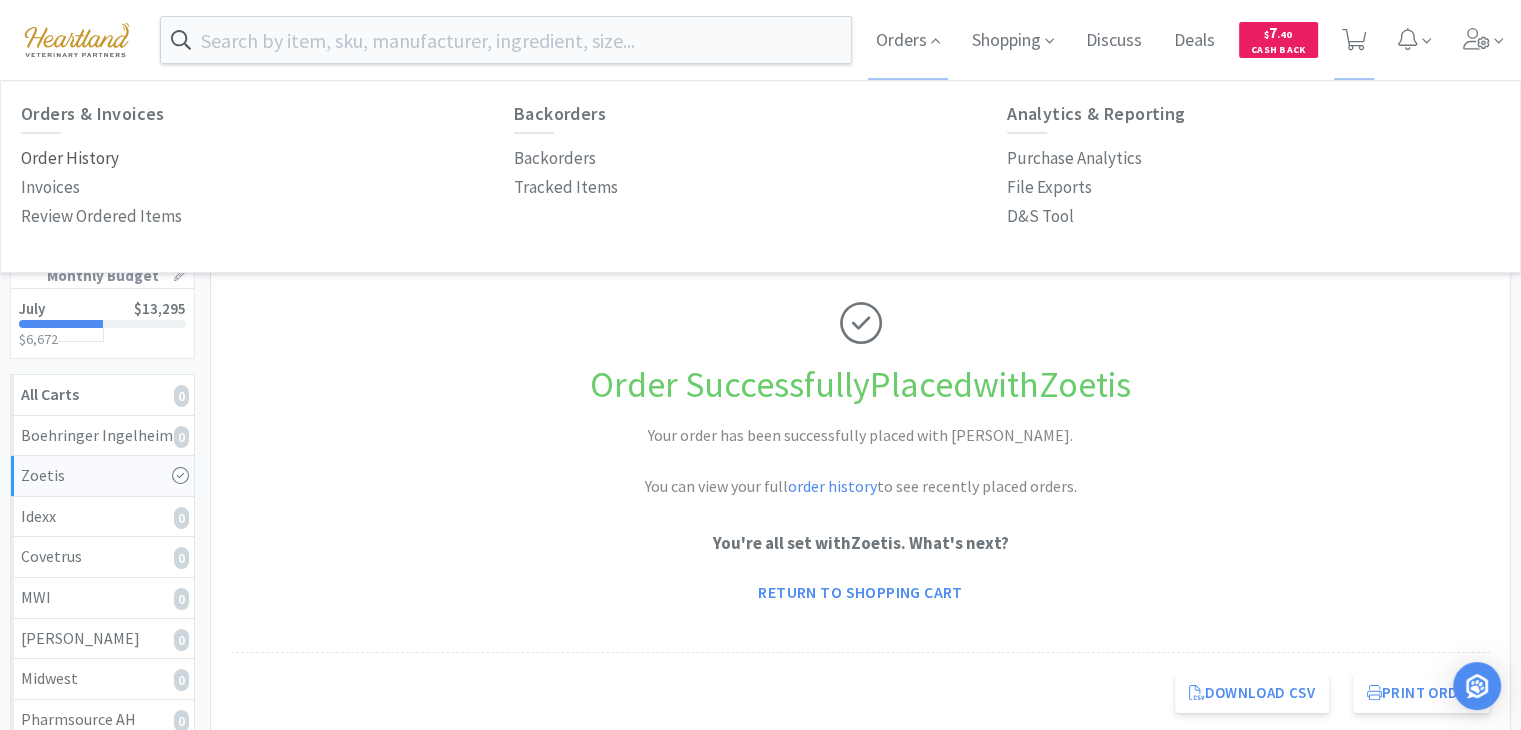 click on "Order History" at bounding box center (70, 158) 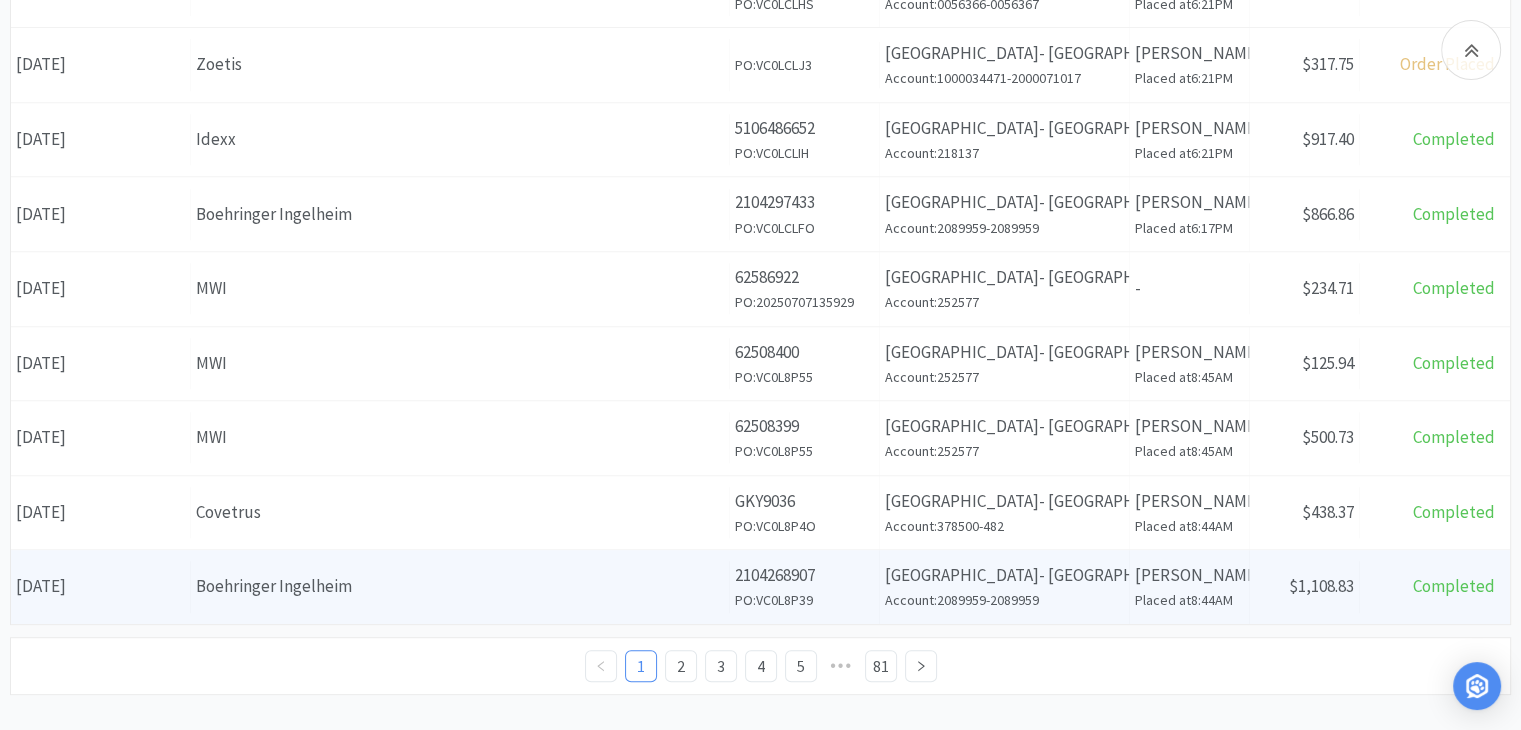 scroll, scrollTop: 888, scrollLeft: 0, axis: vertical 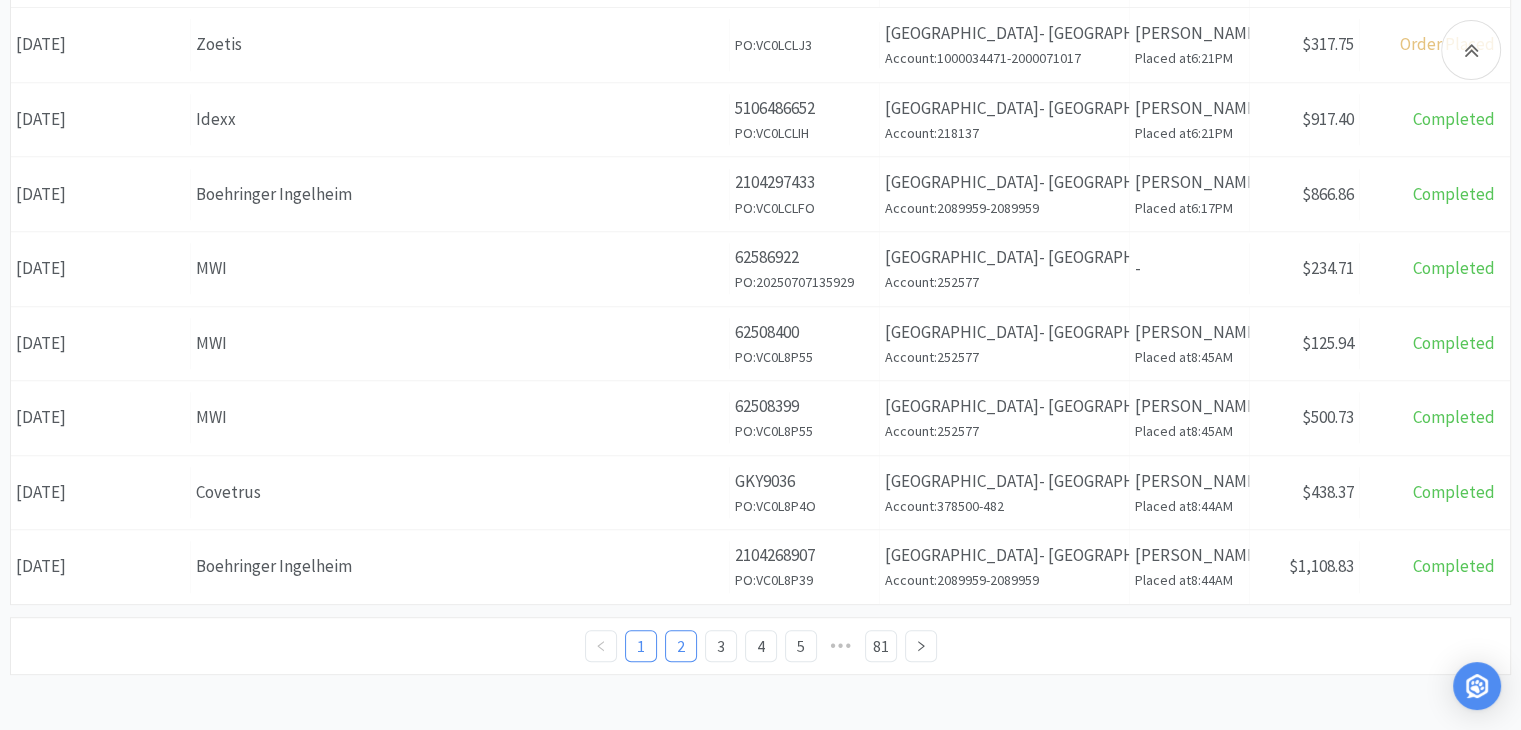 click on "2" at bounding box center [681, 646] 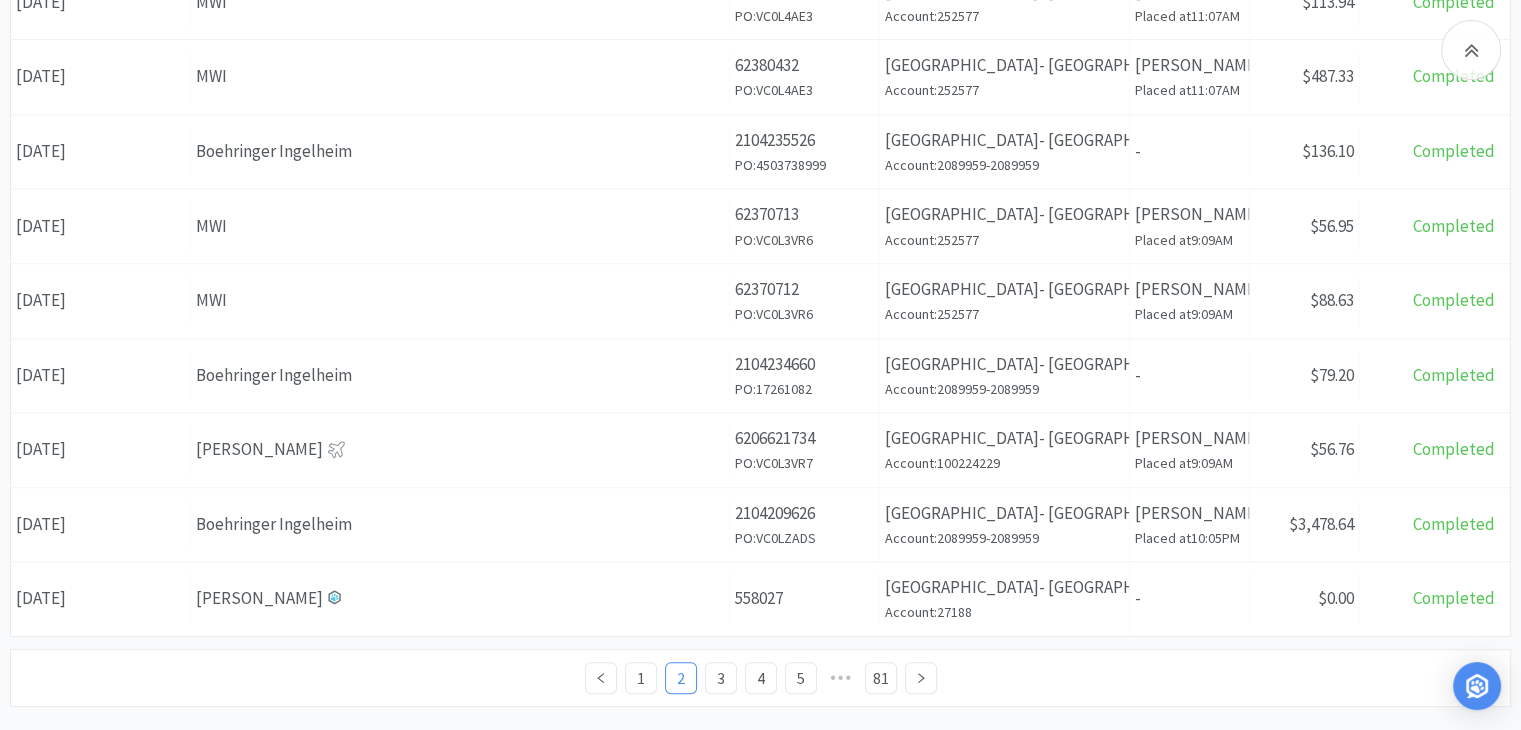 scroll, scrollTop: 888, scrollLeft: 0, axis: vertical 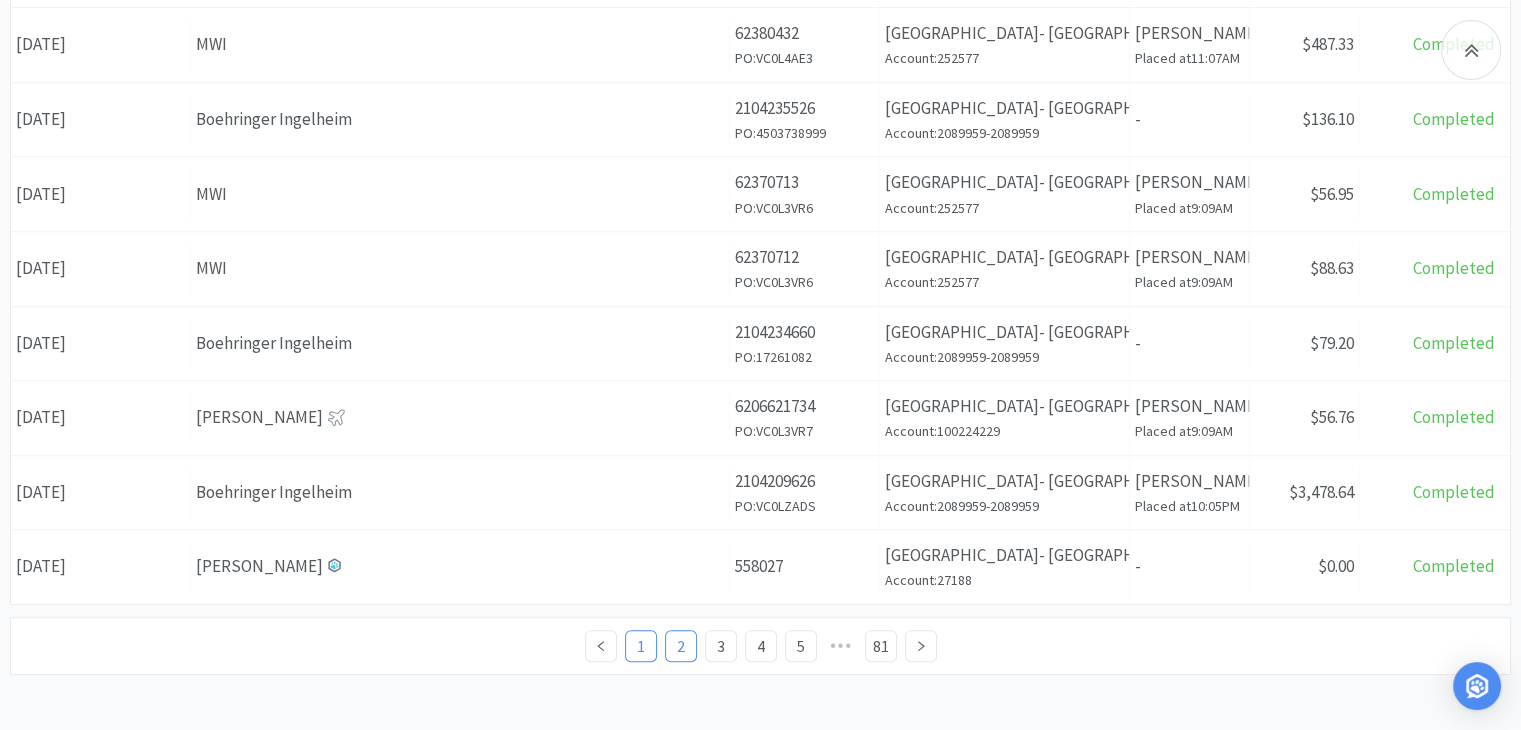click on "1" at bounding box center [641, 646] 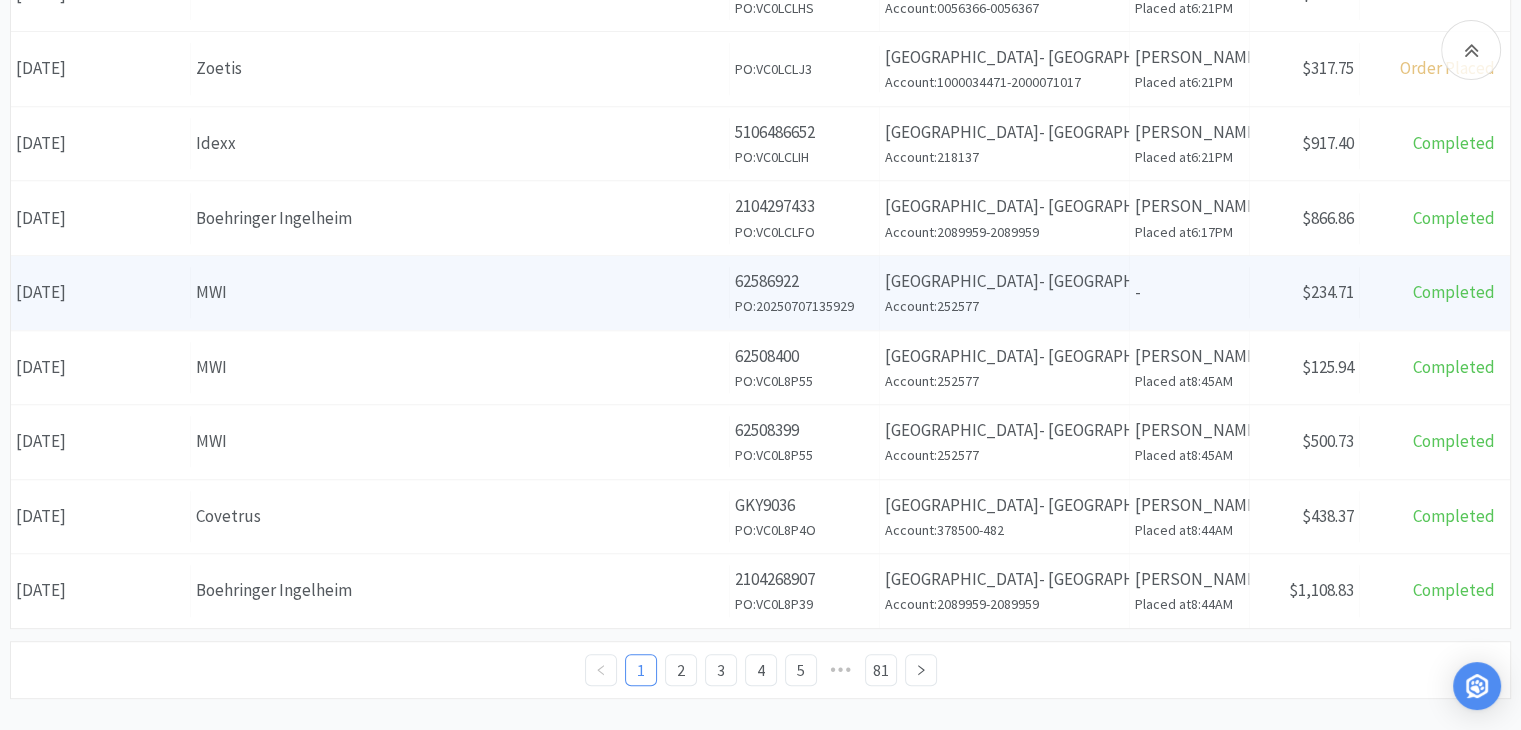 scroll, scrollTop: 888, scrollLeft: 0, axis: vertical 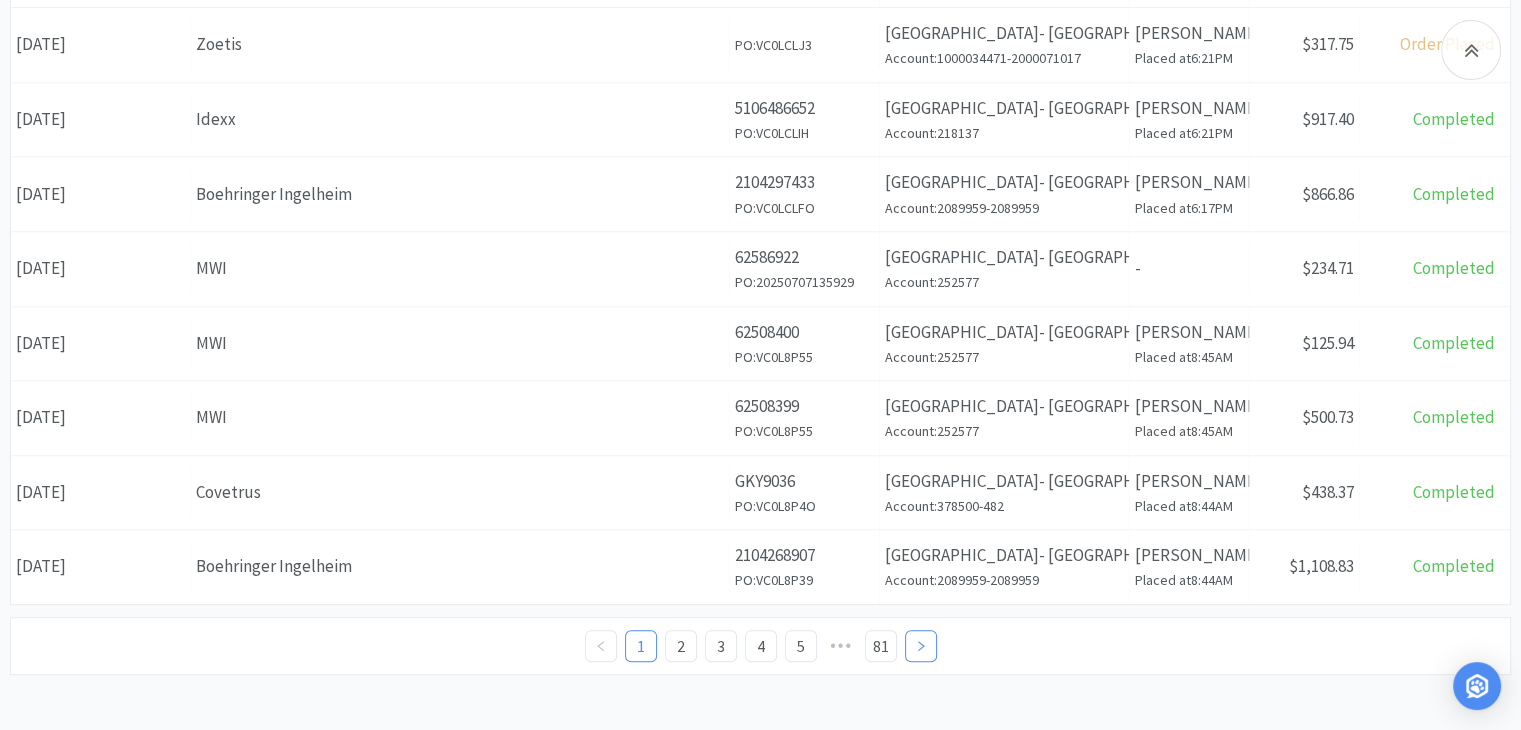 click at bounding box center (921, 646) 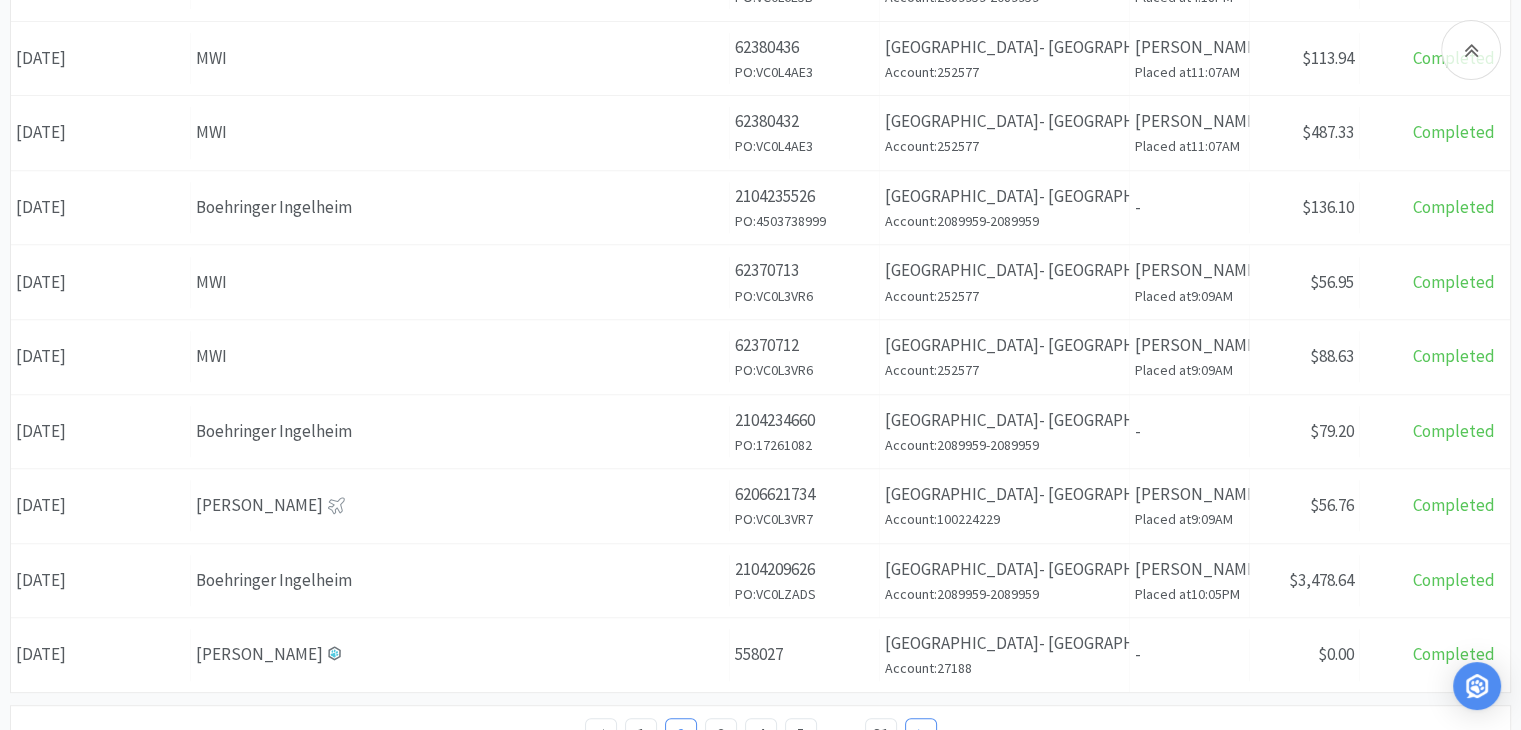 scroll, scrollTop: 888, scrollLeft: 0, axis: vertical 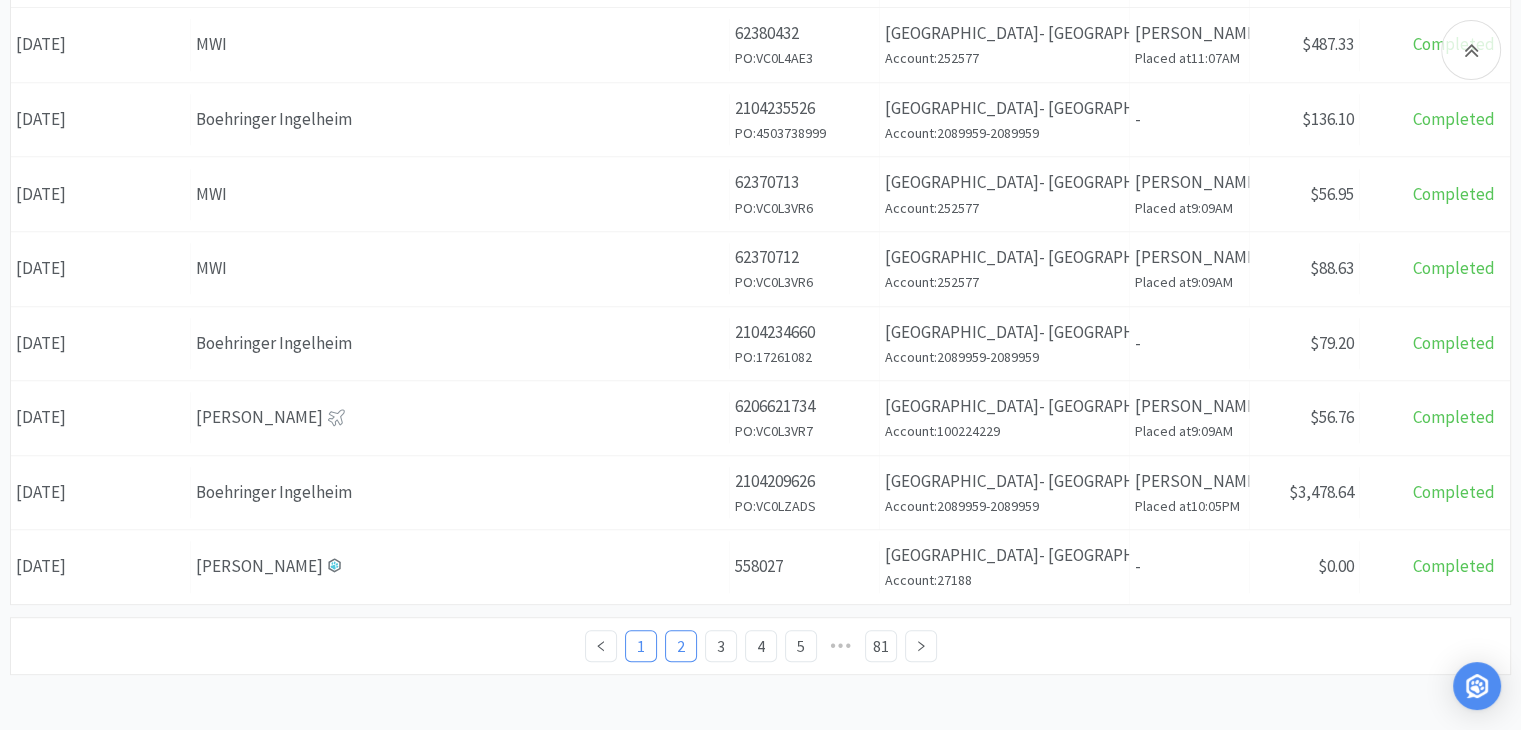 click on "1" at bounding box center [641, 646] 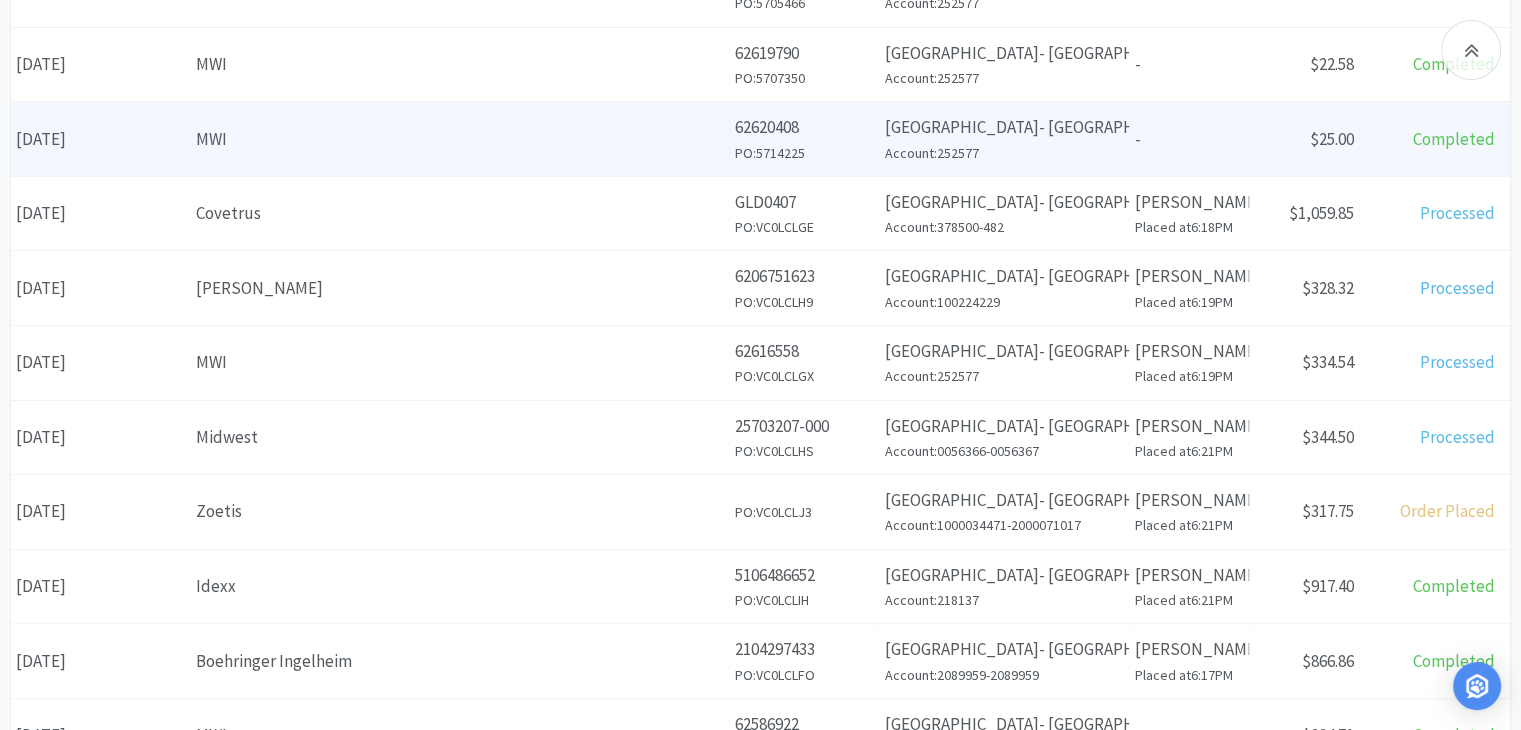 scroll, scrollTop: 388, scrollLeft: 0, axis: vertical 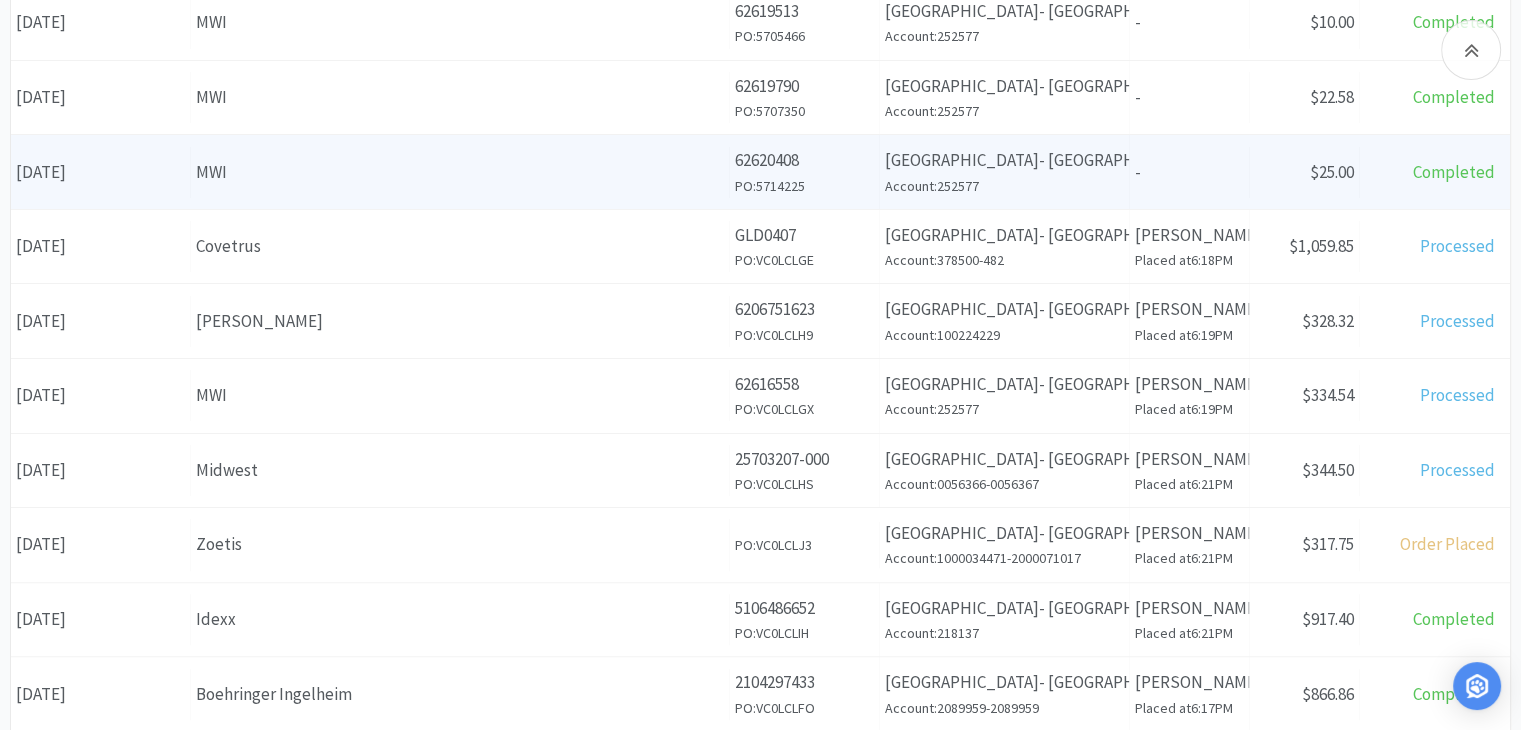 click on "[GEOGRAPHIC_DATA]- [GEOGRAPHIC_DATA]" at bounding box center (1004, 160) 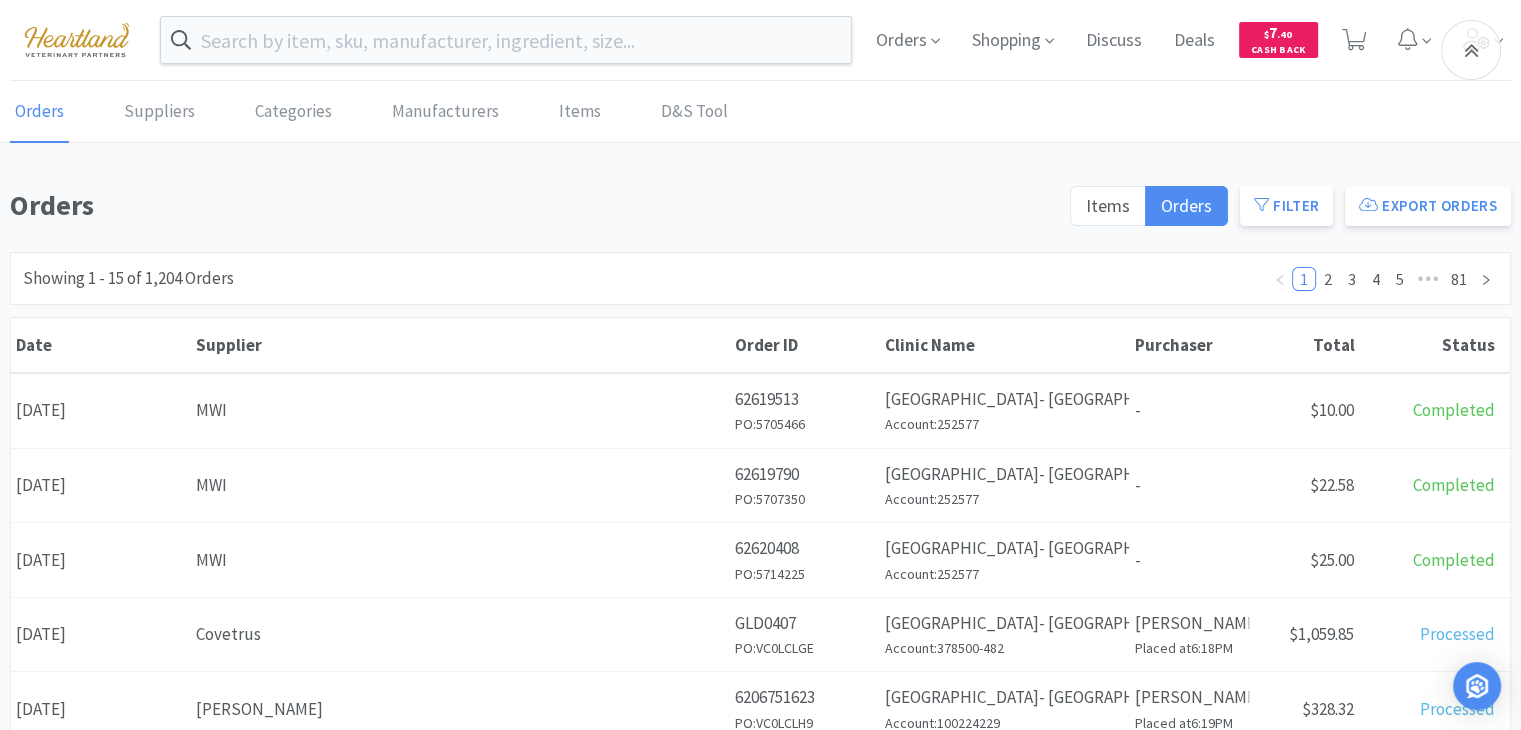 scroll, scrollTop: 388, scrollLeft: 0, axis: vertical 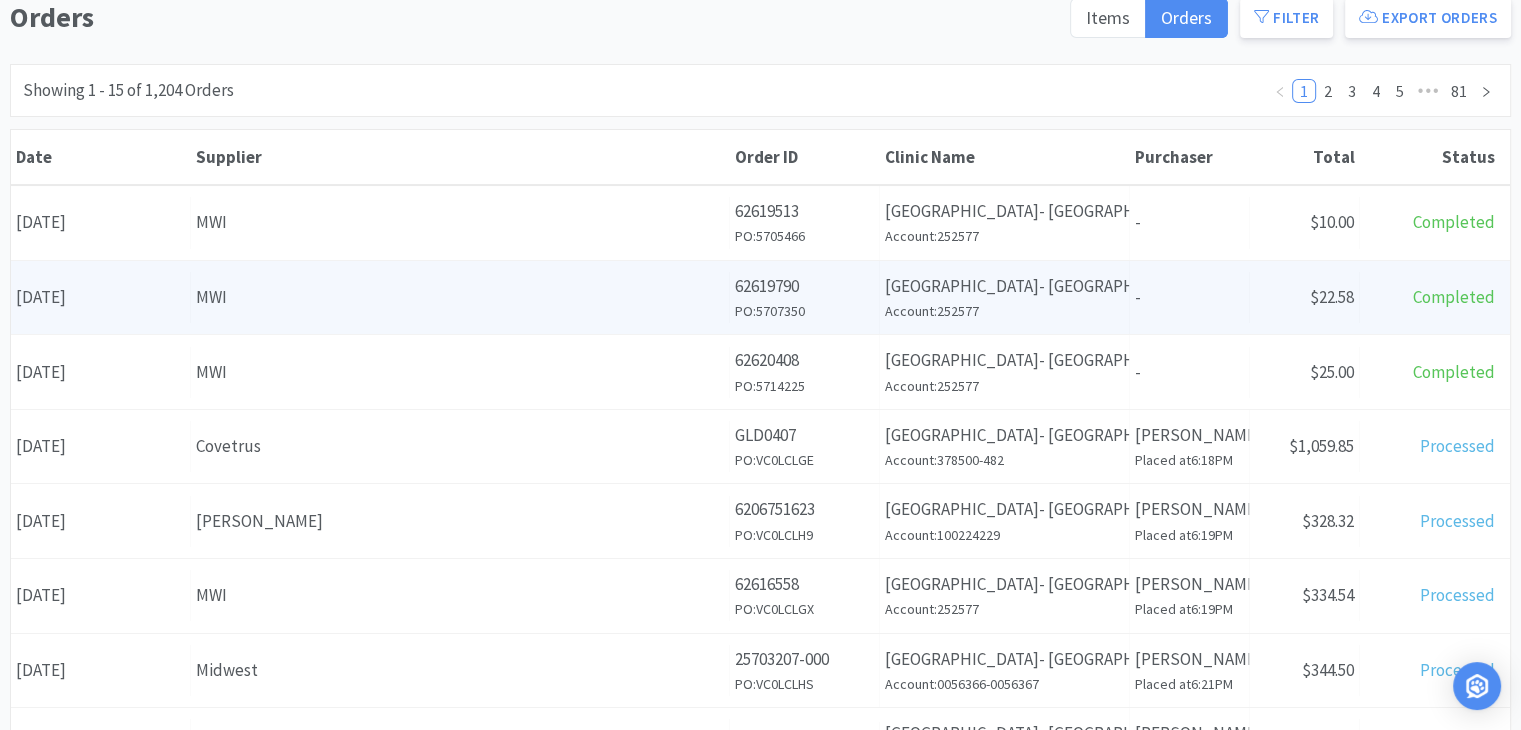 click on "Account:  252577" at bounding box center (1004, 311) 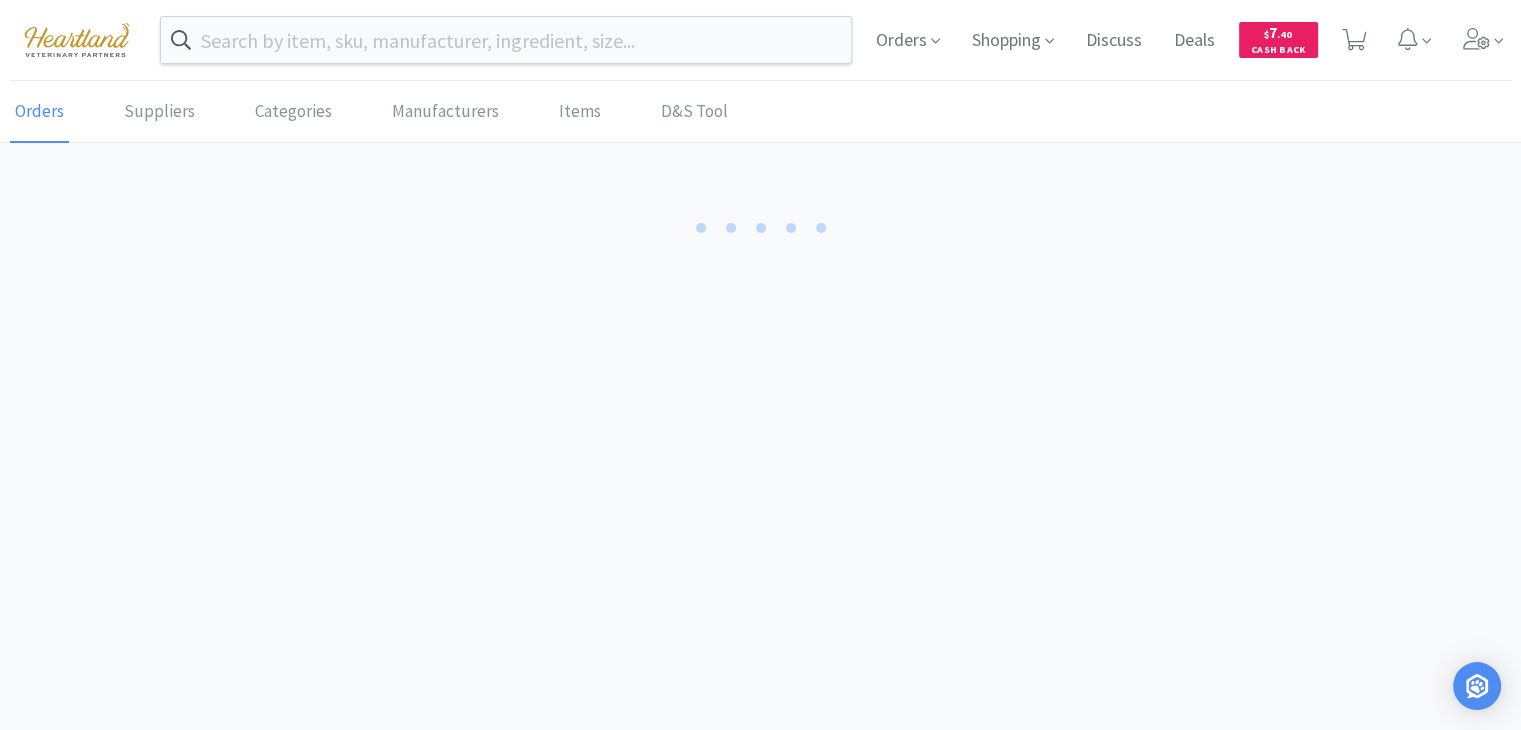 scroll, scrollTop: 0, scrollLeft: 0, axis: both 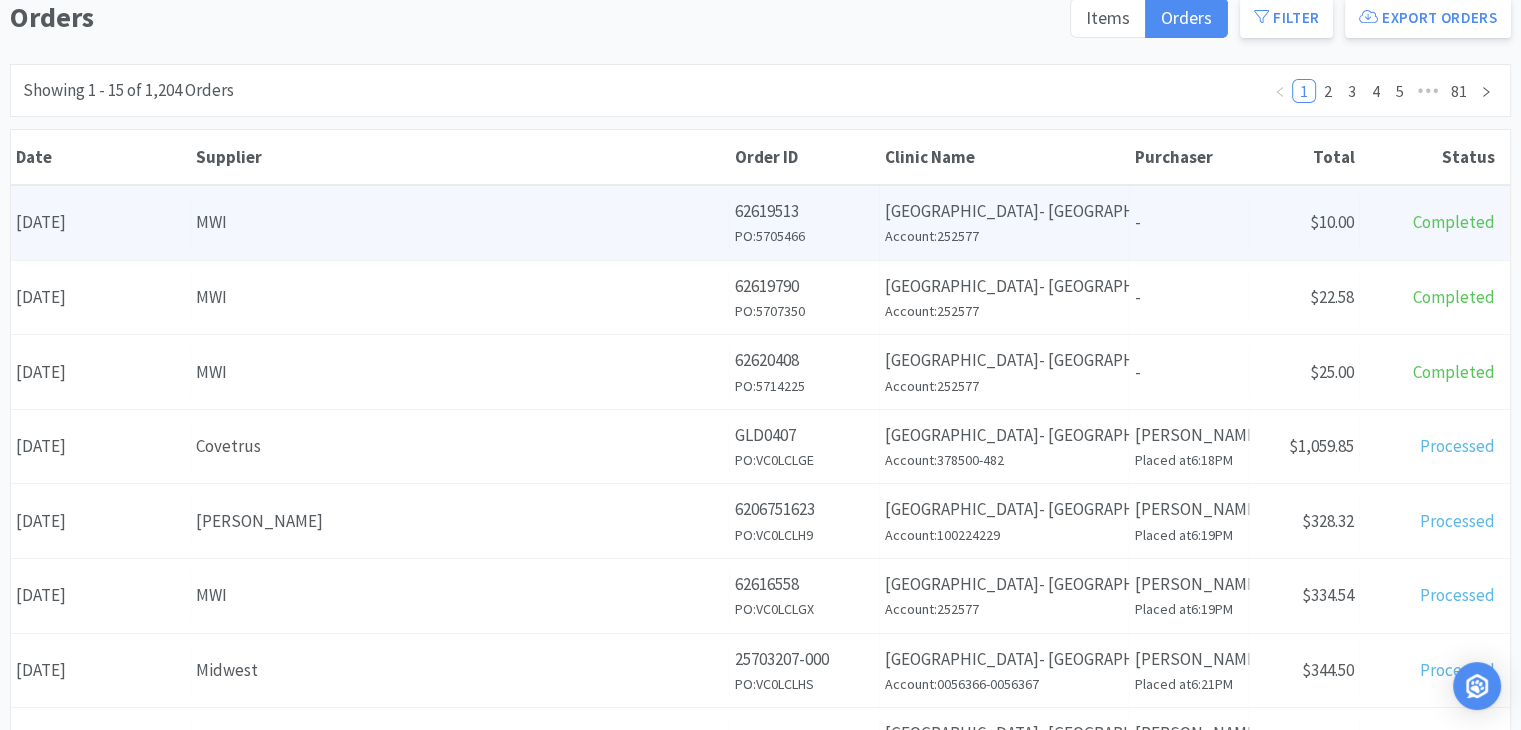 click on "Account:  252577" at bounding box center (1004, 236) 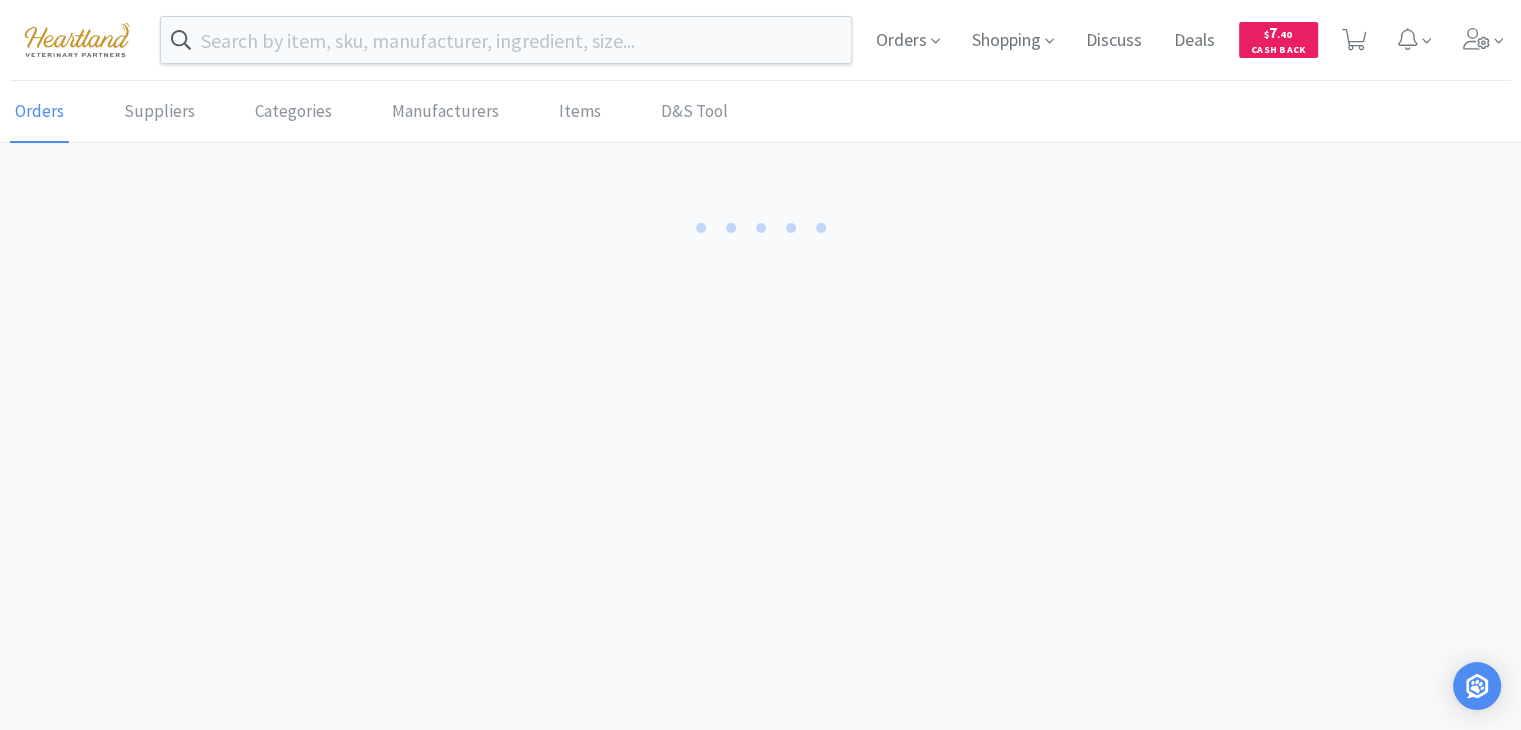 scroll, scrollTop: 0, scrollLeft: 0, axis: both 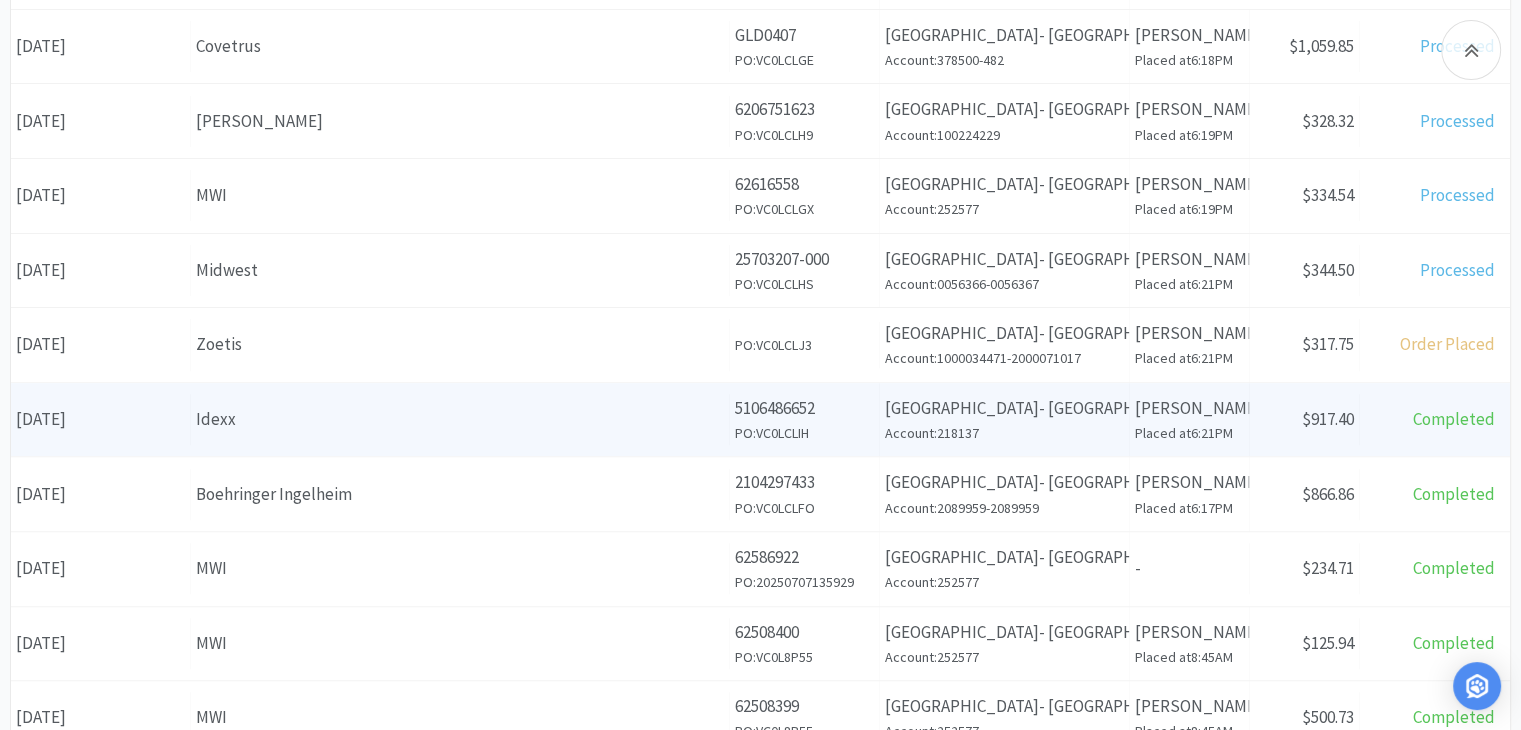 click on "Clinic Name [GEOGRAPHIC_DATA]- [GEOGRAPHIC_DATA] Account:  218137" at bounding box center [1005, 420] 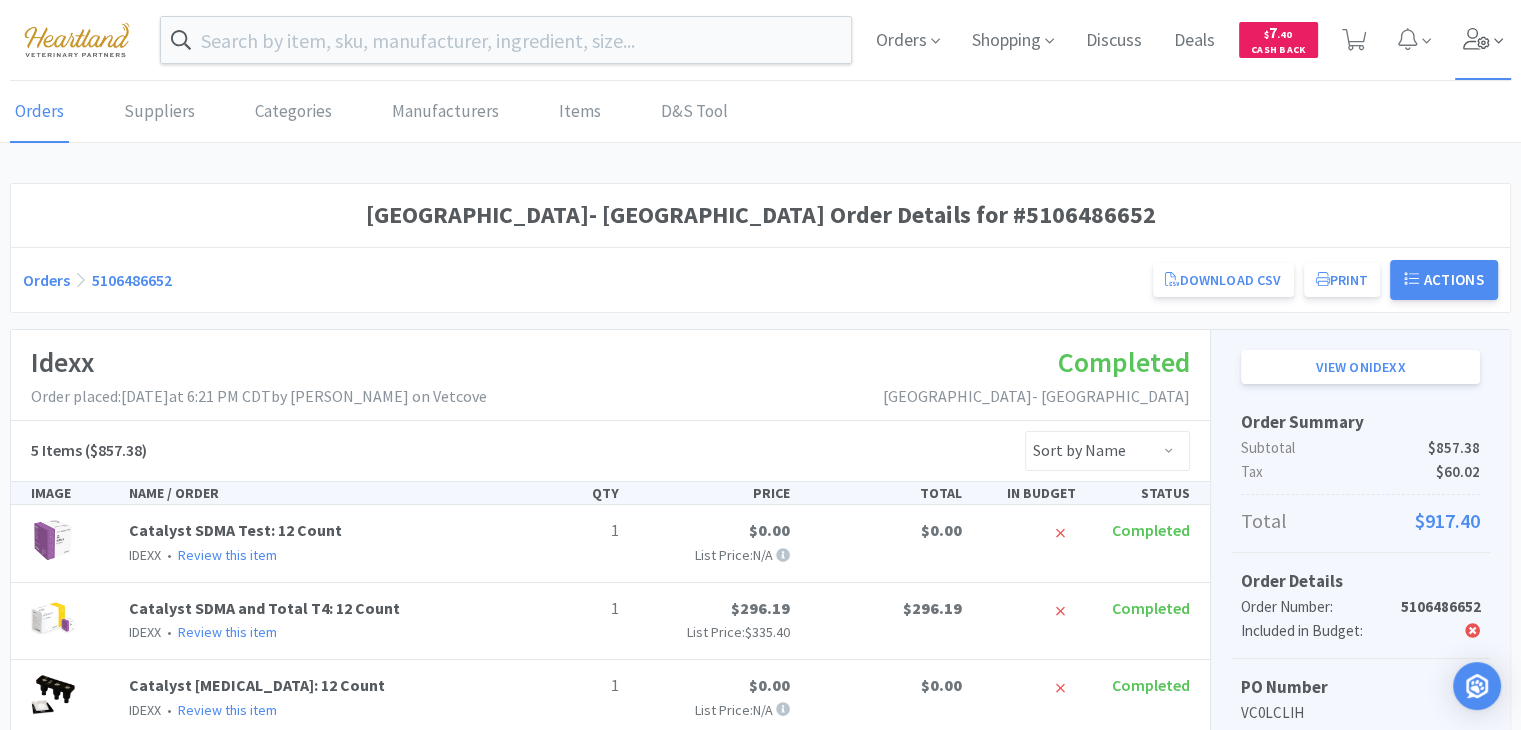 click 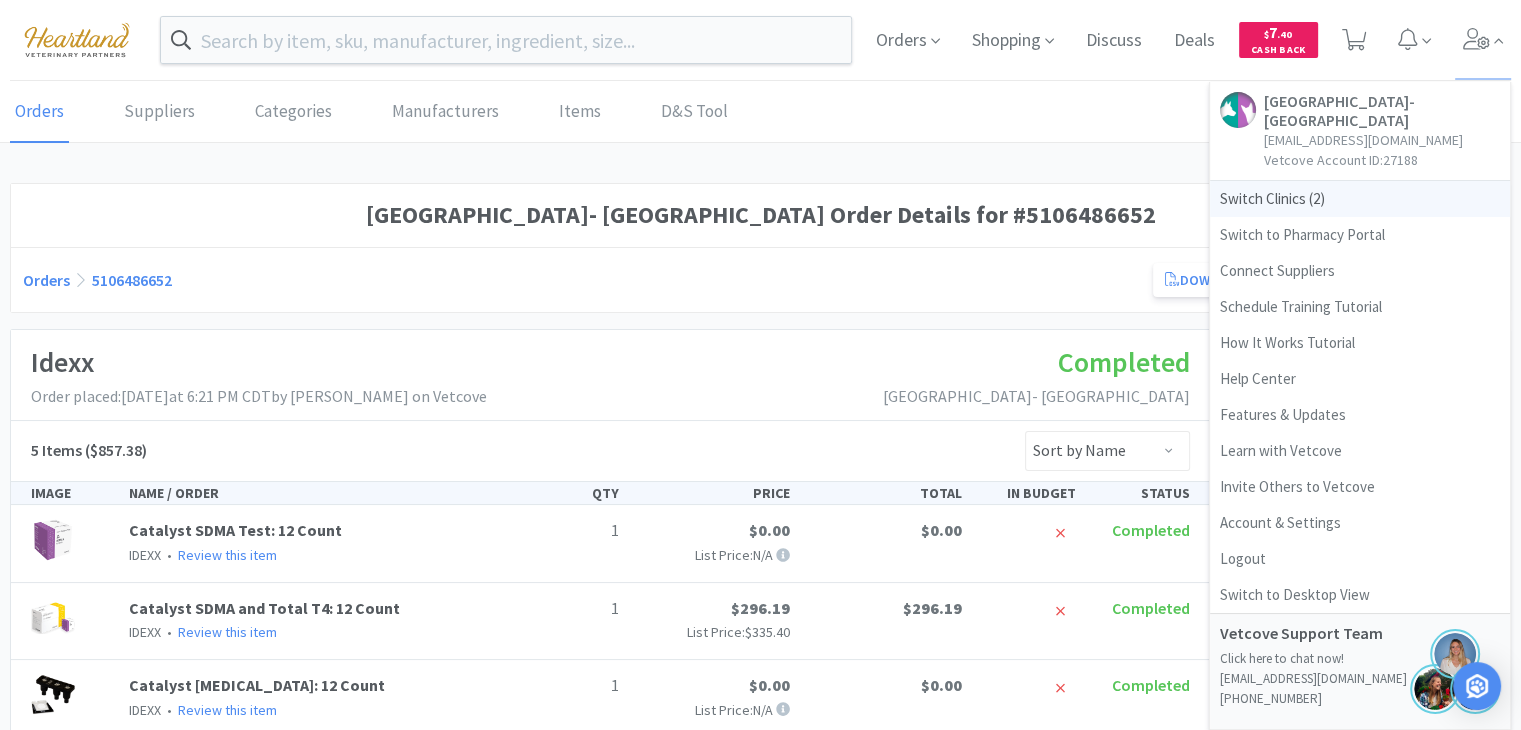 click on "Switch Clinics ( 2 )" at bounding box center (1360, 199) 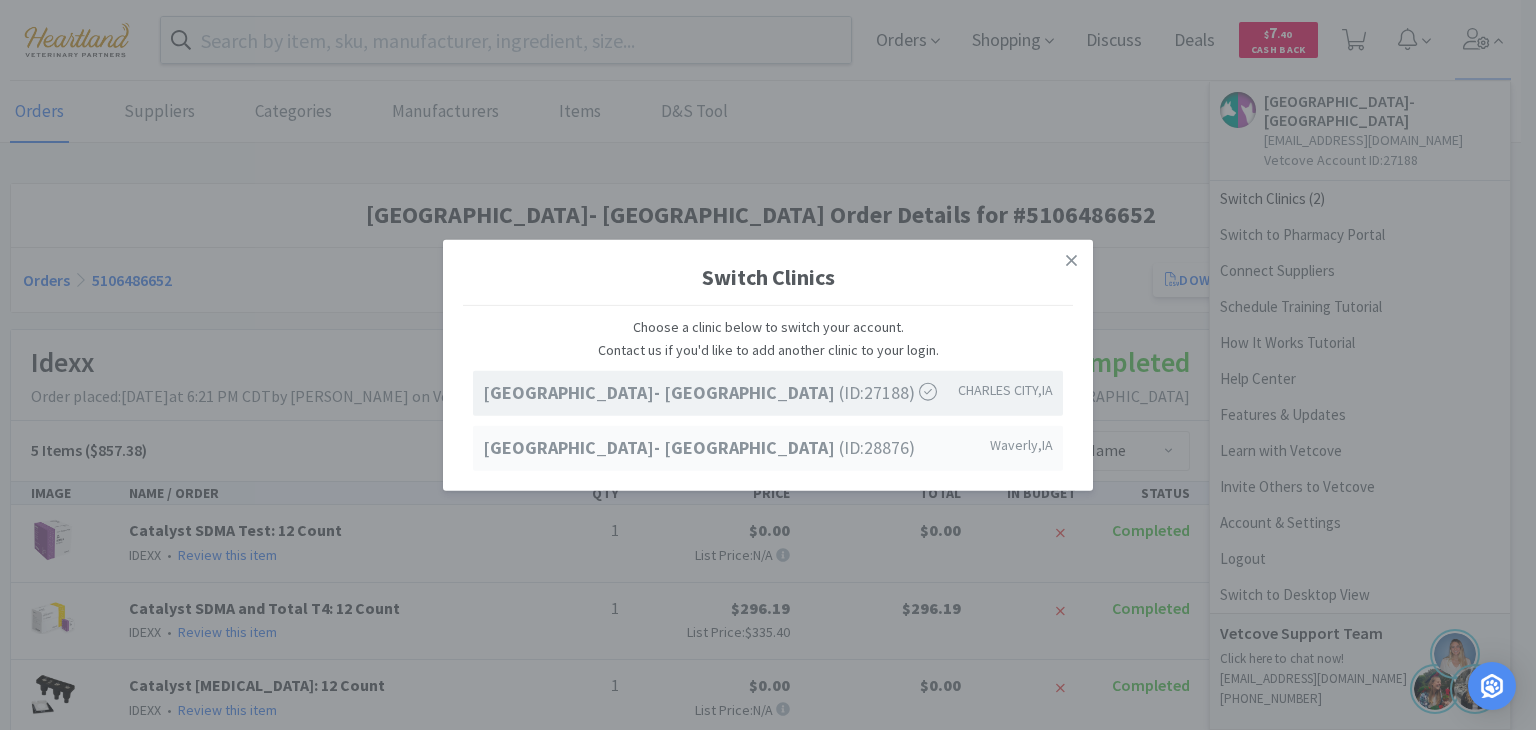 click on "[GEOGRAPHIC_DATA]- [GEOGRAPHIC_DATA]    (ID:  28876 )    [GEOGRAPHIC_DATA] ,  [GEOGRAPHIC_DATA]" at bounding box center (768, 447) 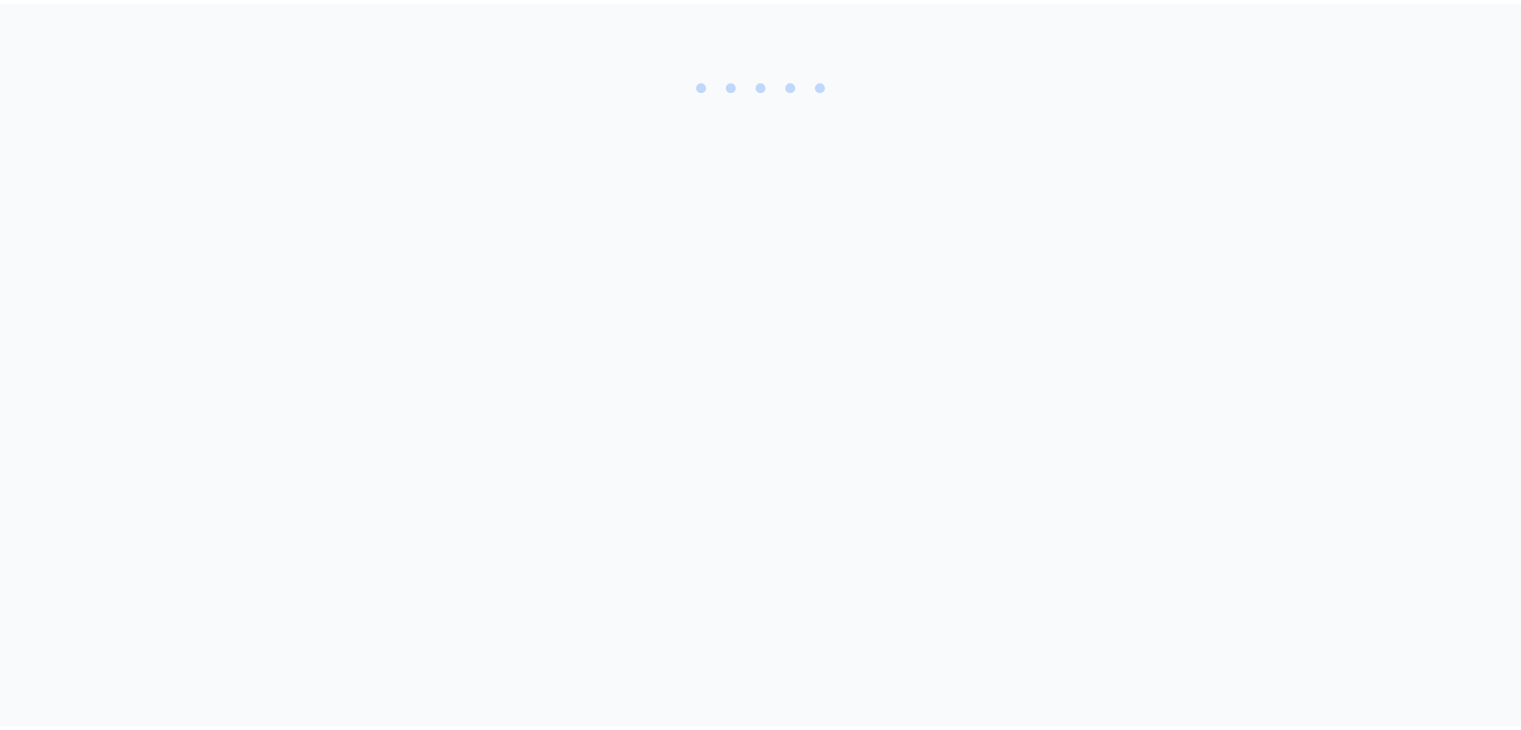 scroll, scrollTop: 0, scrollLeft: 0, axis: both 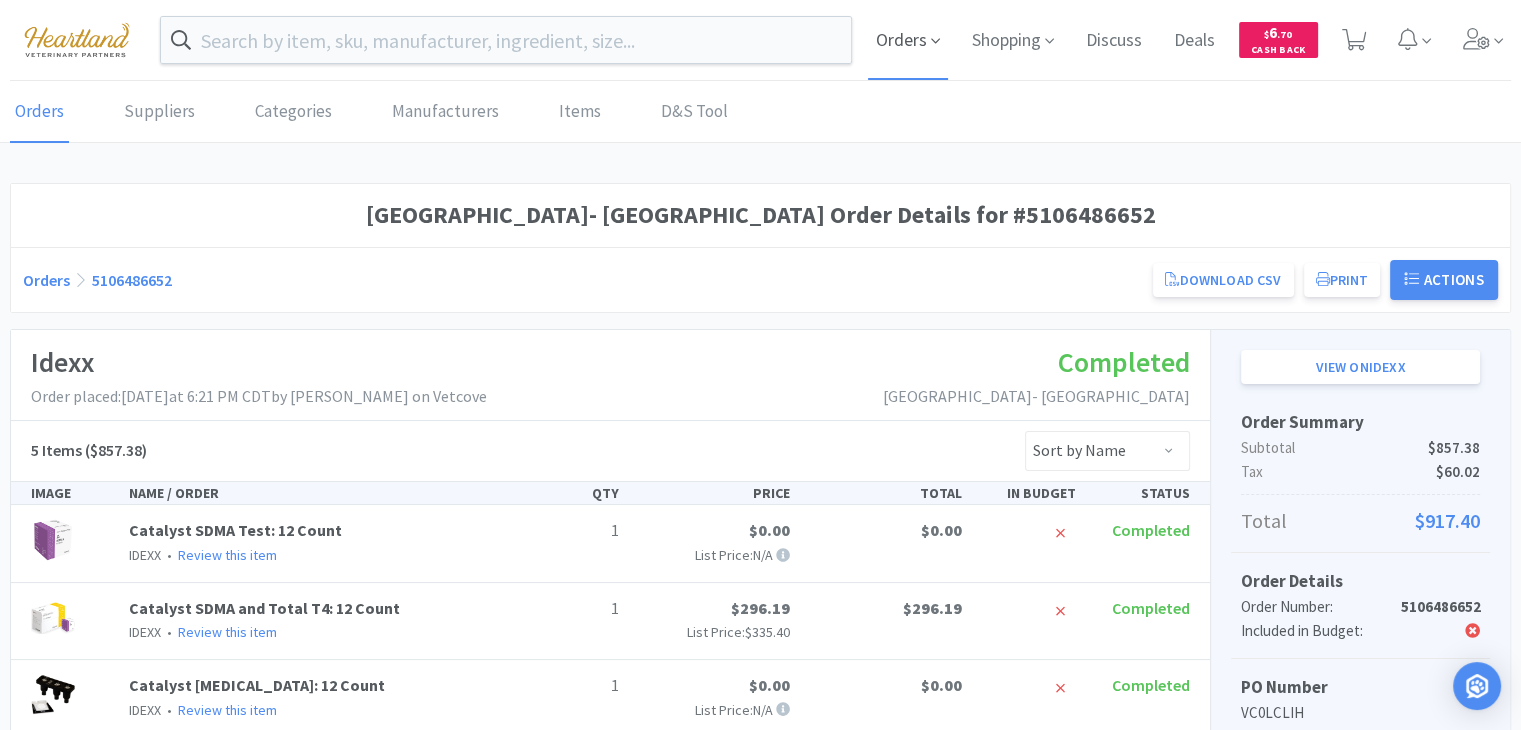 click on "Orders" at bounding box center (908, 40) 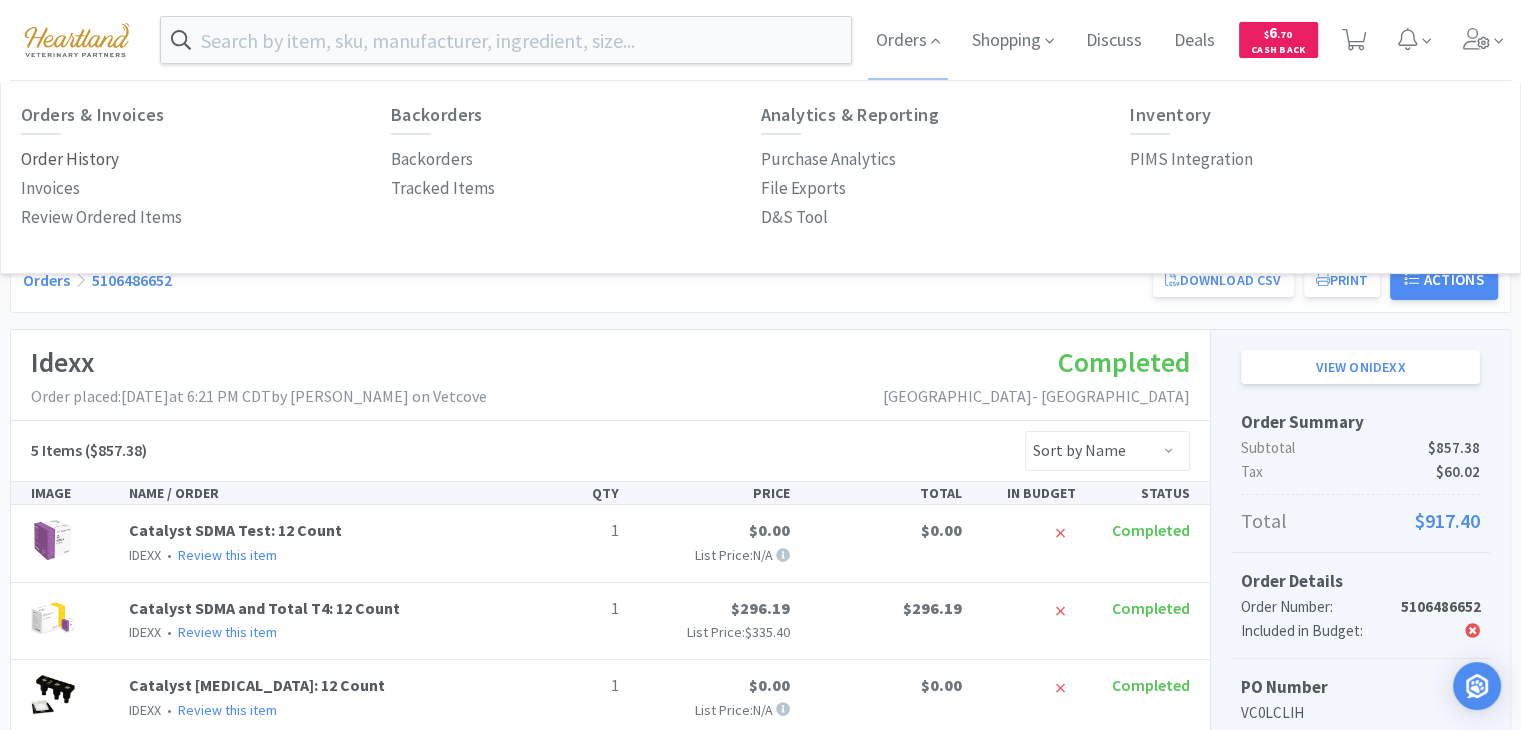 click on "Order History" at bounding box center [70, 159] 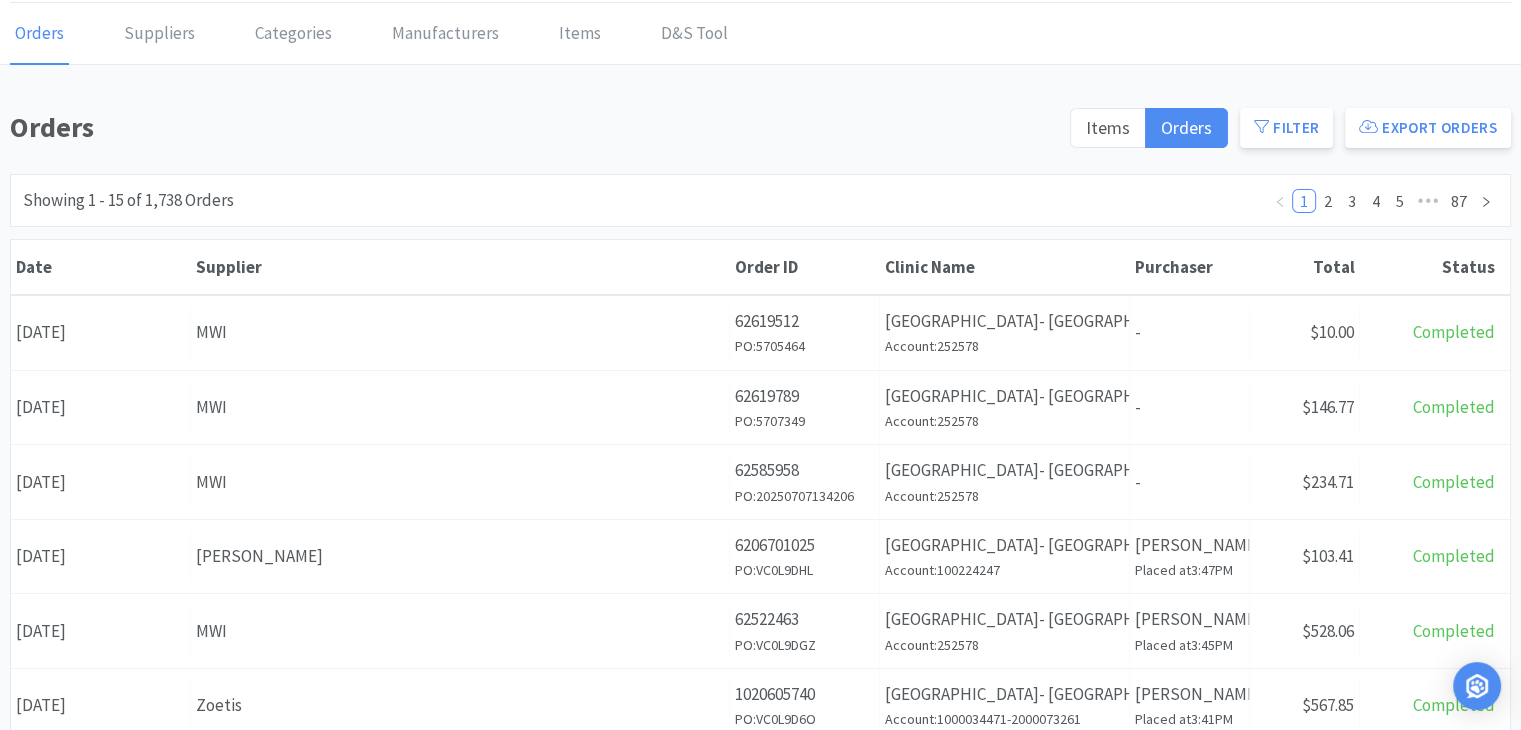 scroll, scrollTop: 0, scrollLeft: 0, axis: both 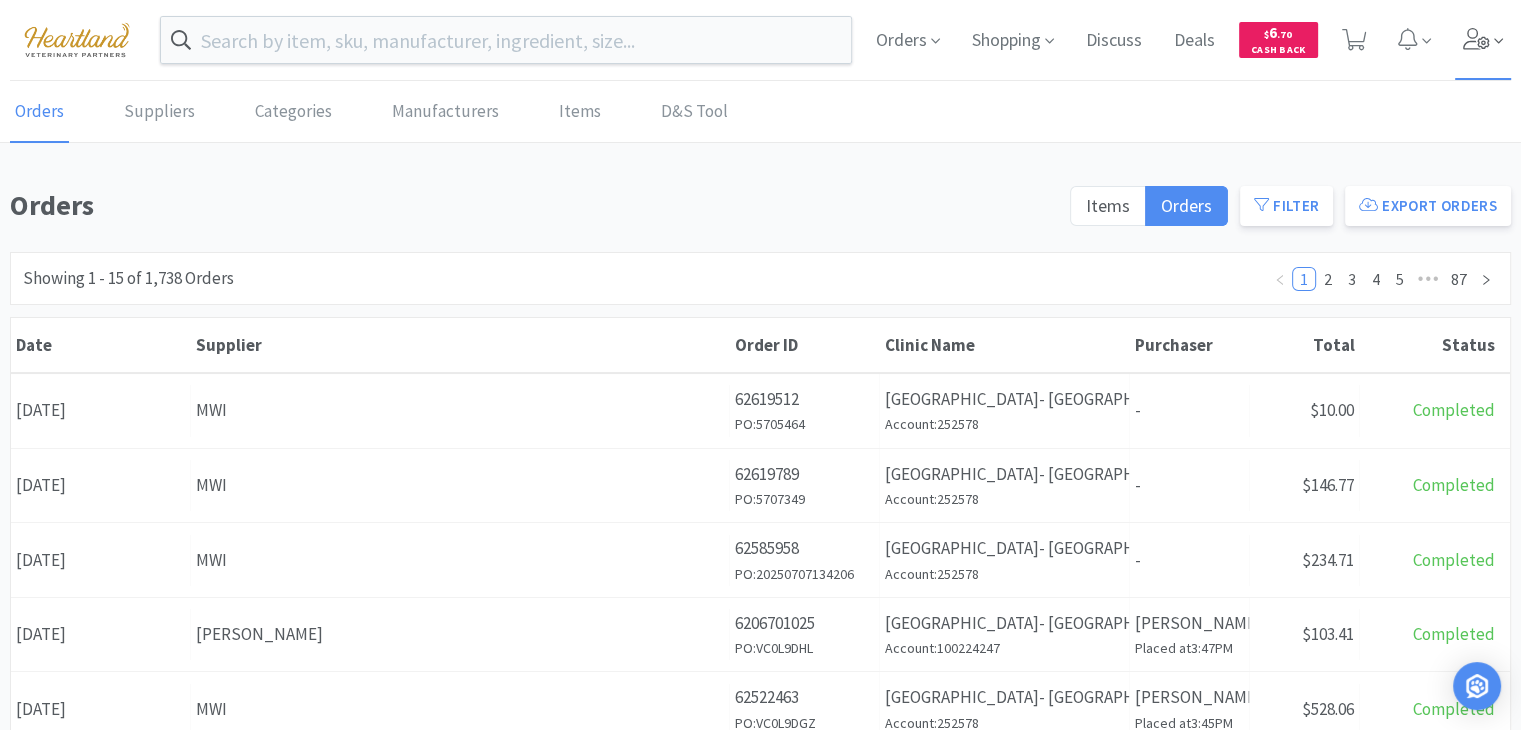 click 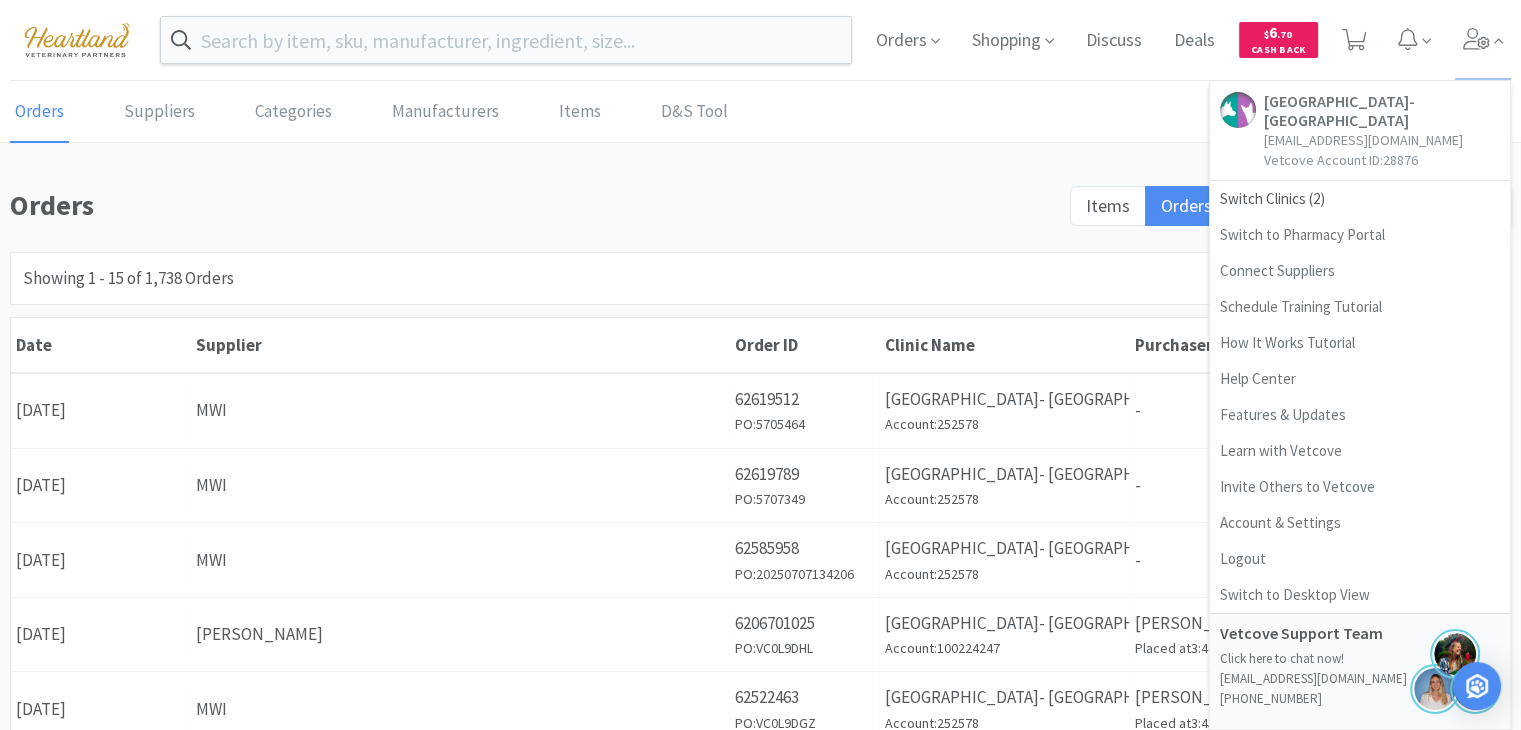 click on "Orders Suppliers Categories Manufacturers Items D&S Tool" at bounding box center [760, 112] 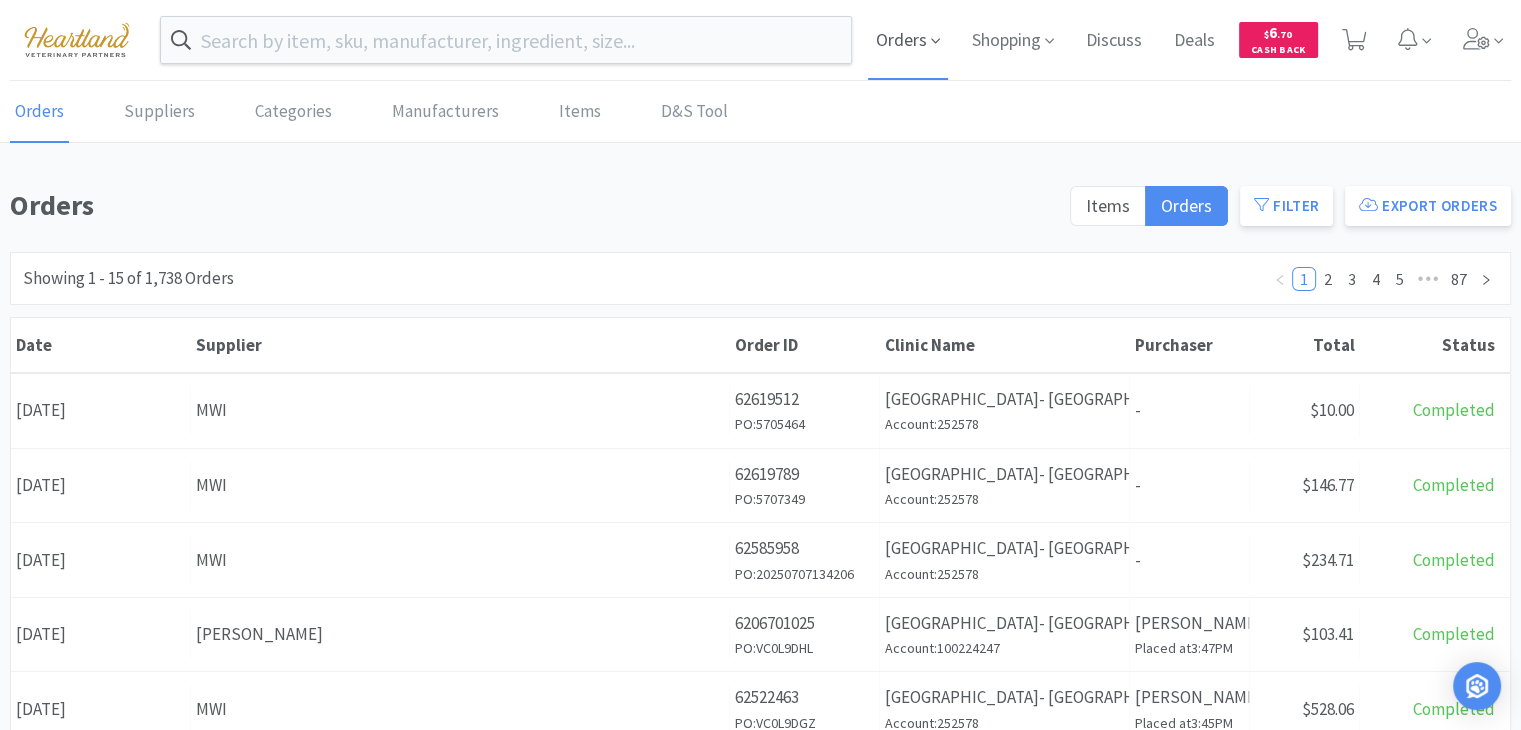 click on "Orders" at bounding box center [908, 40] 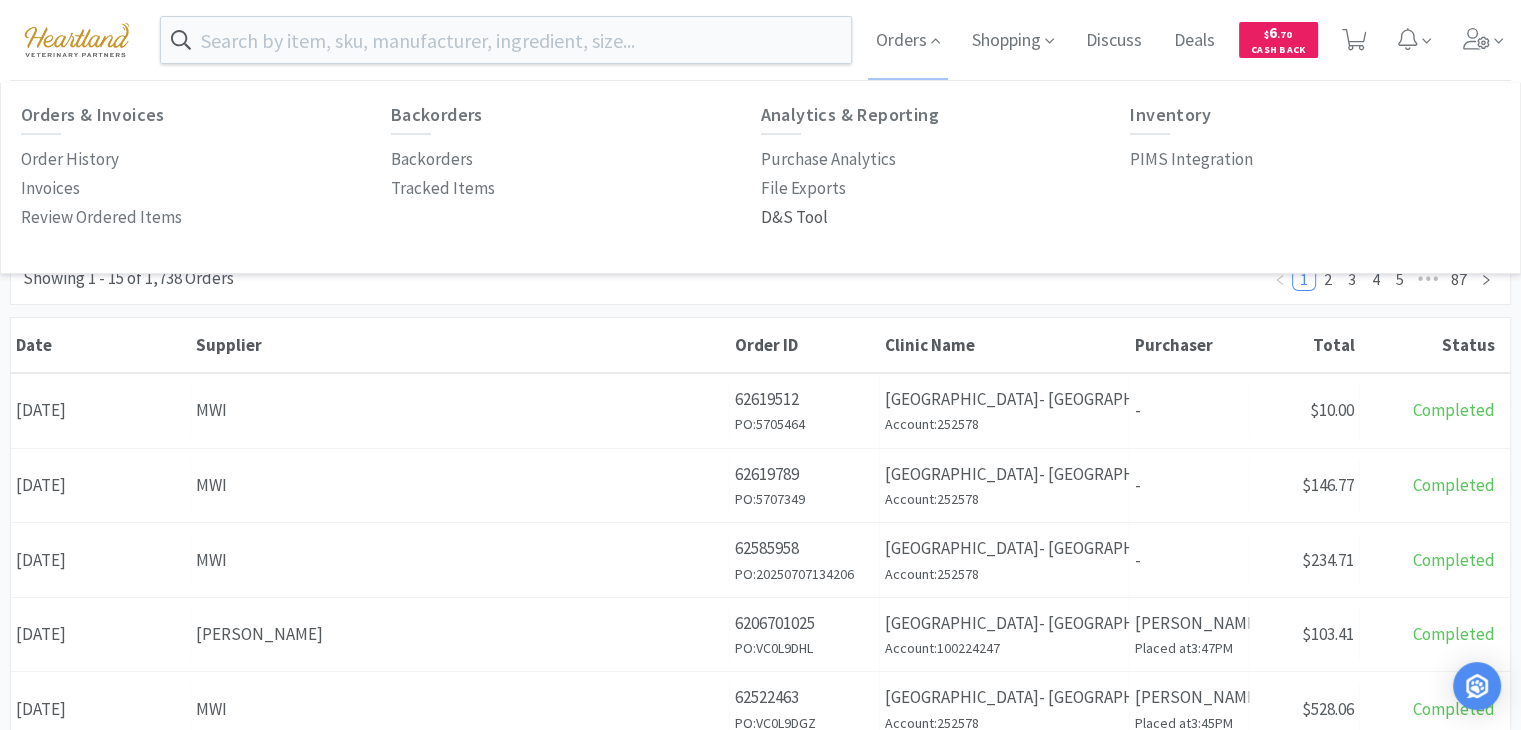 click on "D&S Tool" at bounding box center (794, 217) 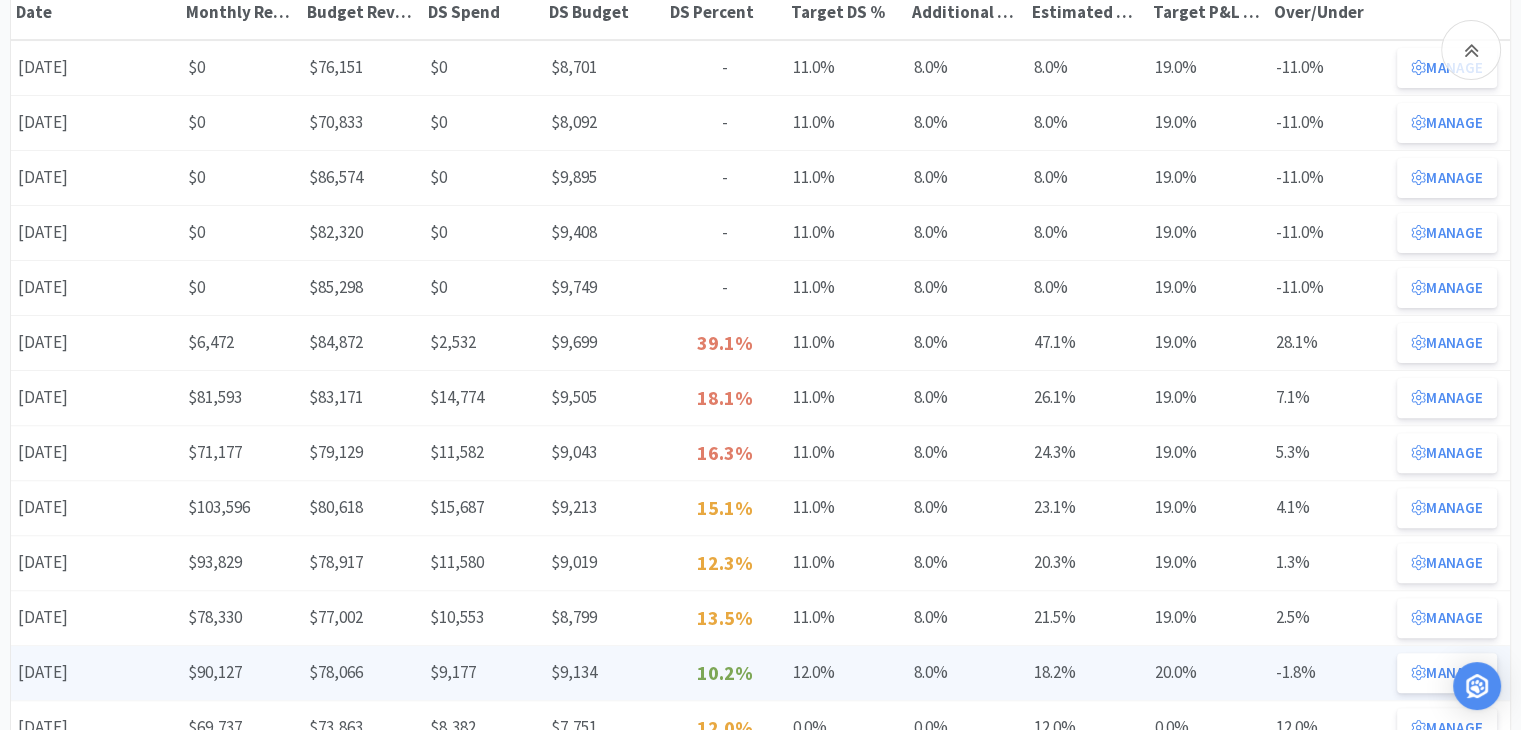 scroll, scrollTop: 600, scrollLeft: 0, axis: vertical 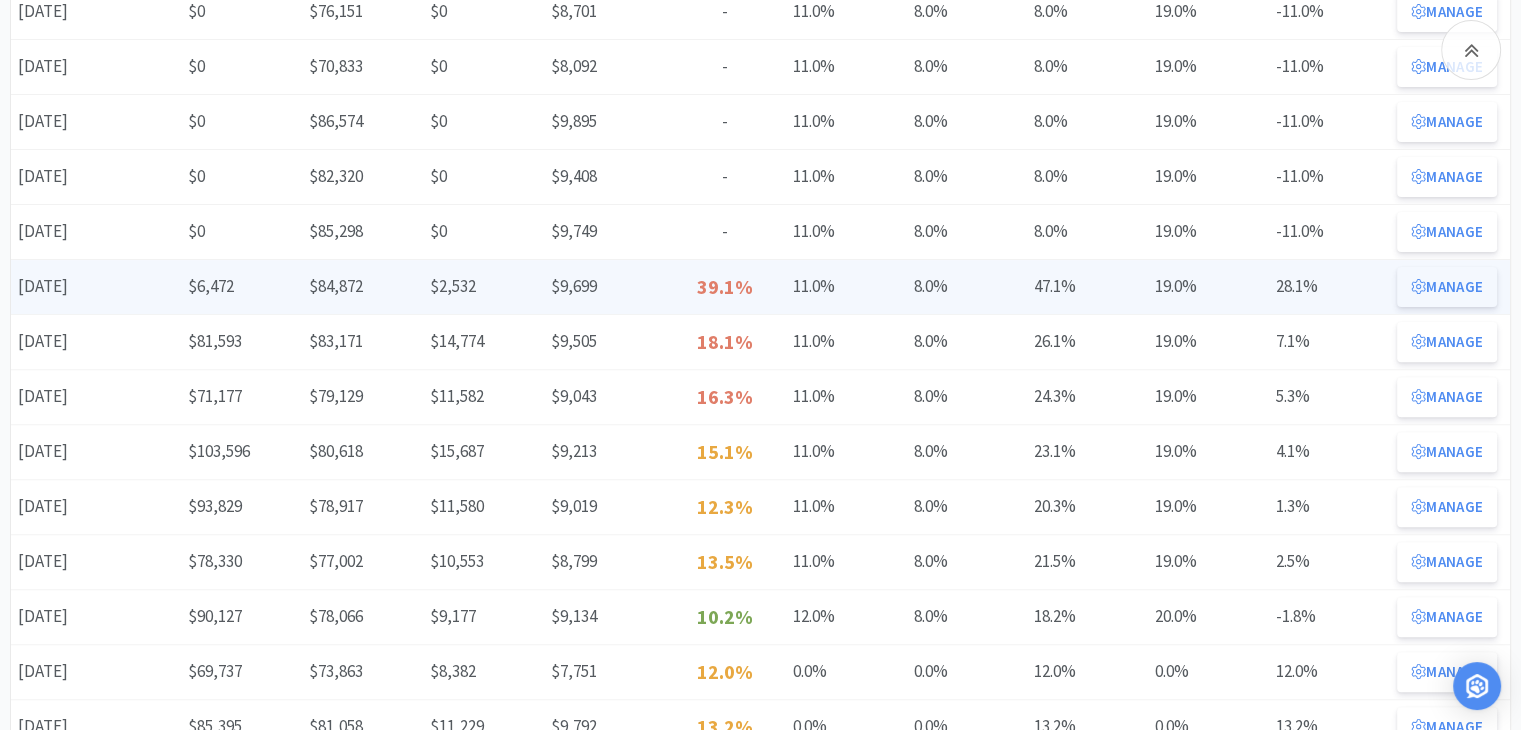 click on "Manage" at bounding box center [1447, 287] 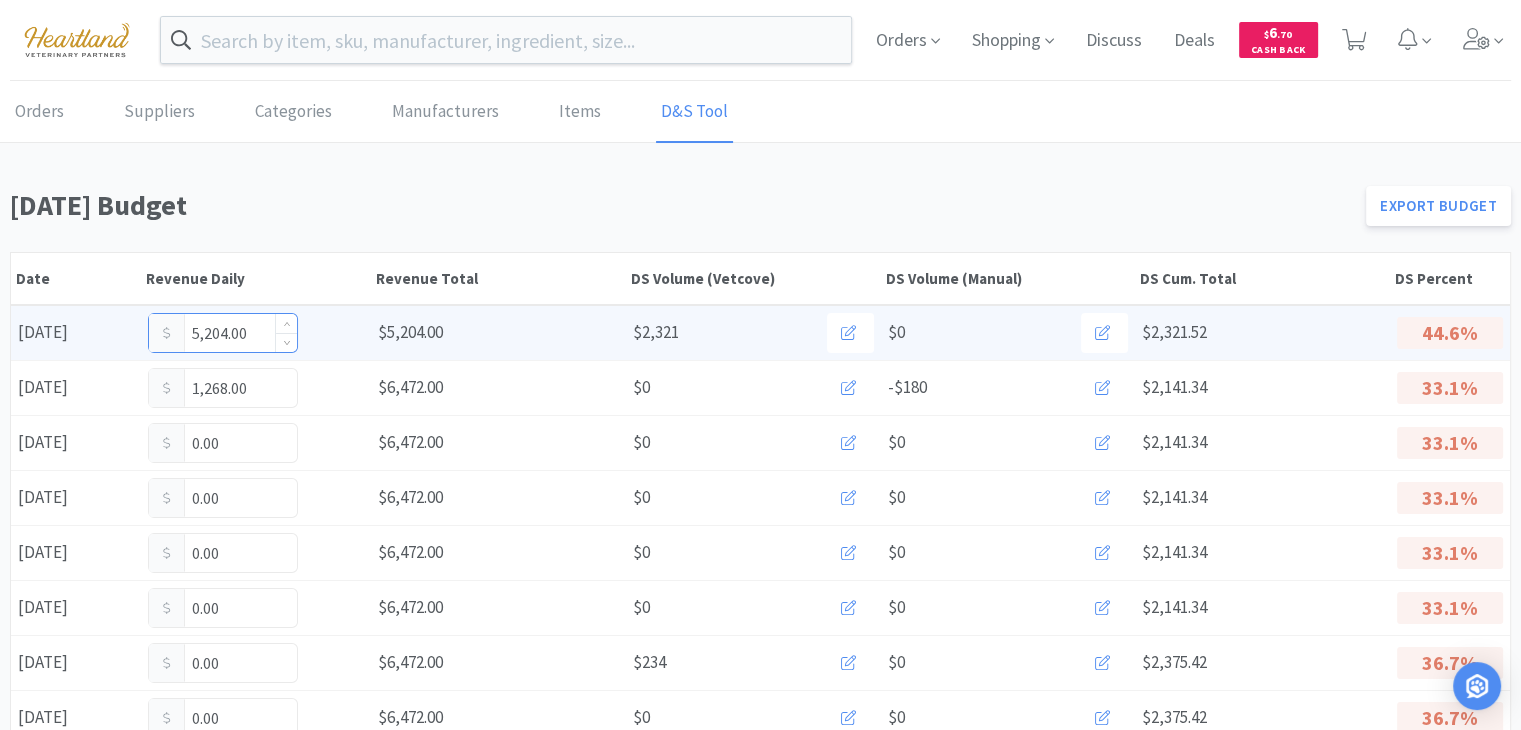 click on "5,204.00" at bounding box center (223, 333) 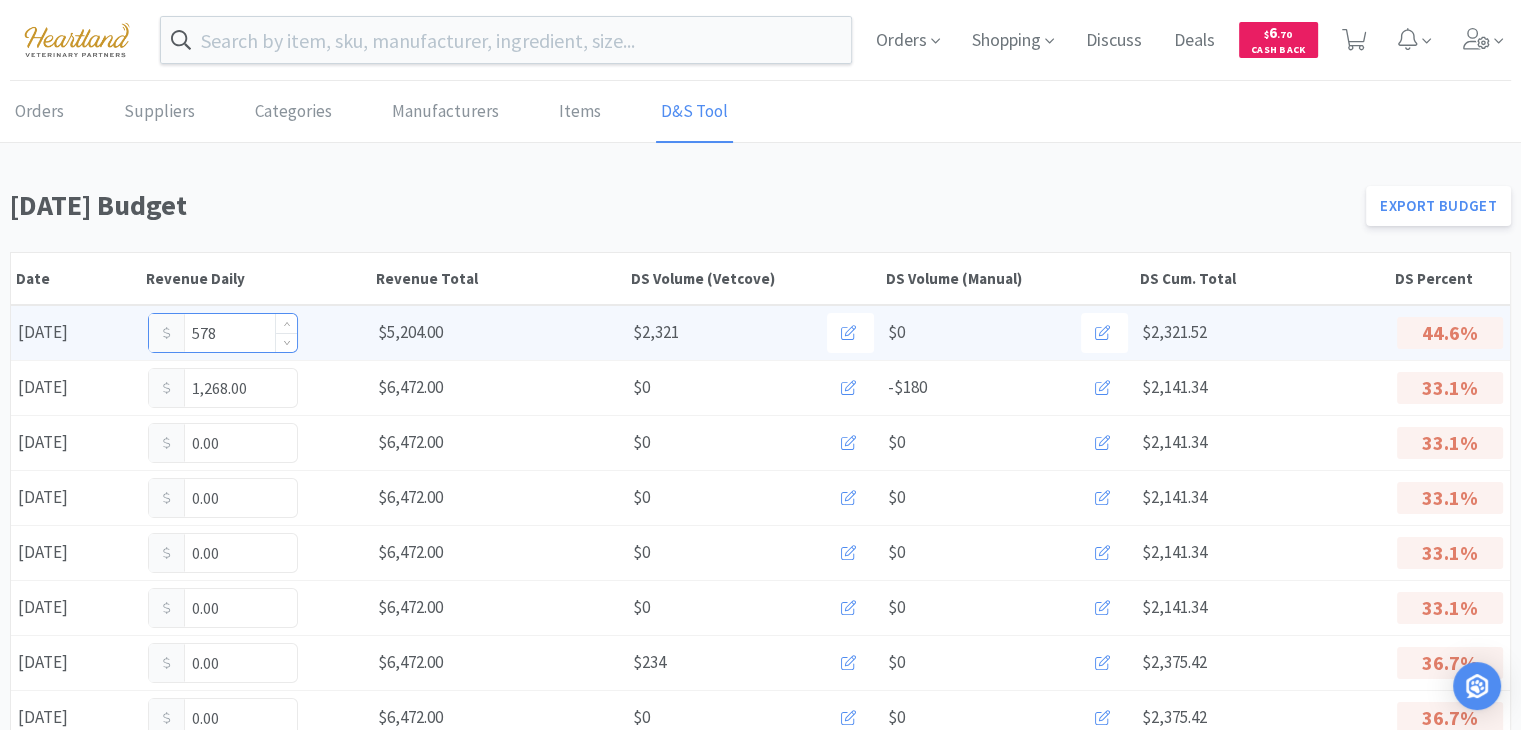 type on "5,782" 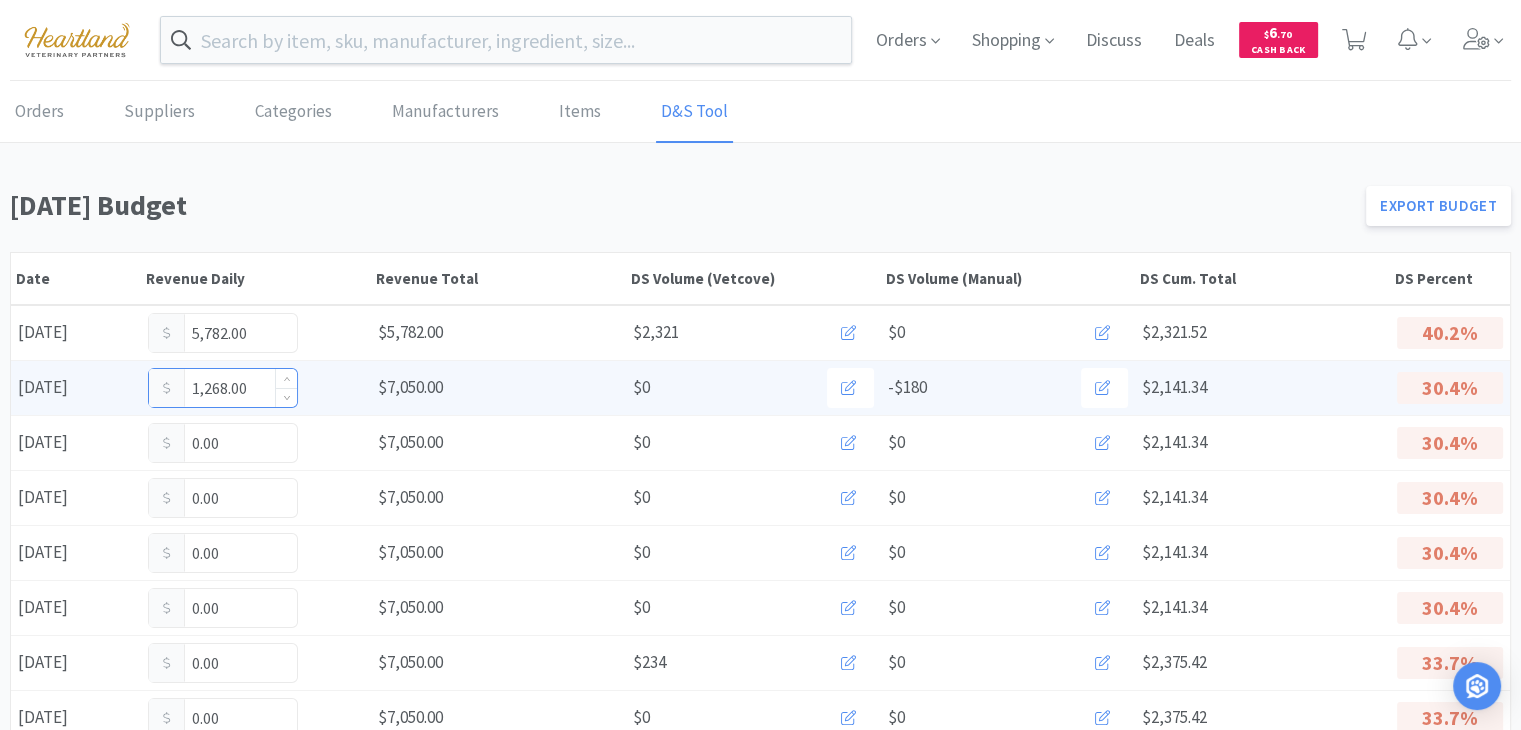 click on "1,268.00" at bounding box center (223, 388) 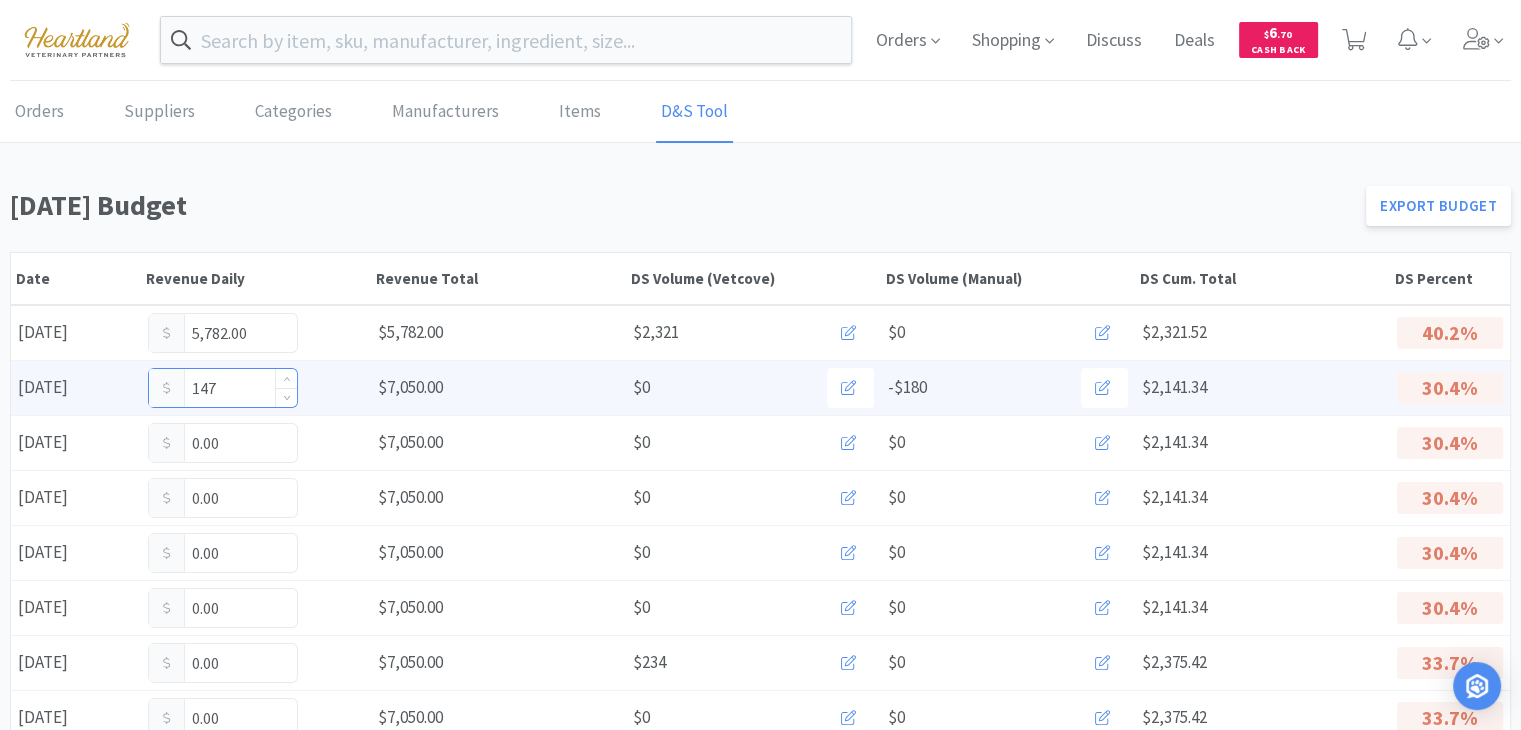 type on "1,479" 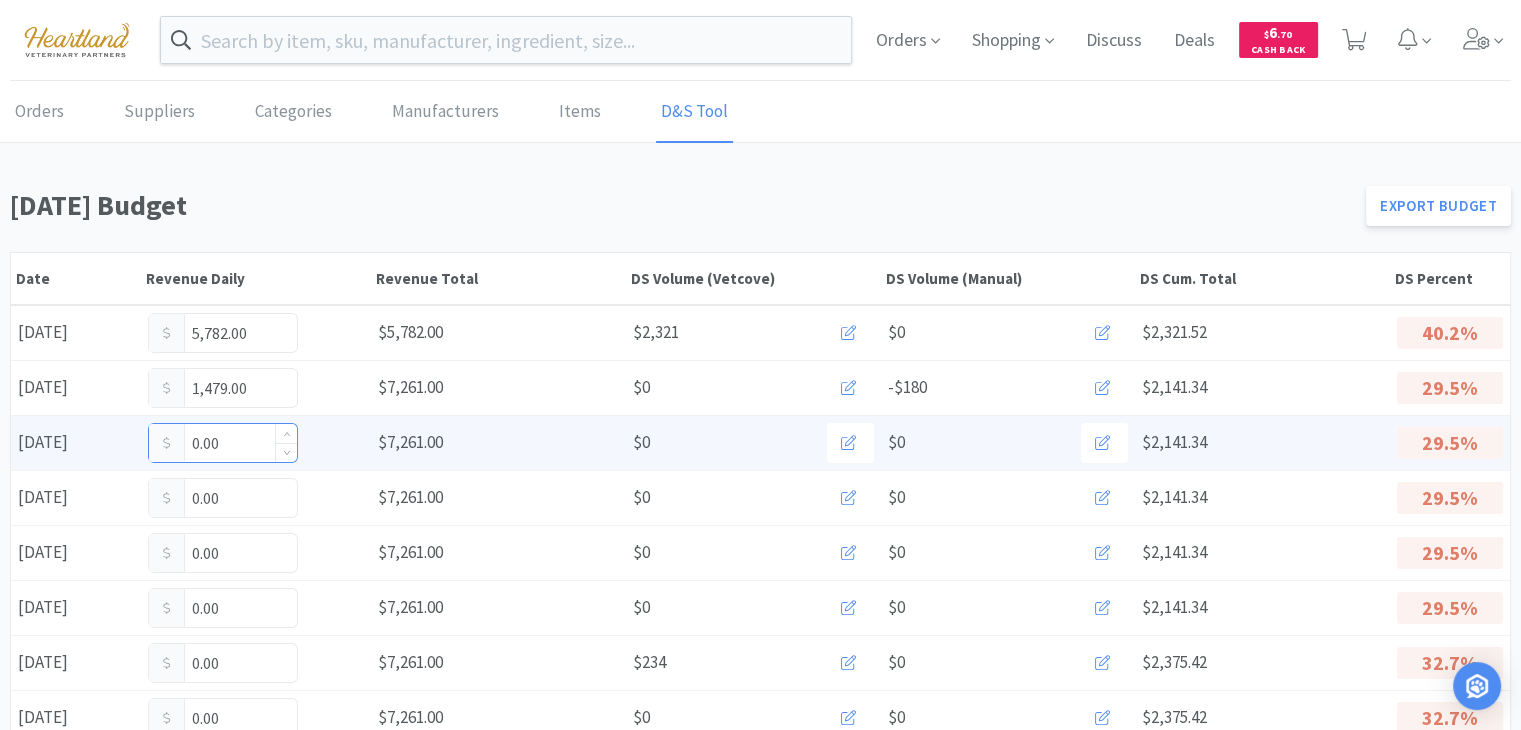 click on "0.00" at bounding box center [223, 443] 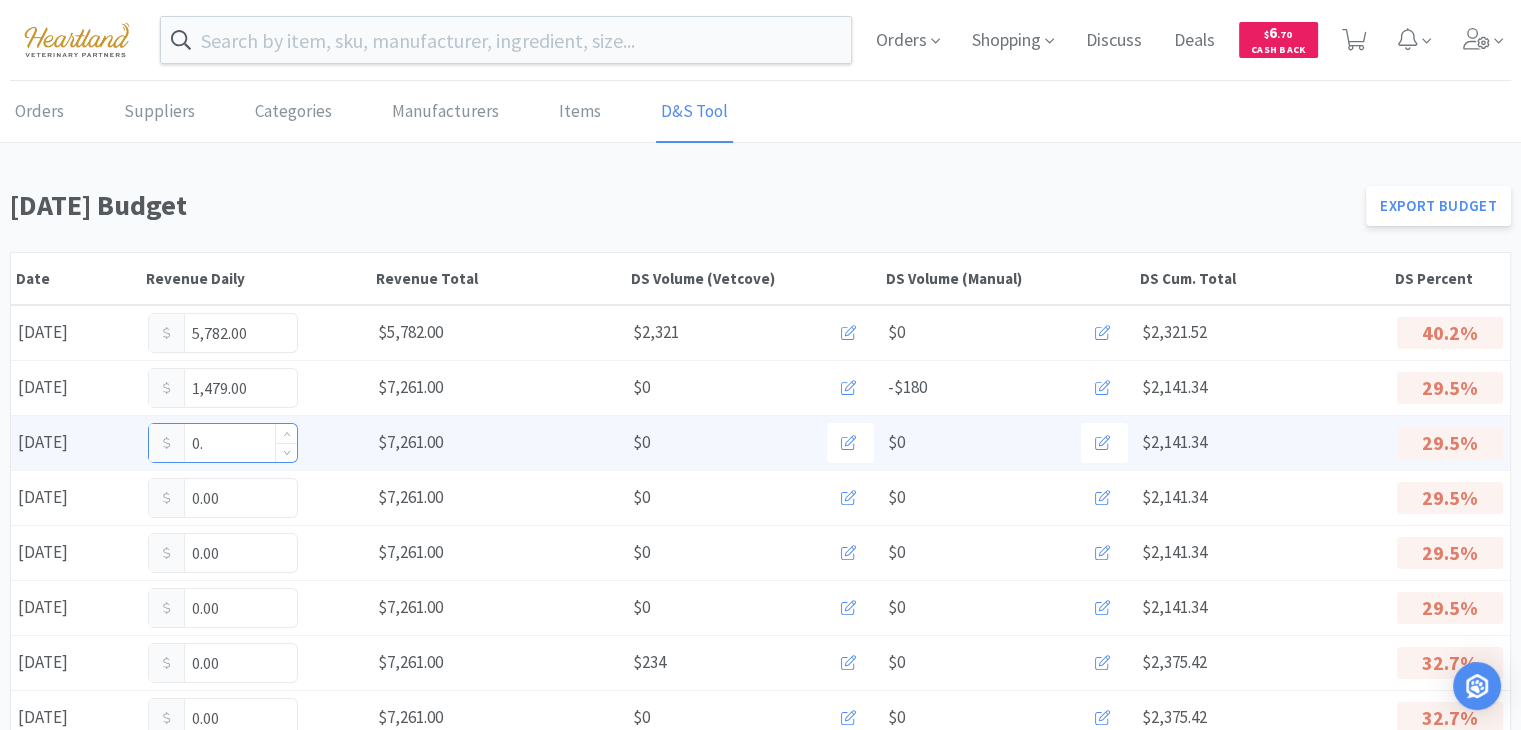 type on "0" 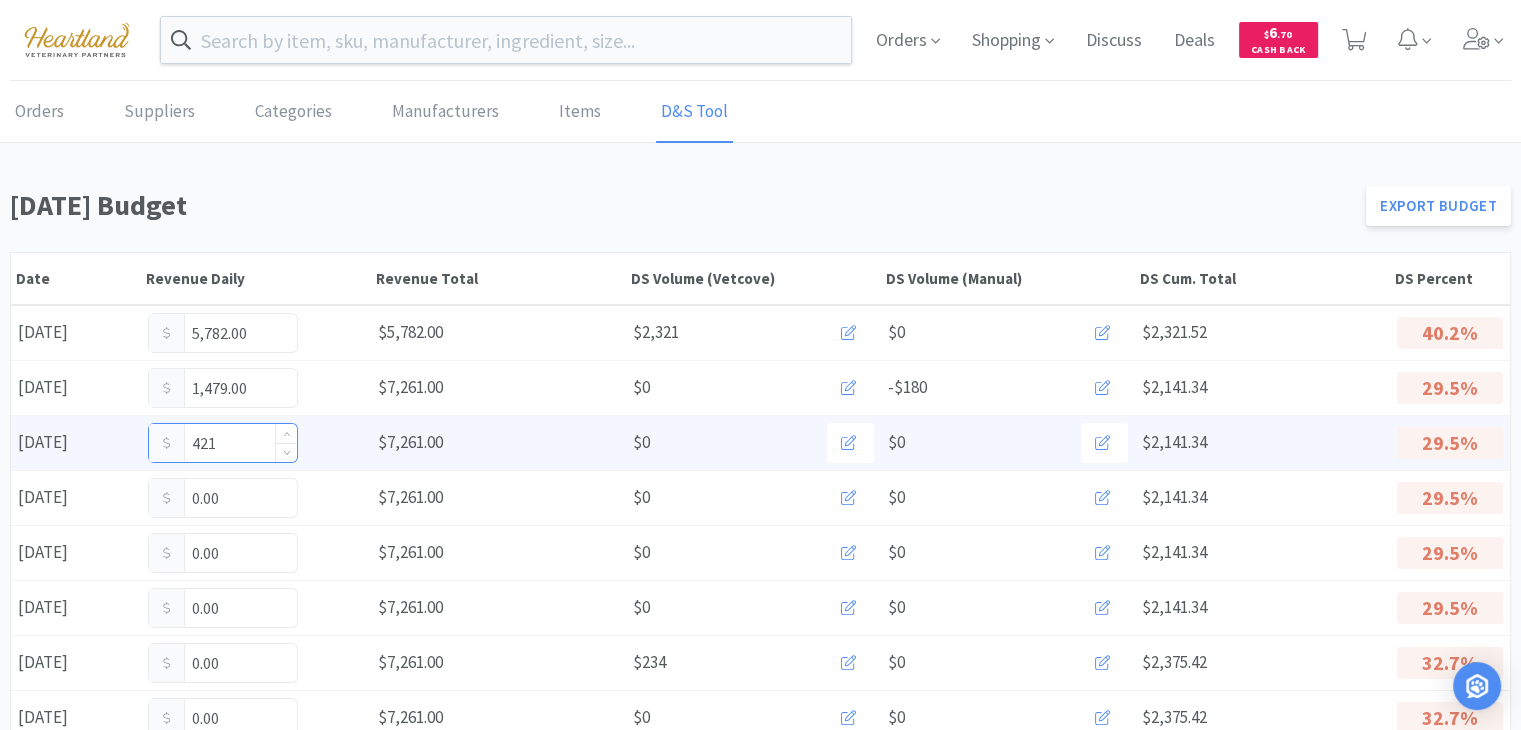 type on "4,211" 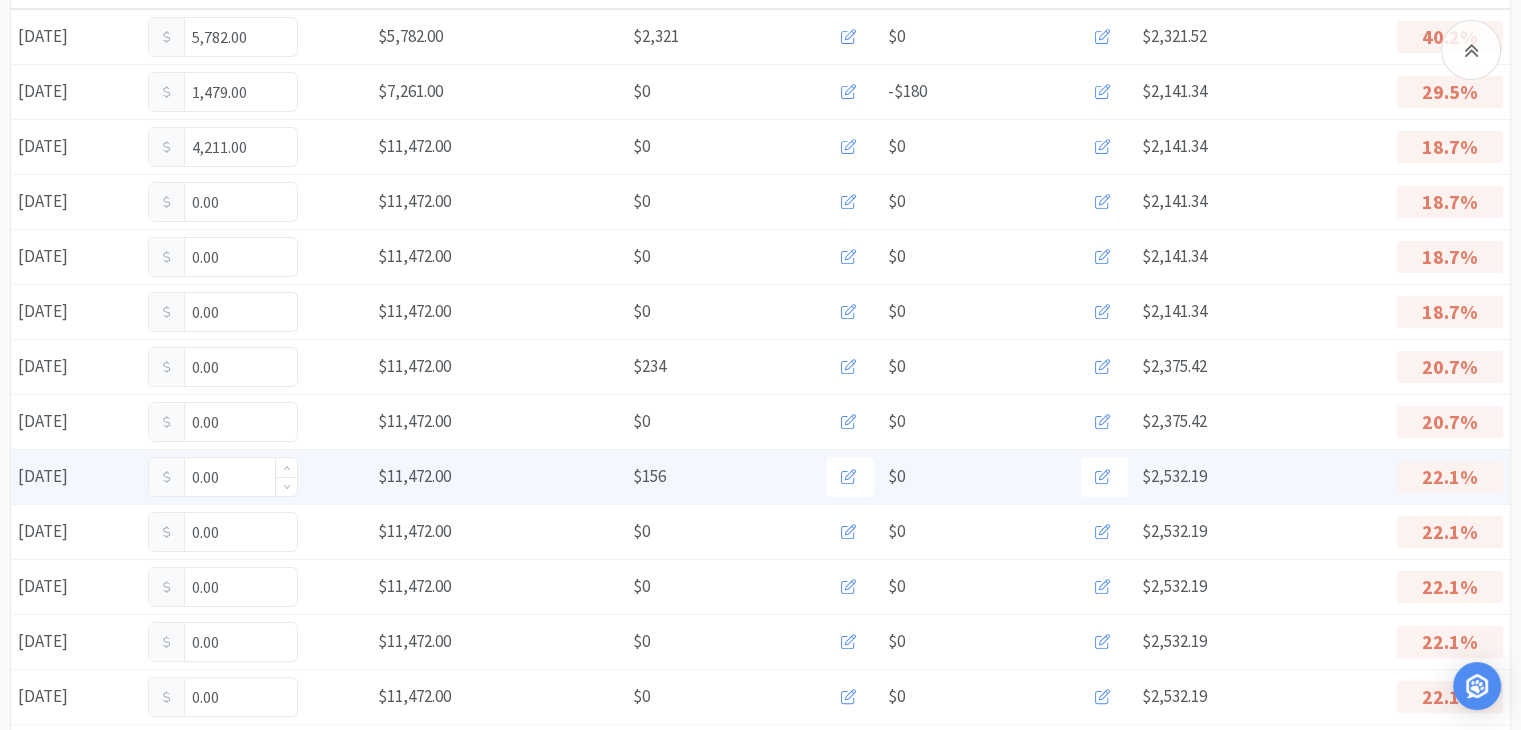 scroll, scrollTop: 300, scrollLeft: 0, axis: vertical 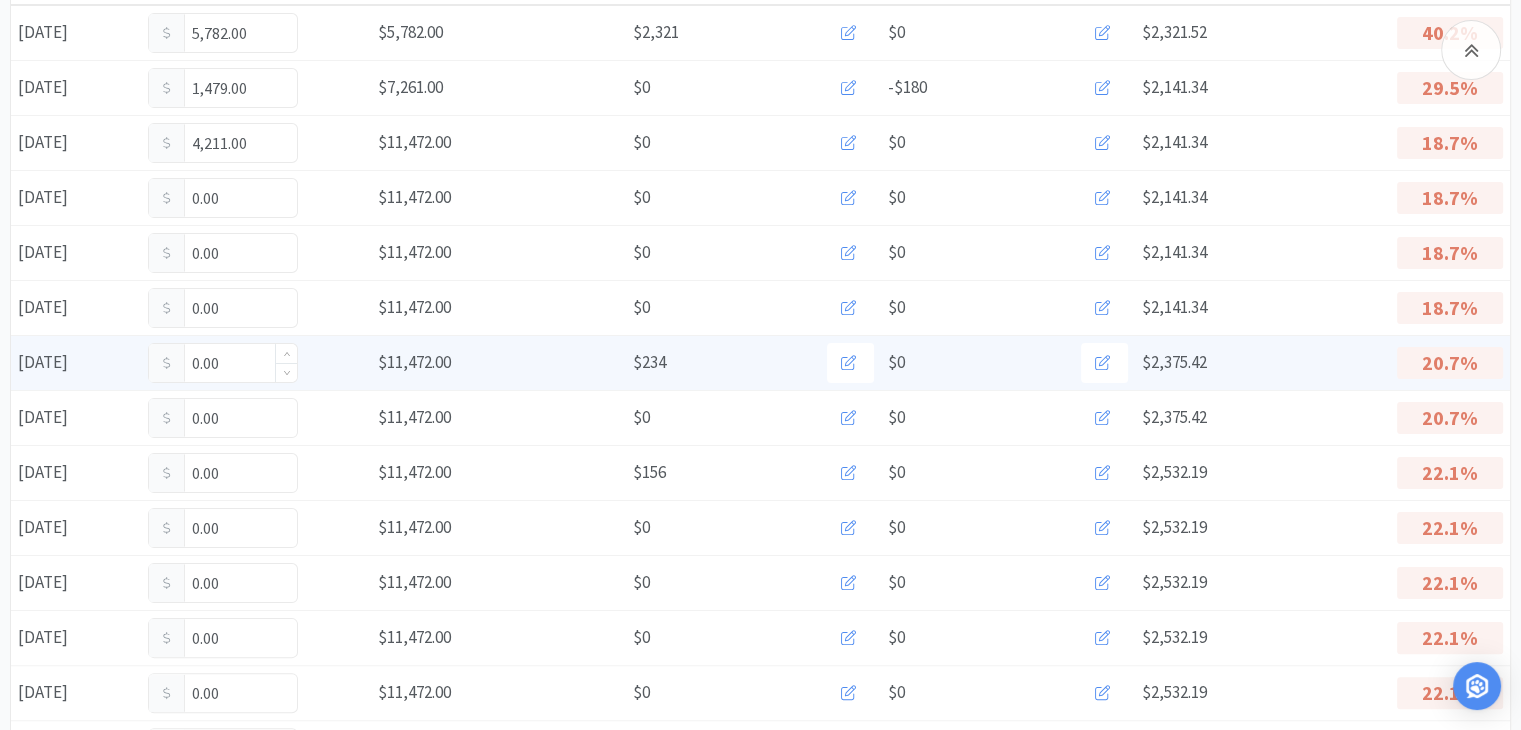 click on "0.00" at bounding box center (223, 363) 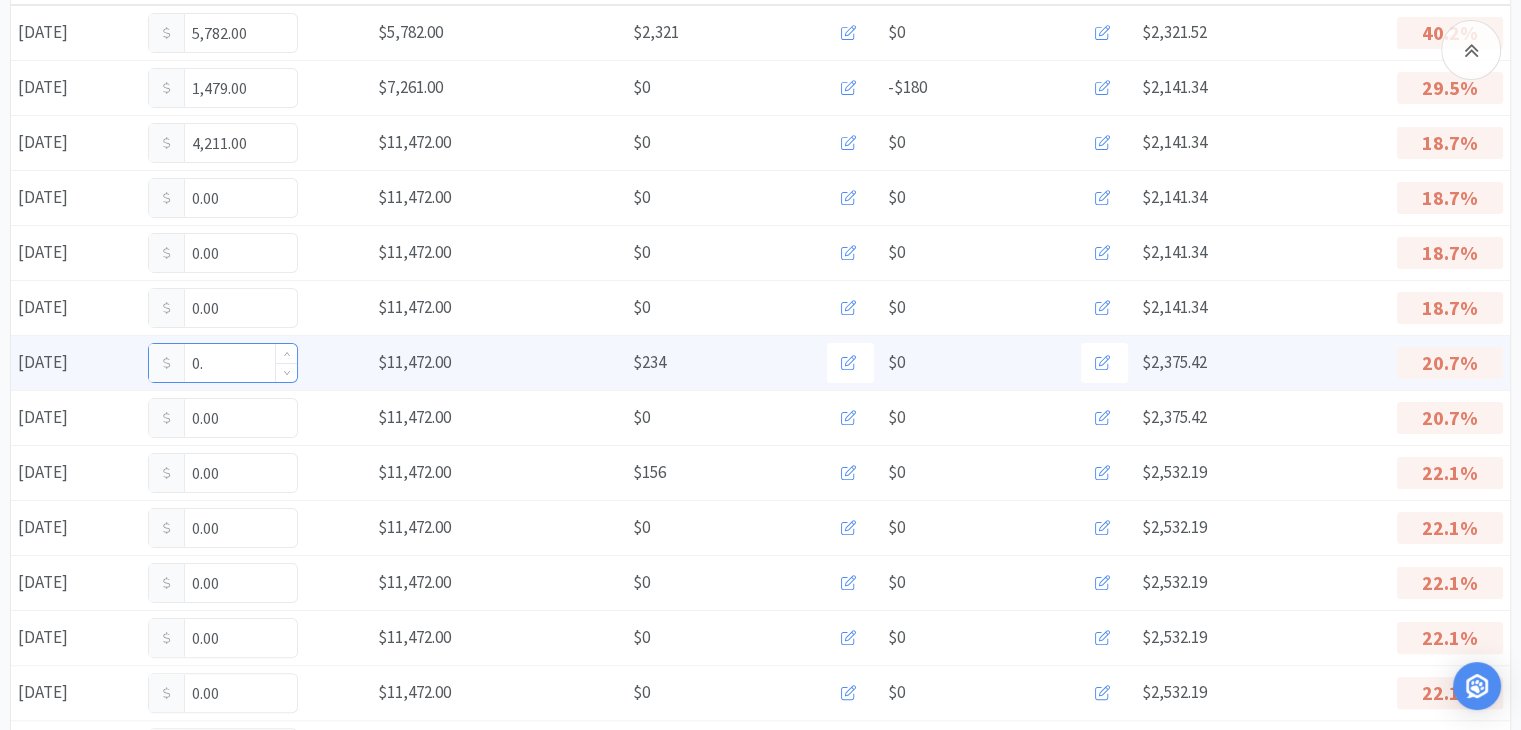 type on "0" 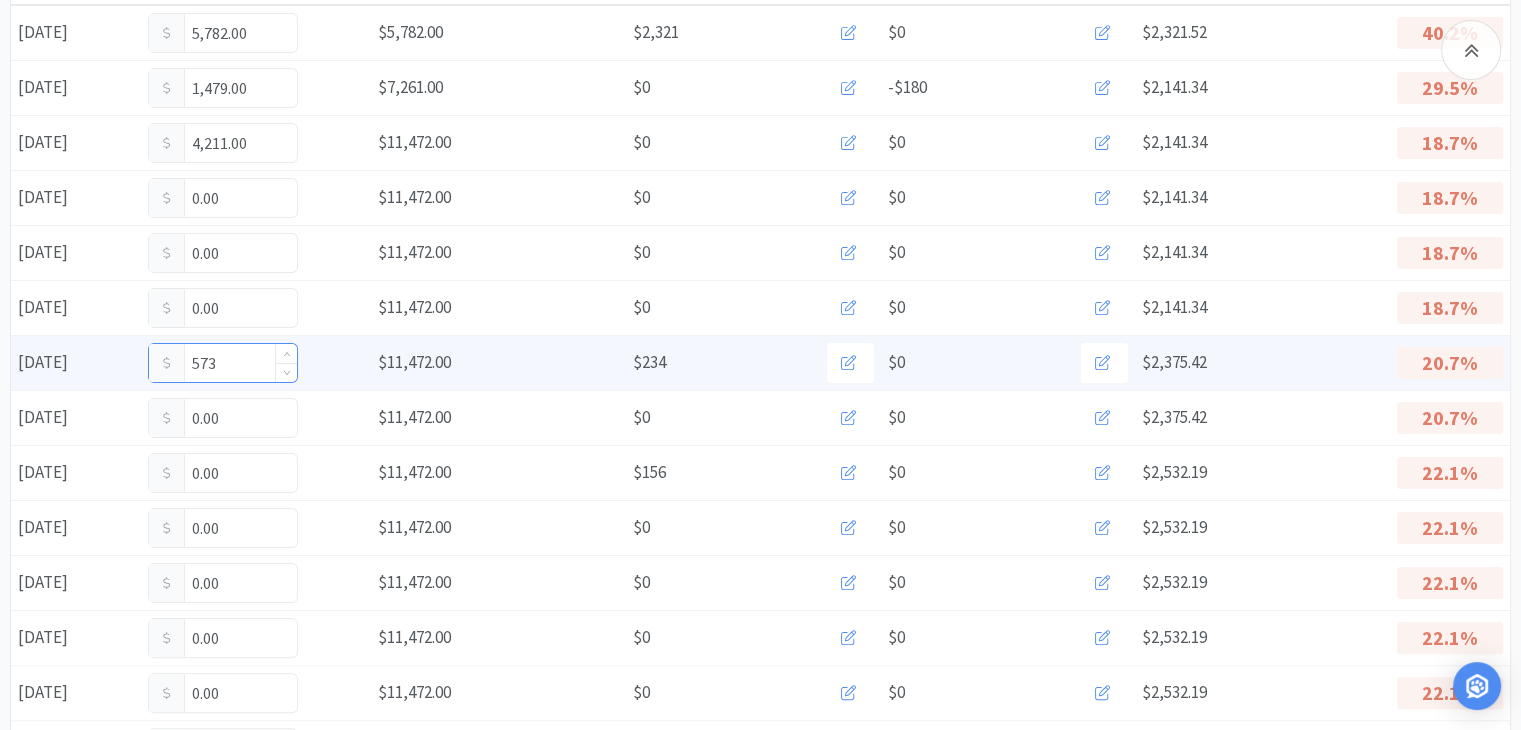 type on "5,730" 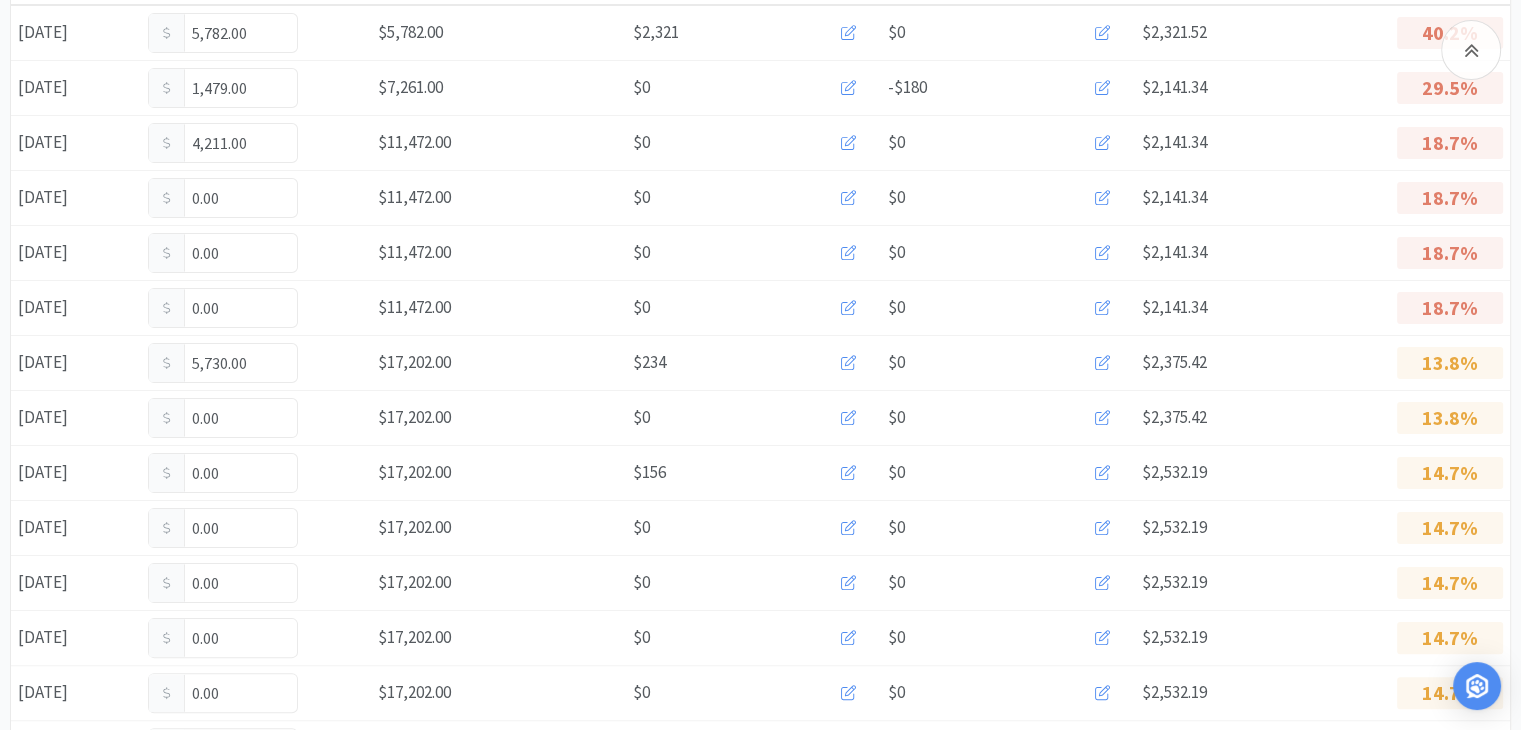 click on "0.00" at bounding box center [223, 418] 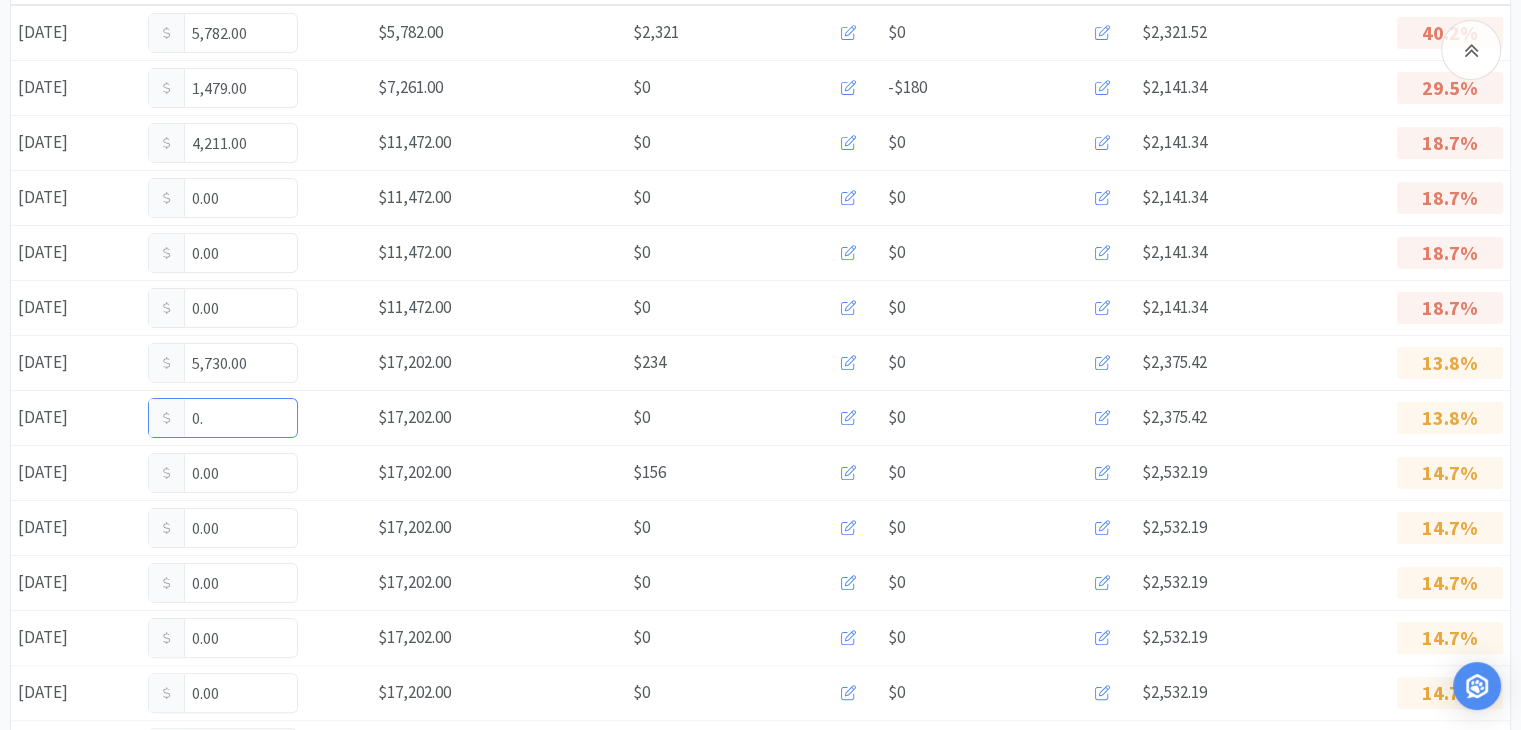 type on "0" 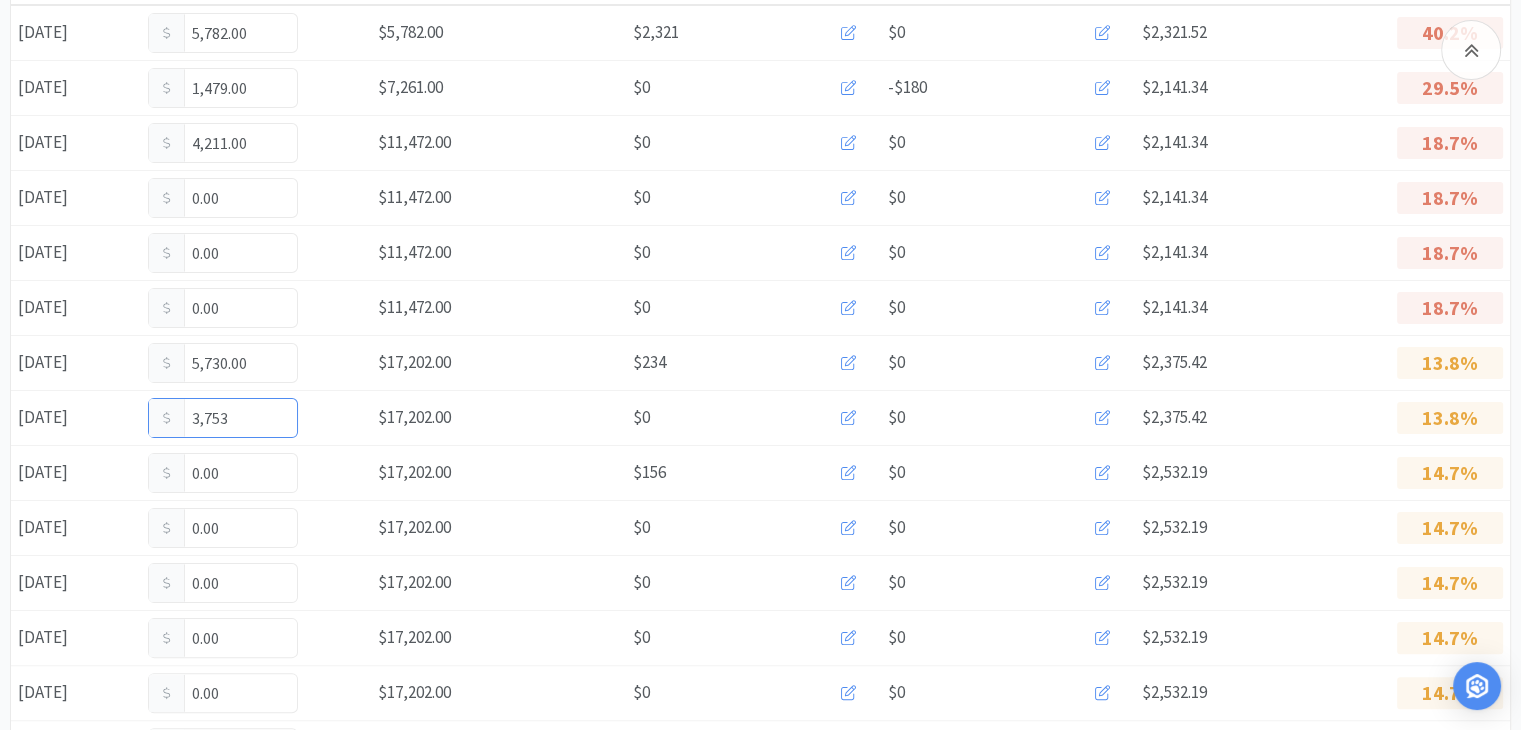 type on "3,752" 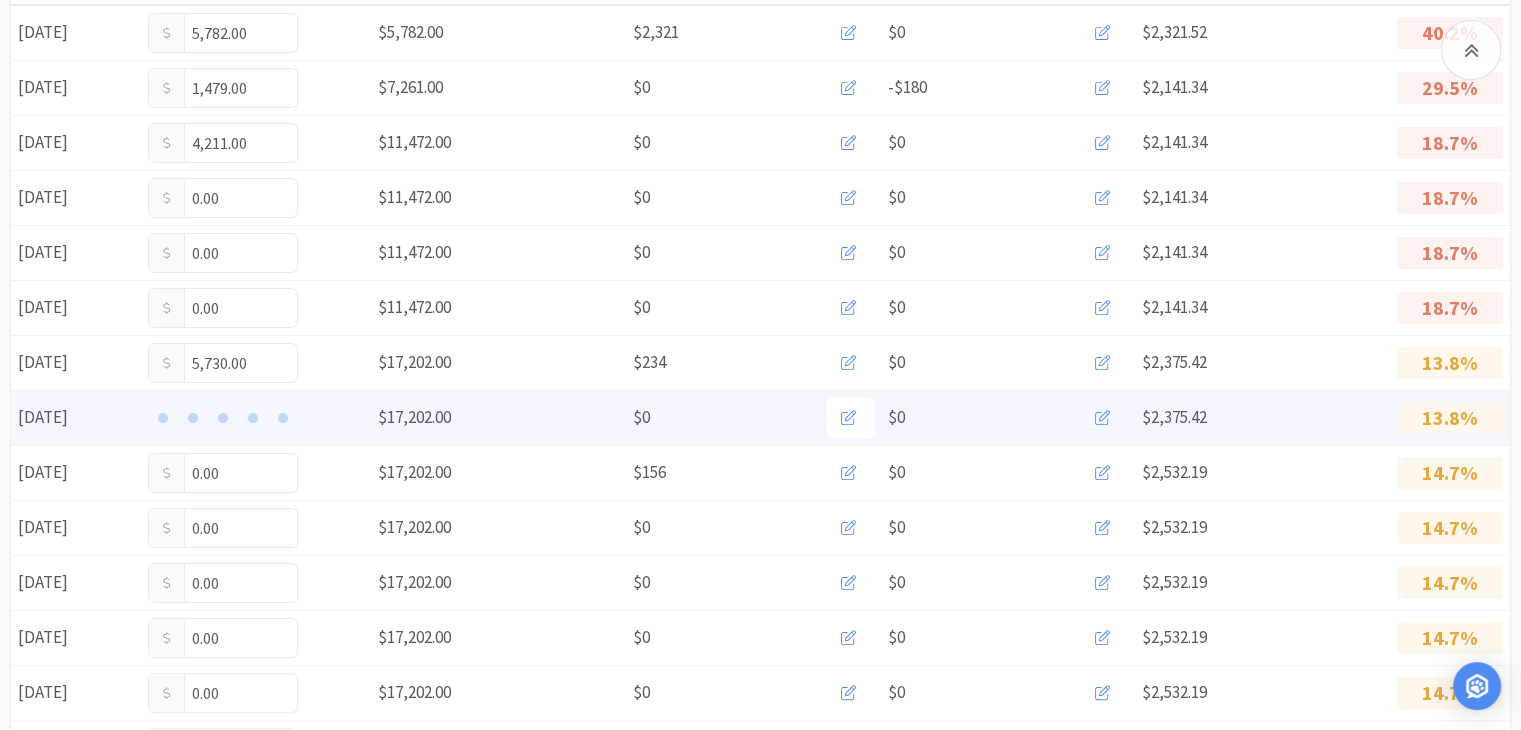 click 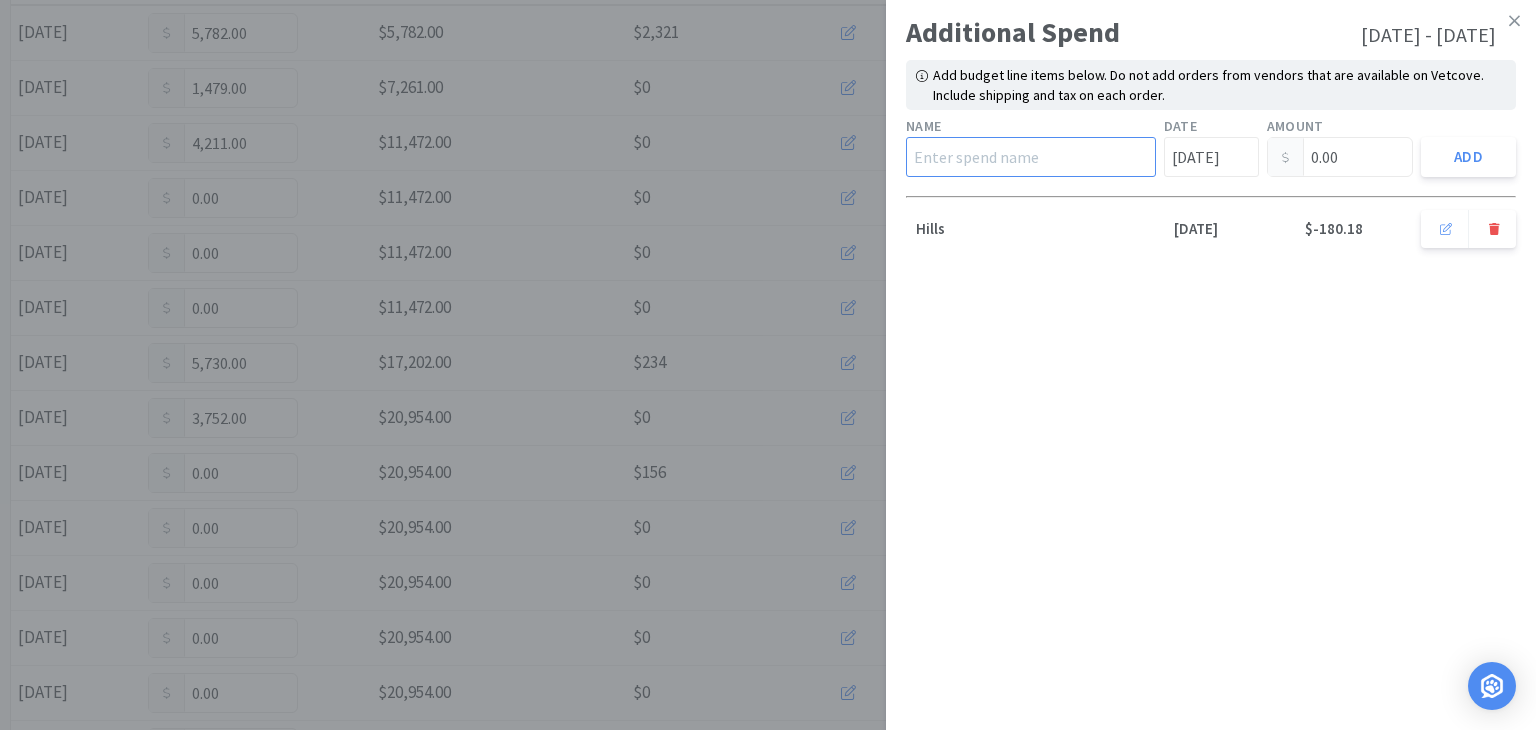 click at bounding box center (1031, 157) 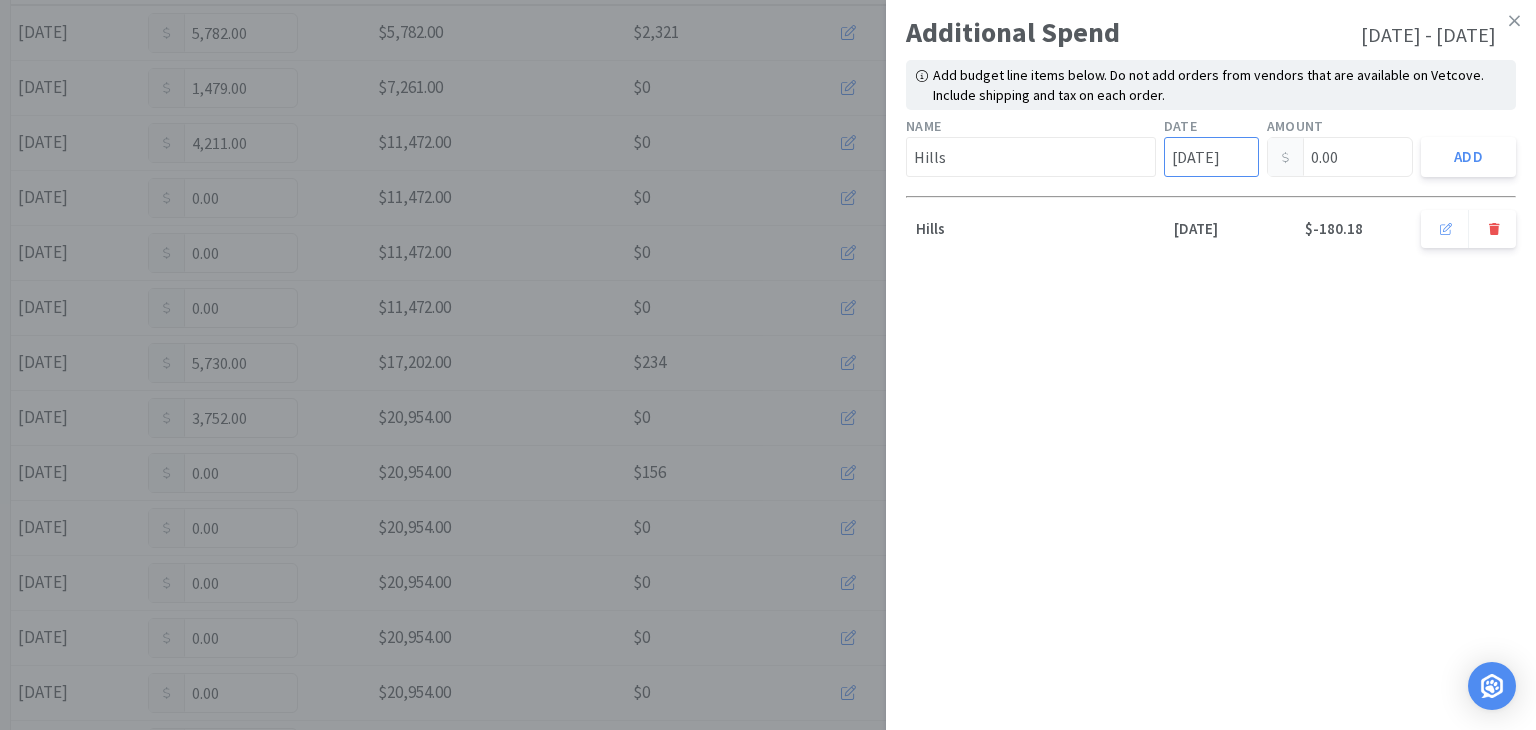 click on "Jul 8th" at bounding box center [1211, 157] 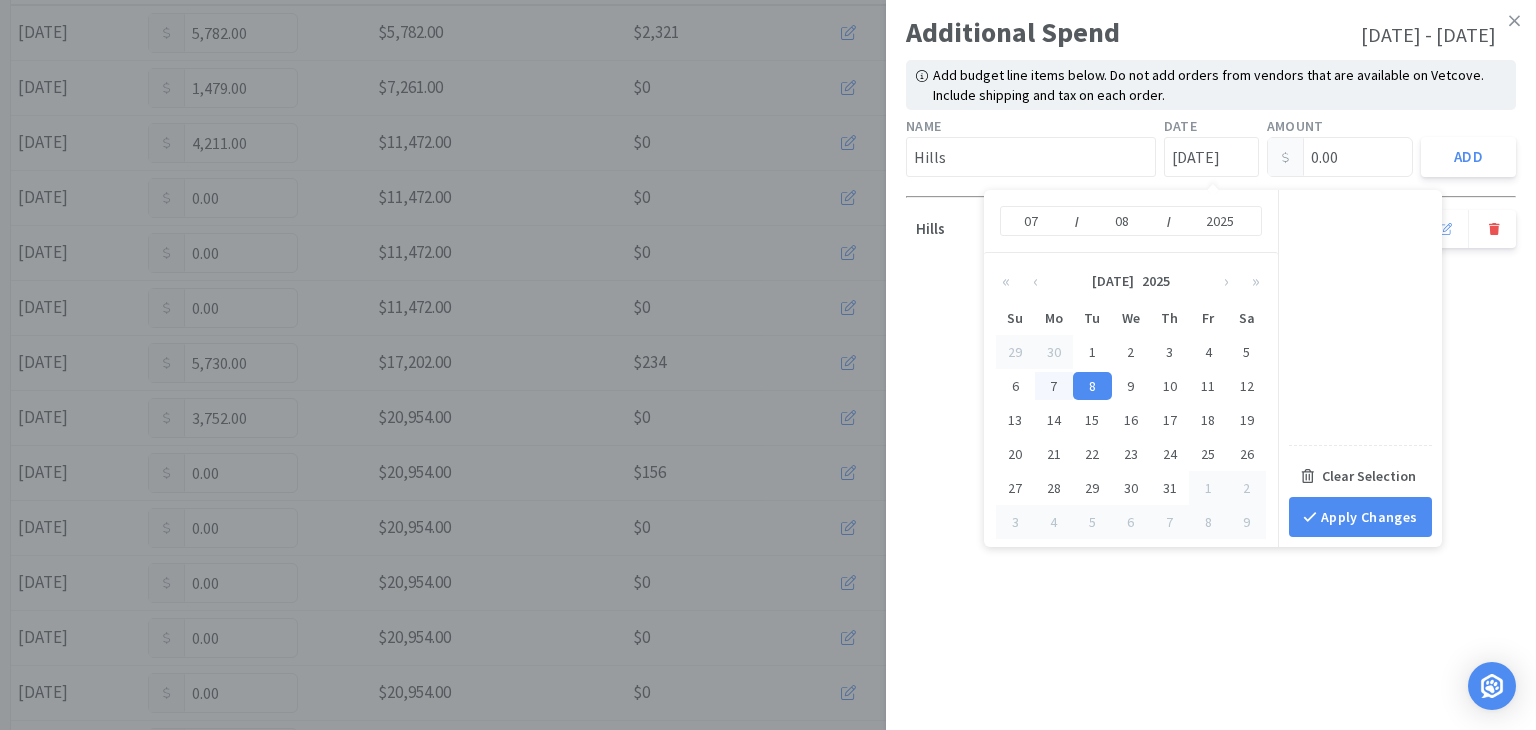 click on "7" at bounding box center [1054, 386] 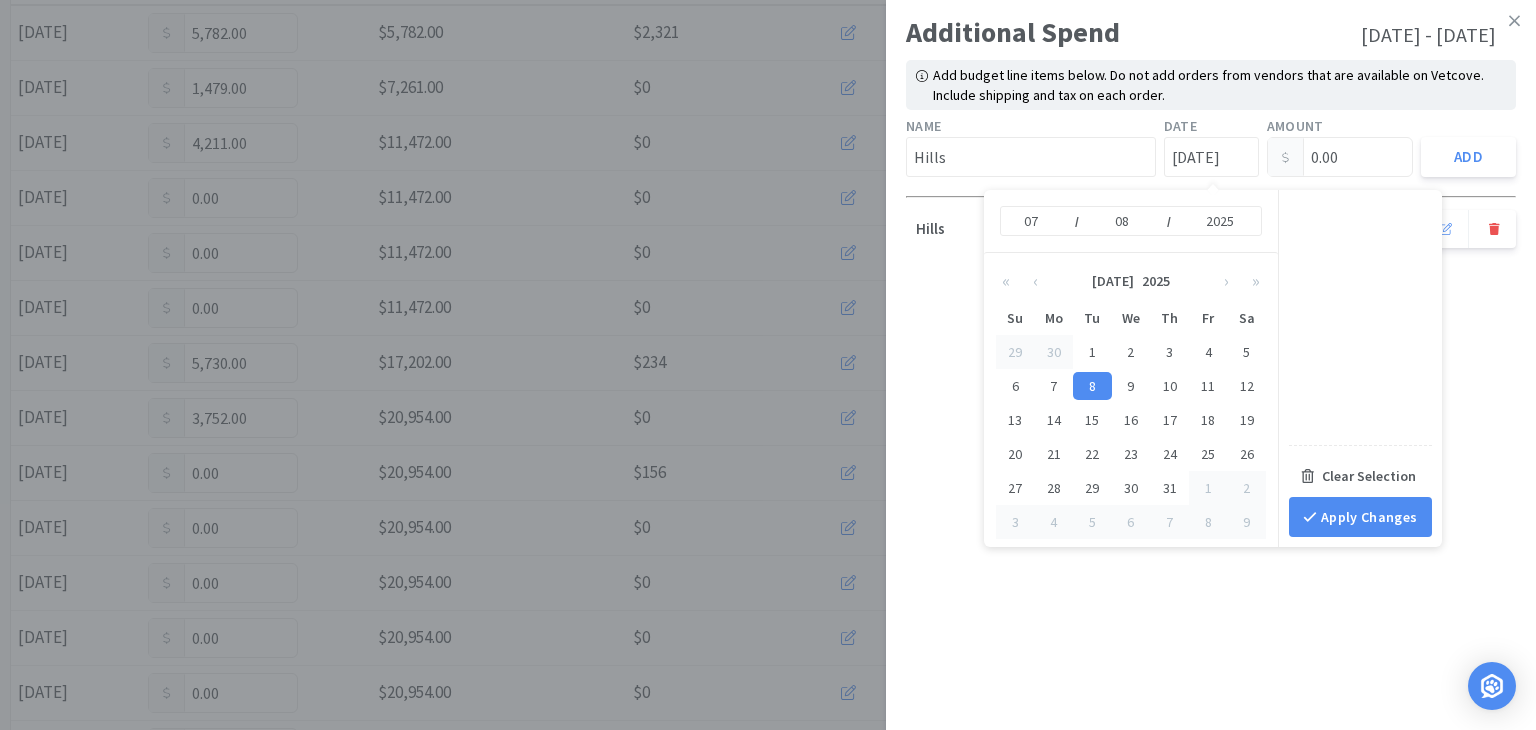 type on "Jul 7th" 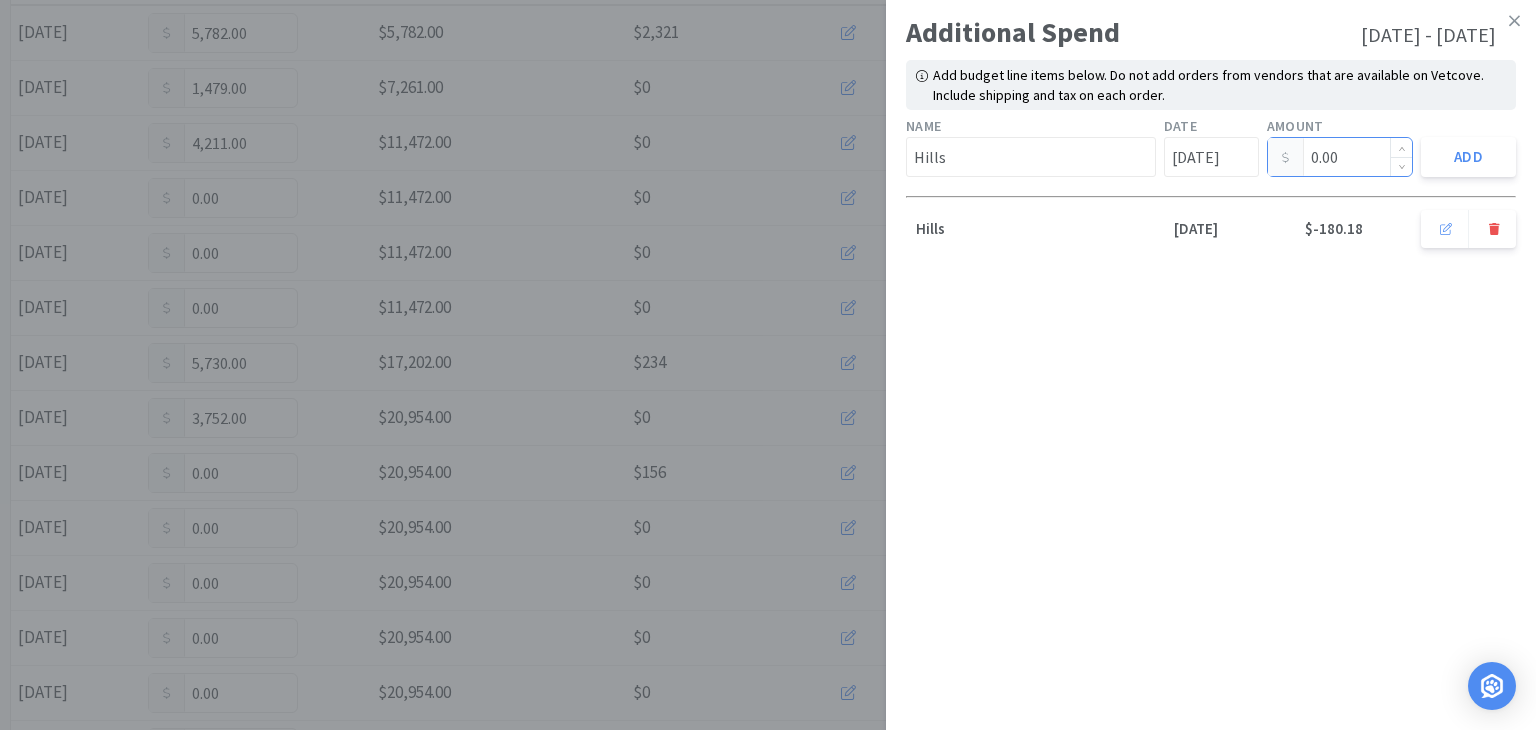 click on "0.00" at bounding box center (1340, 157) 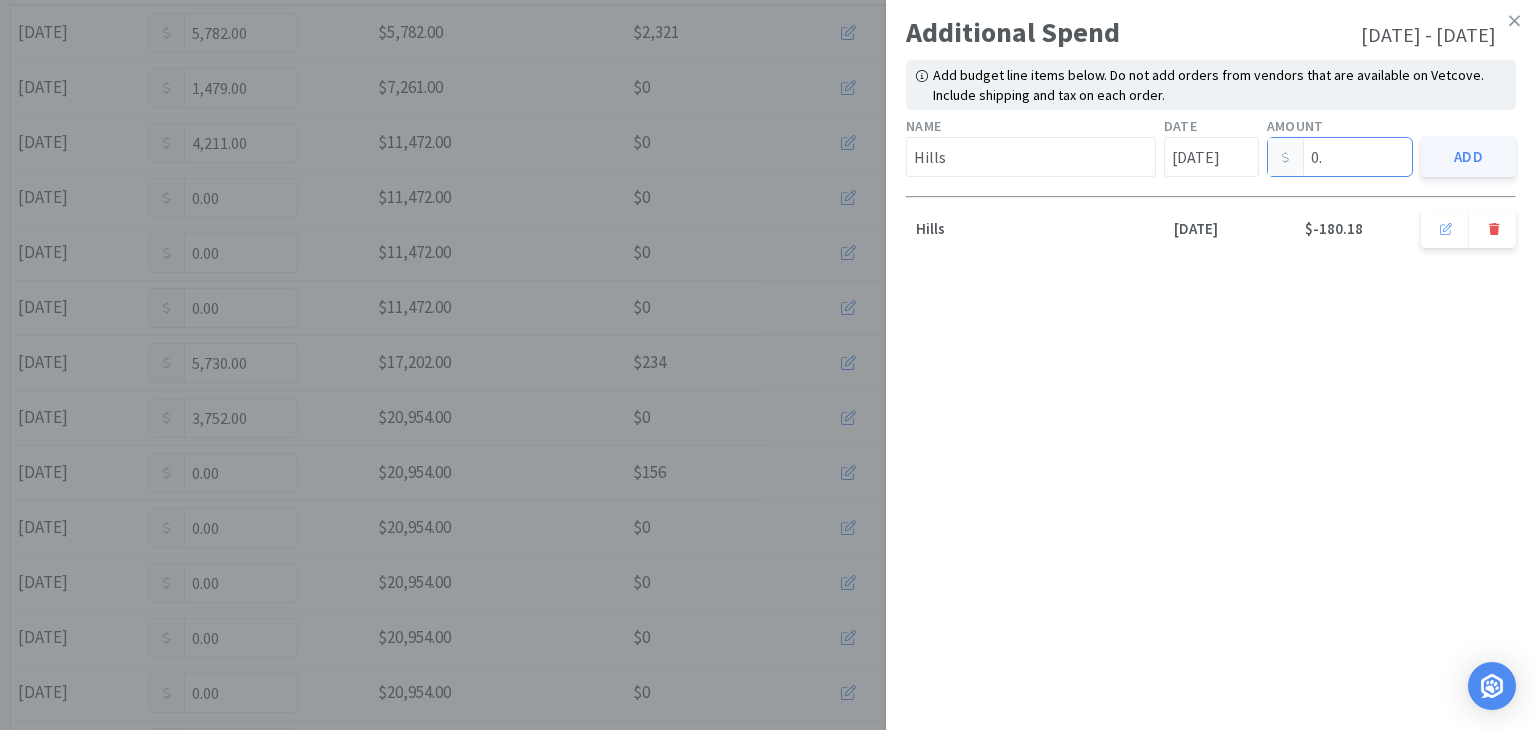 type on "0" 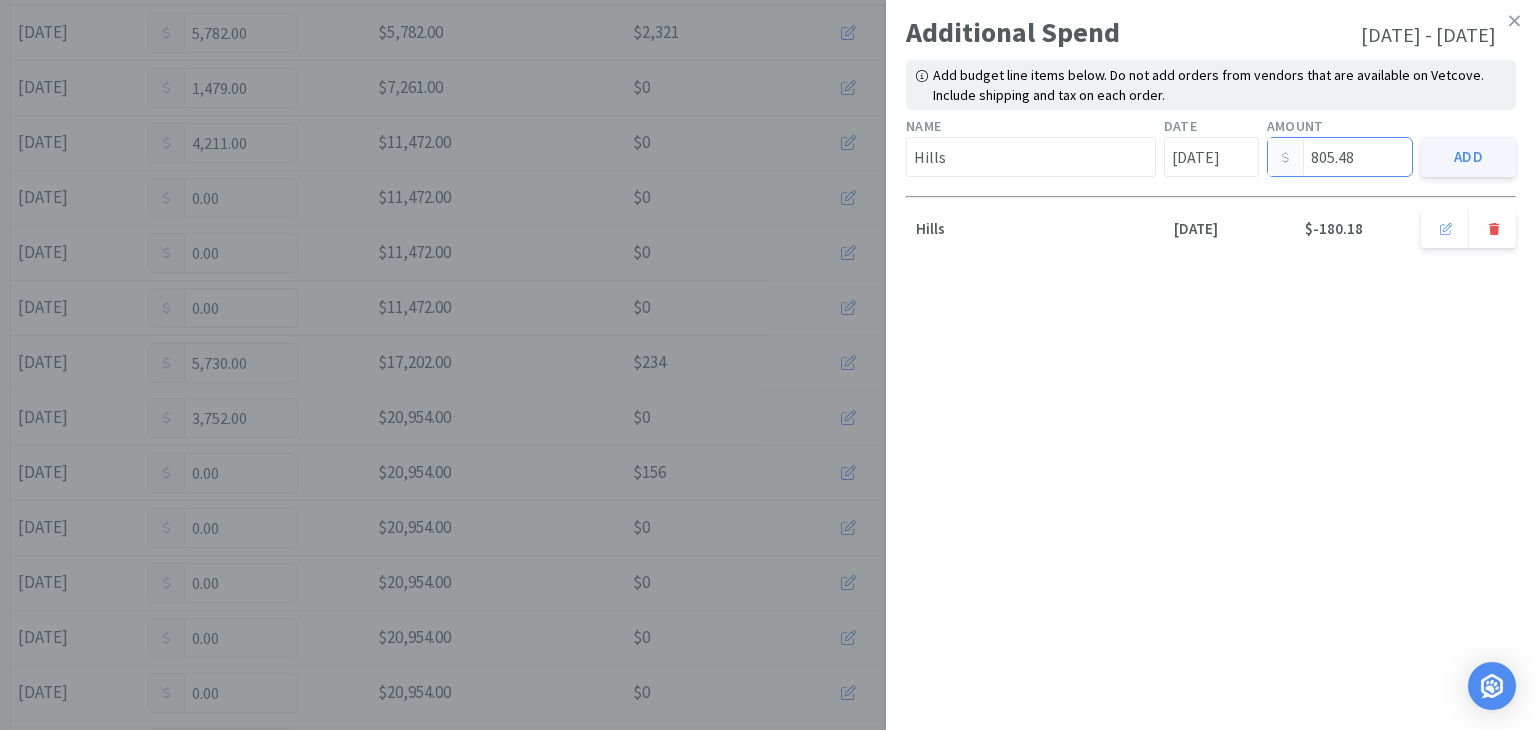type on "805.48" 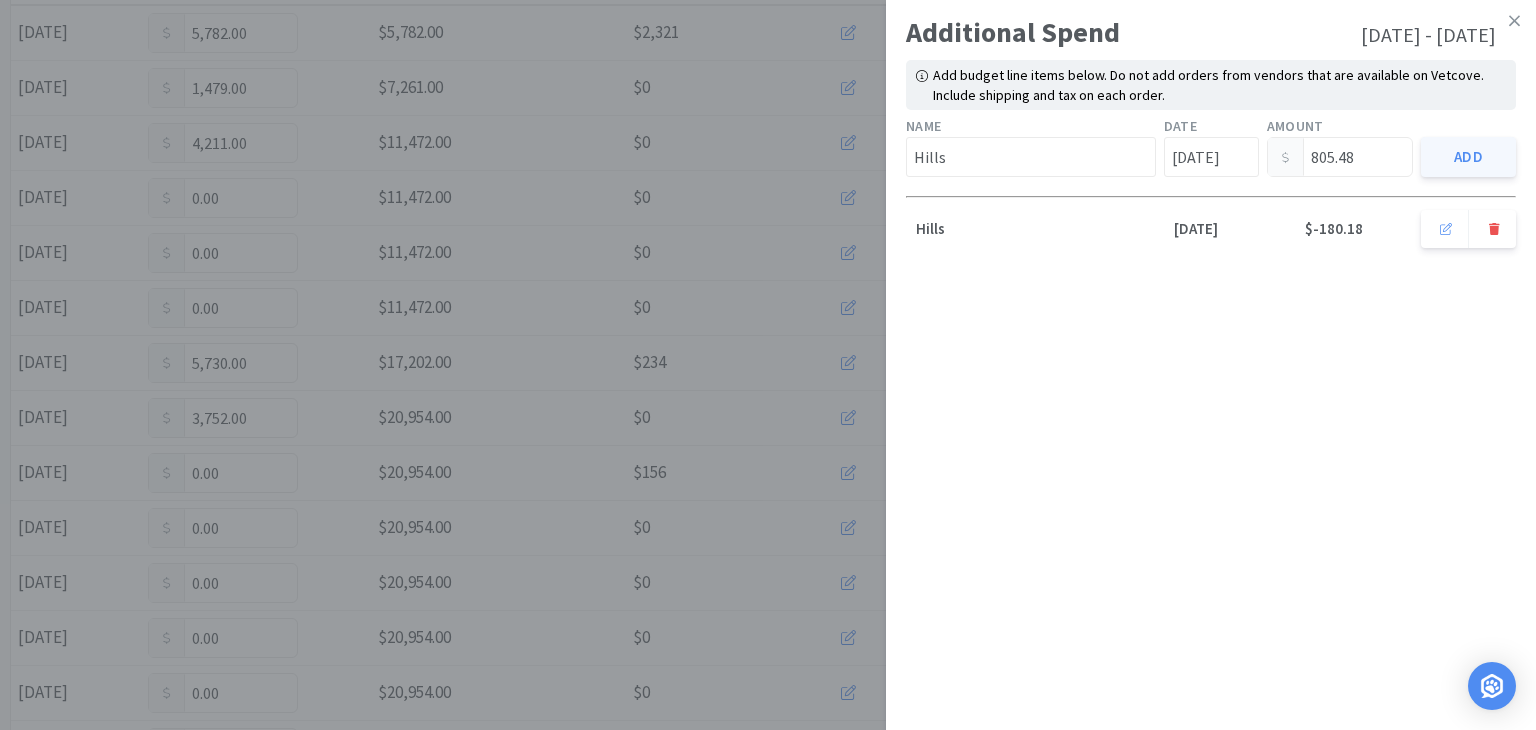 click on "Add" at bounding box center [1468, 157] 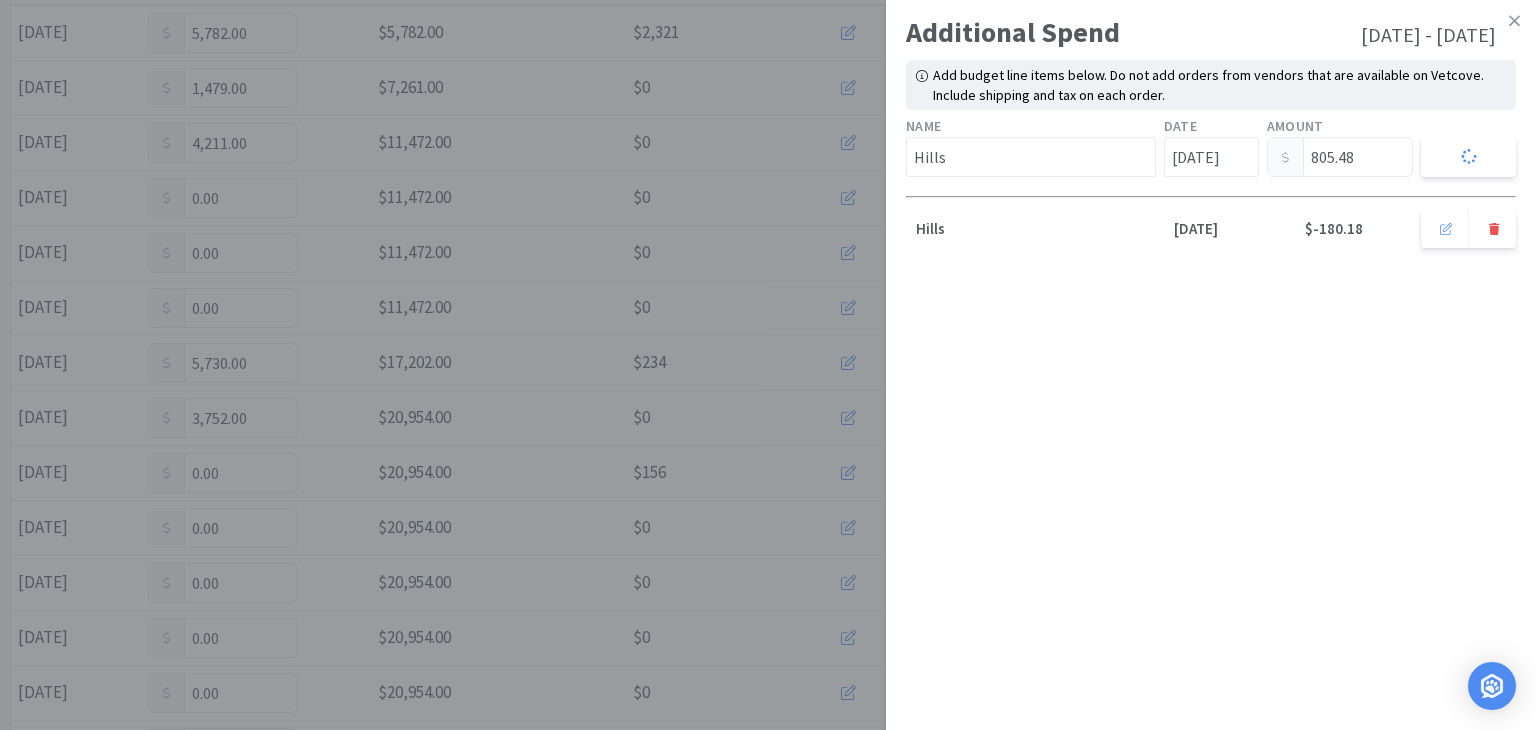 type 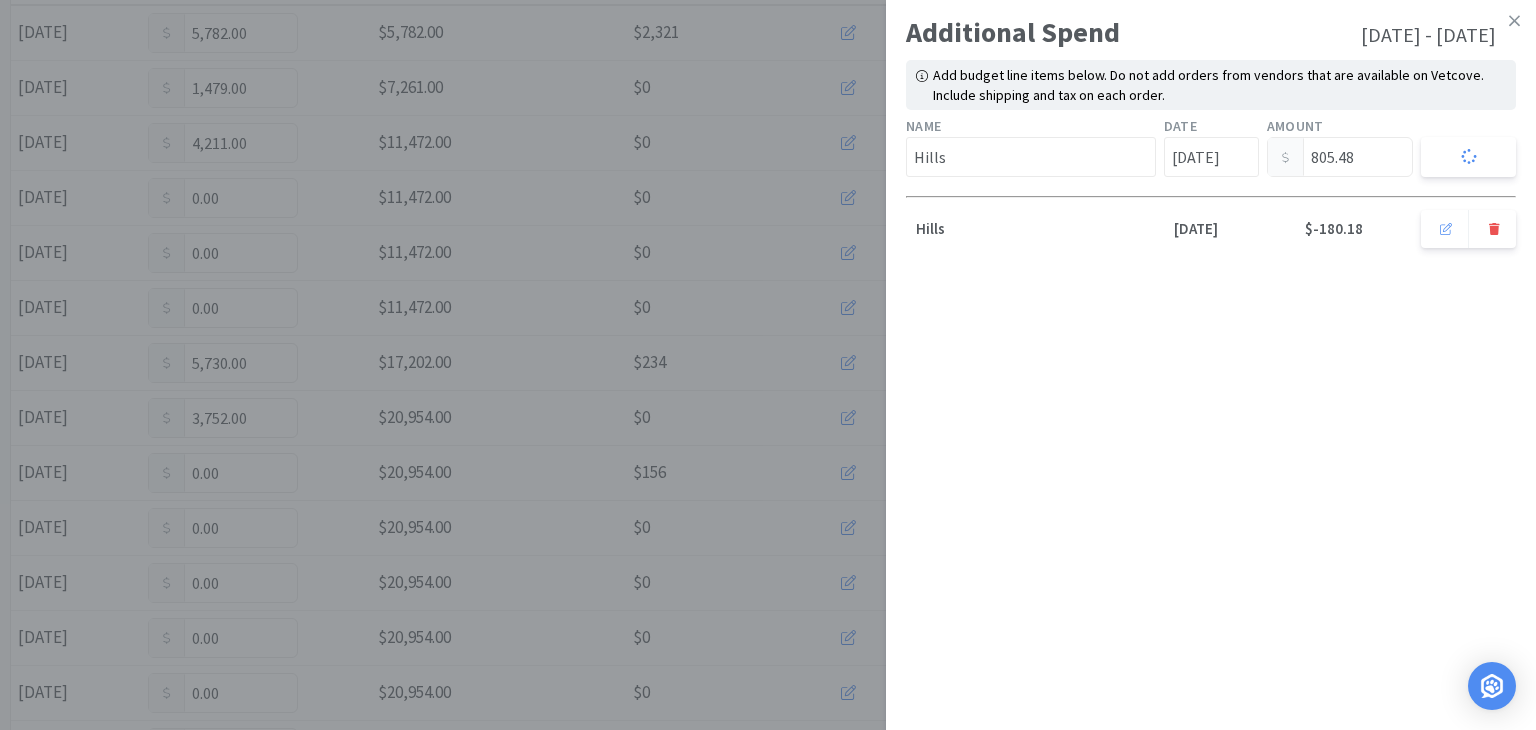 type on "Jul 1st" 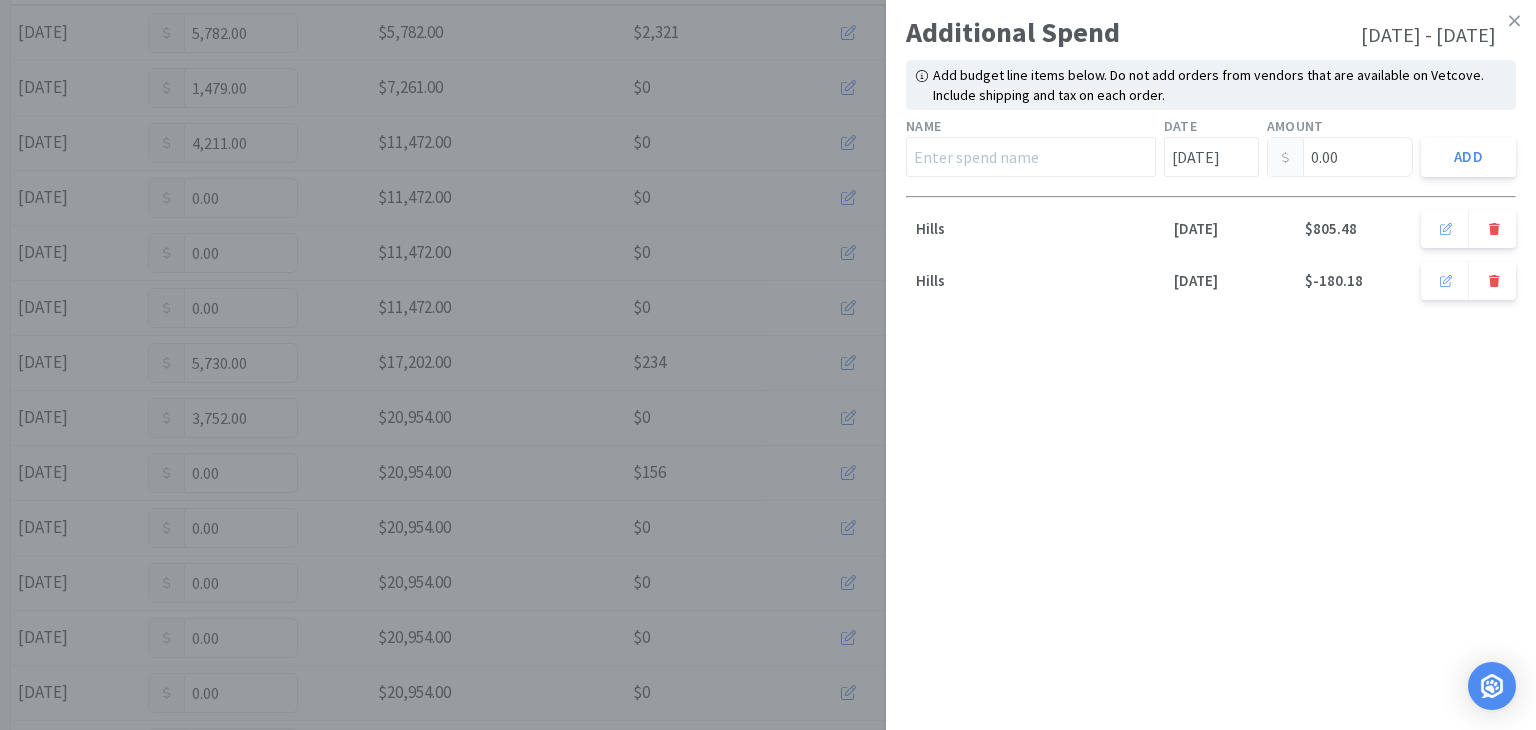 click at bounding box center [1514, 21] 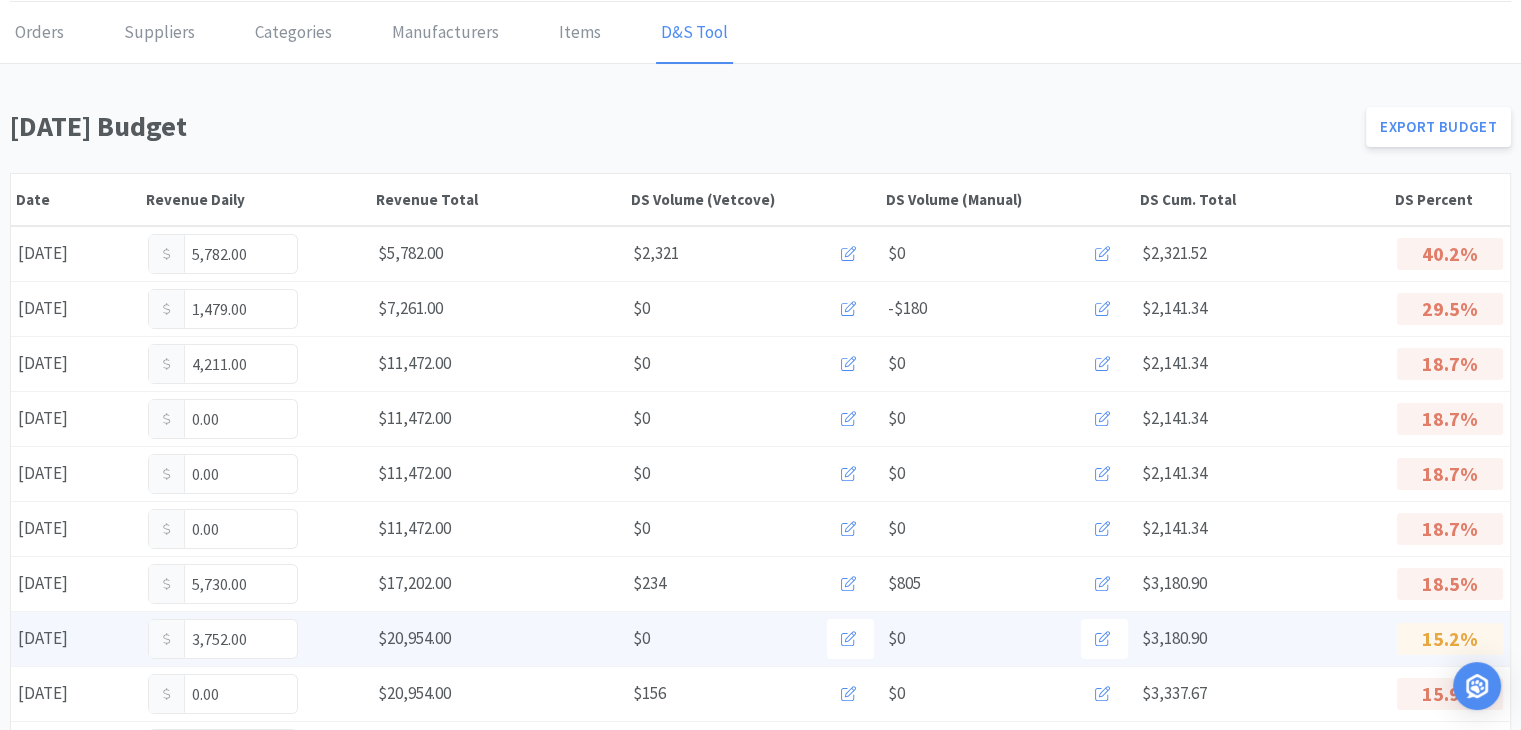 scroll, scrollTop: 0, scrollLeft: 0, axis: both 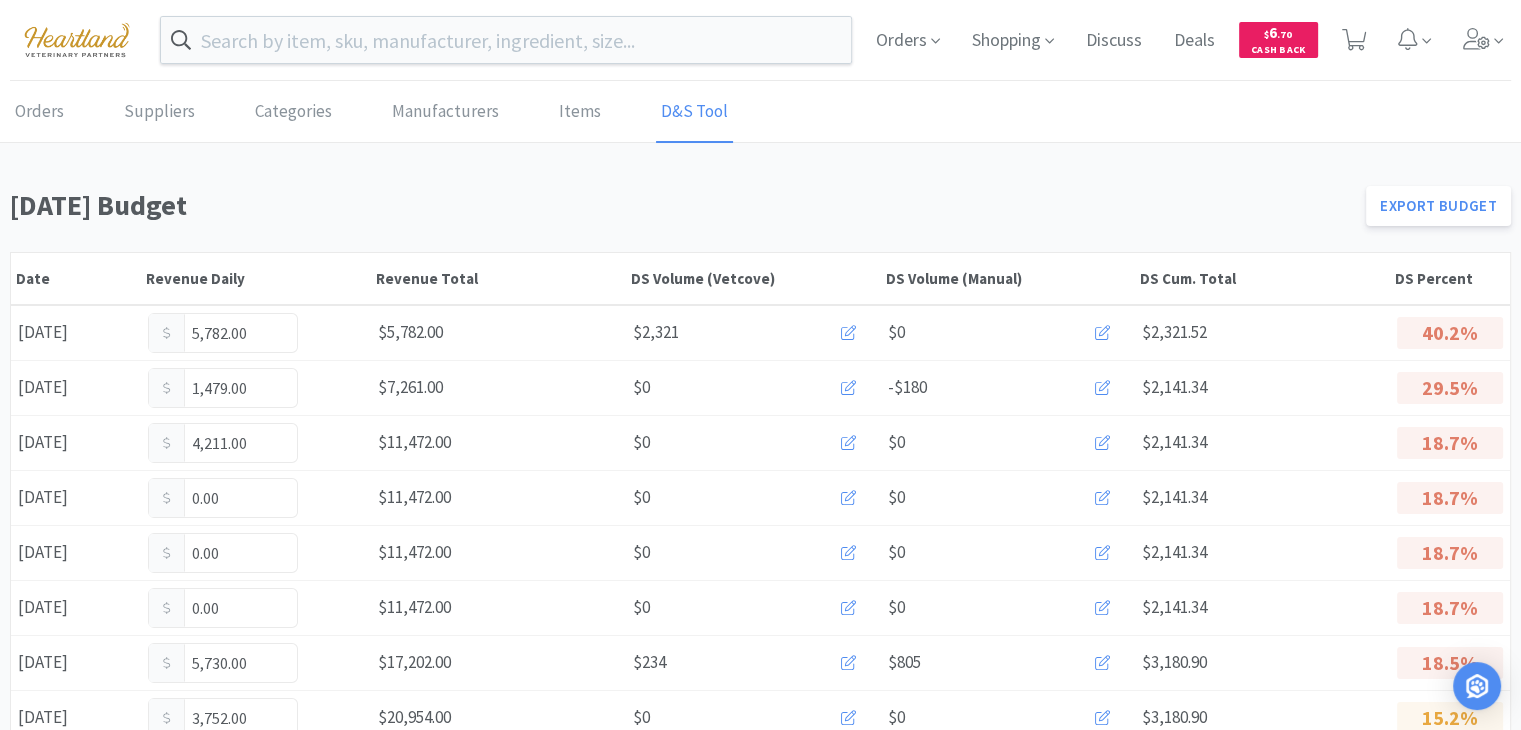 click on "Orders Suppliers Categories Manufacturers Items D&S Tool" at bounding box center [760, 112] 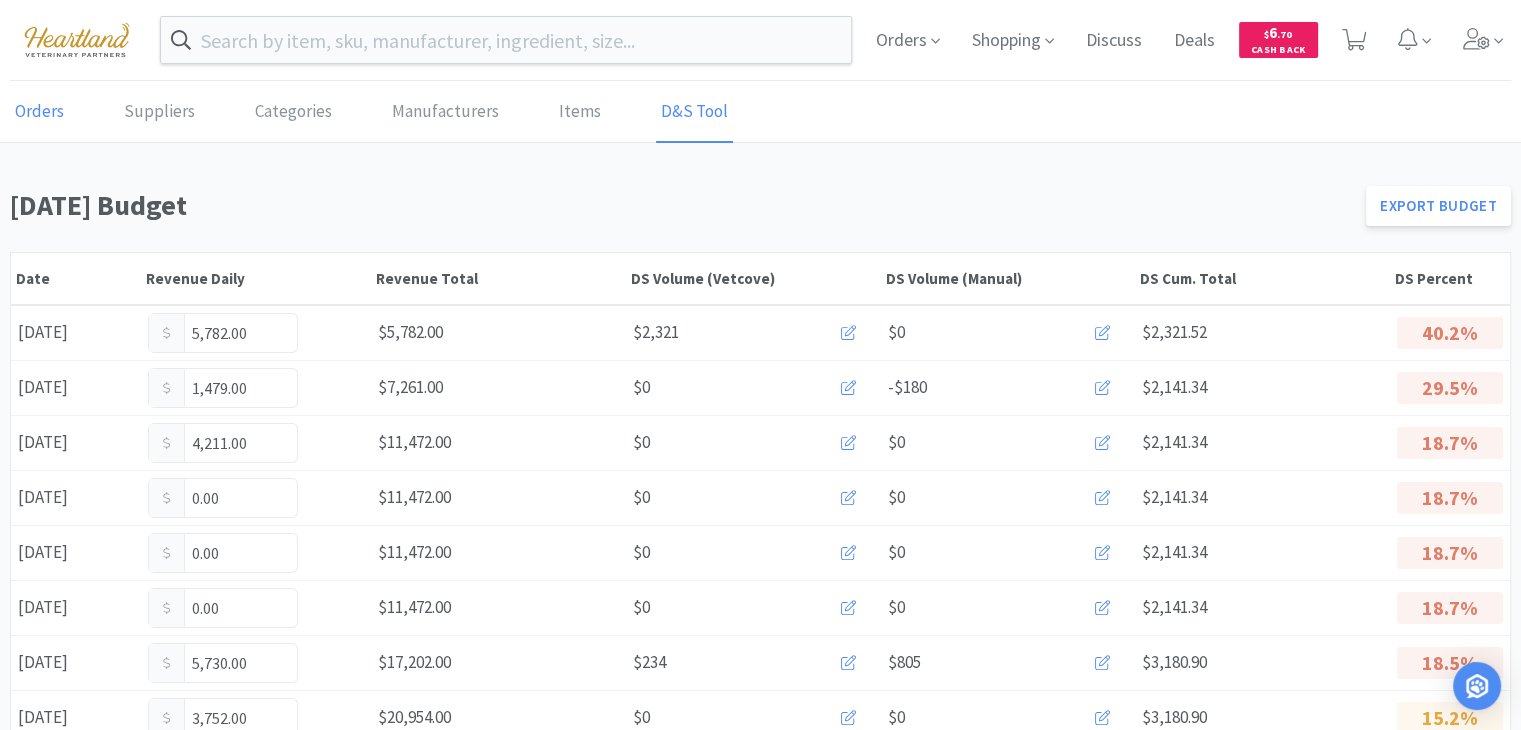 click on "Orders" at bounding box center (39, 112) 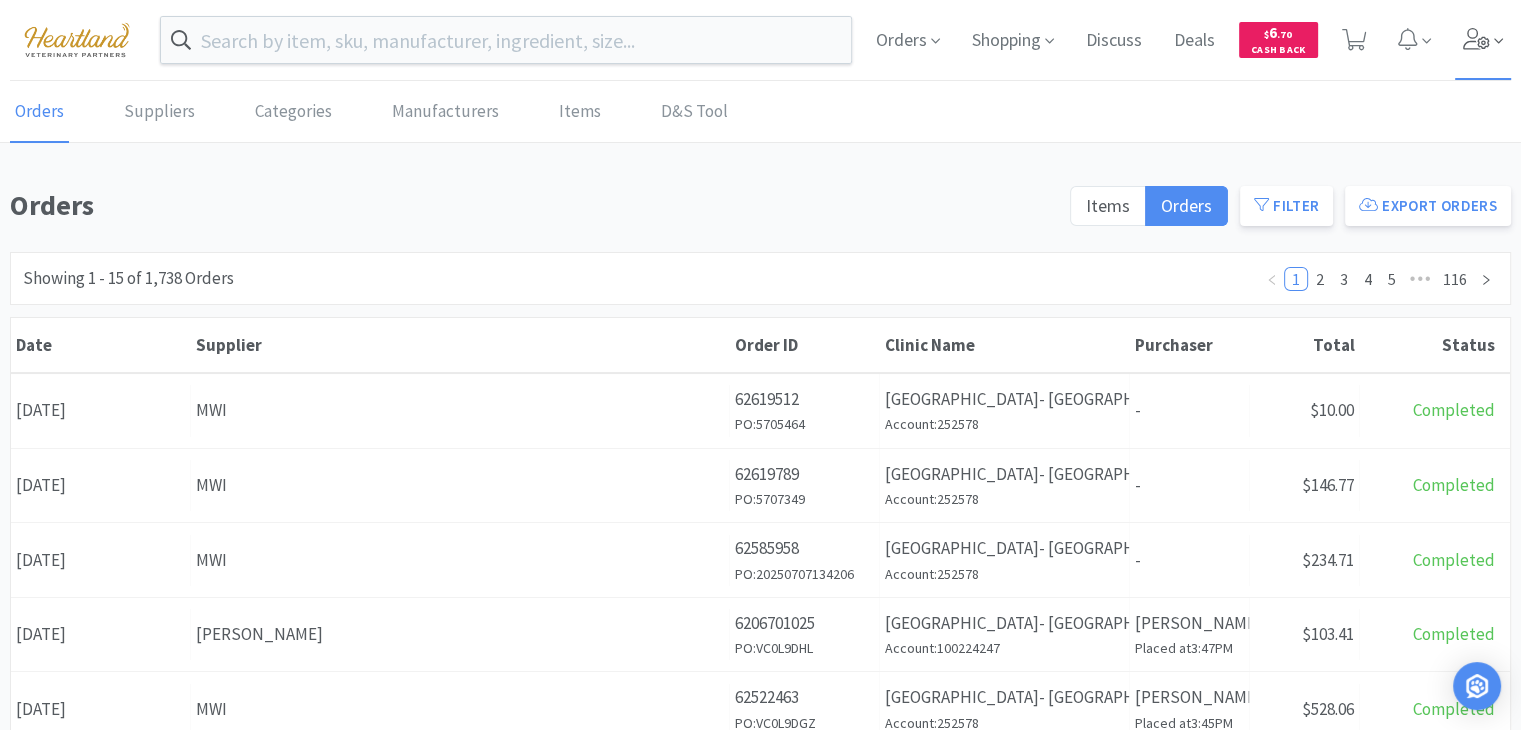 click 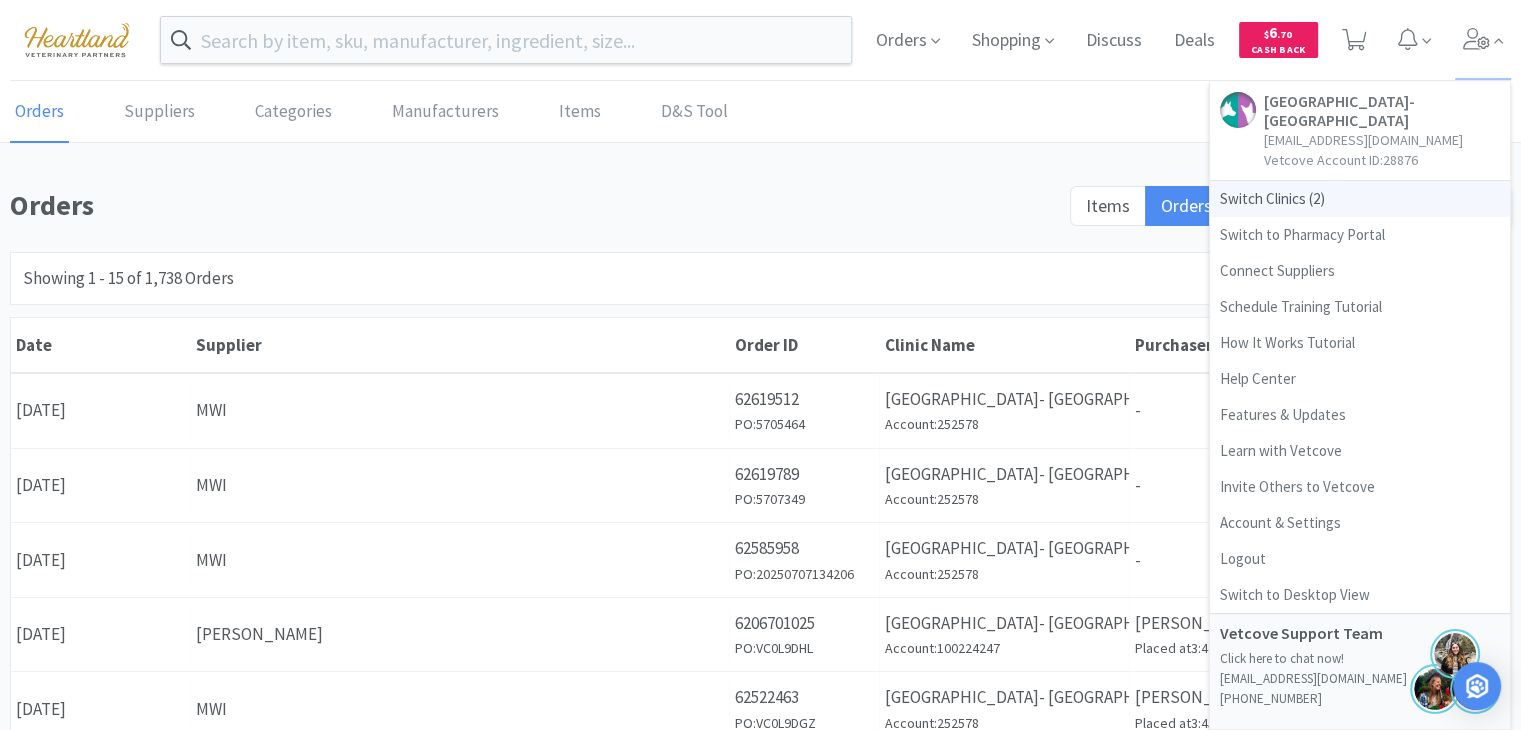 click on "Switch Clinics ( 2 )" at bounding box center (1360, 199) 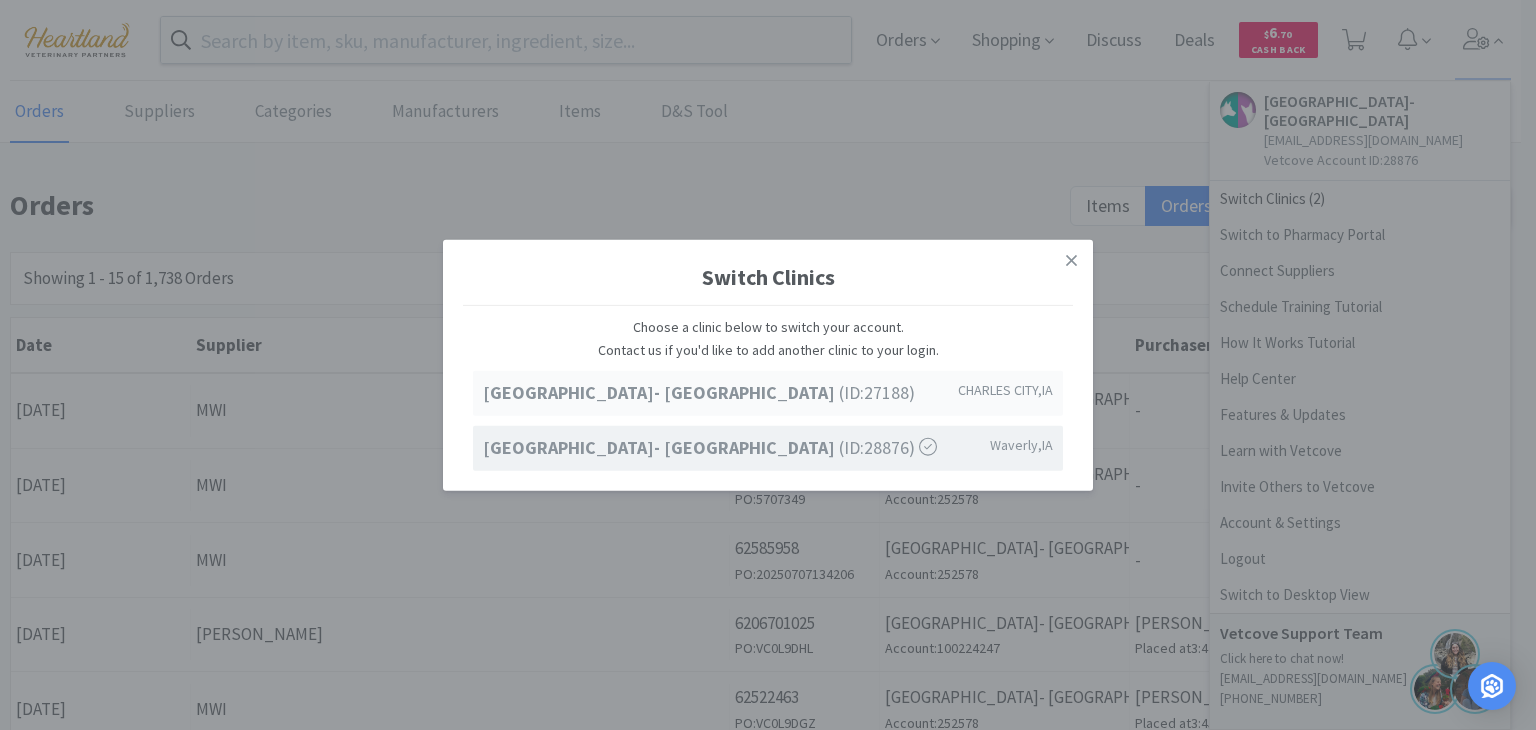 click on "[GEOGRAPHIC_DATA]- [GEOGRAPHIC_DATA]" at bounding box center [661, 392] 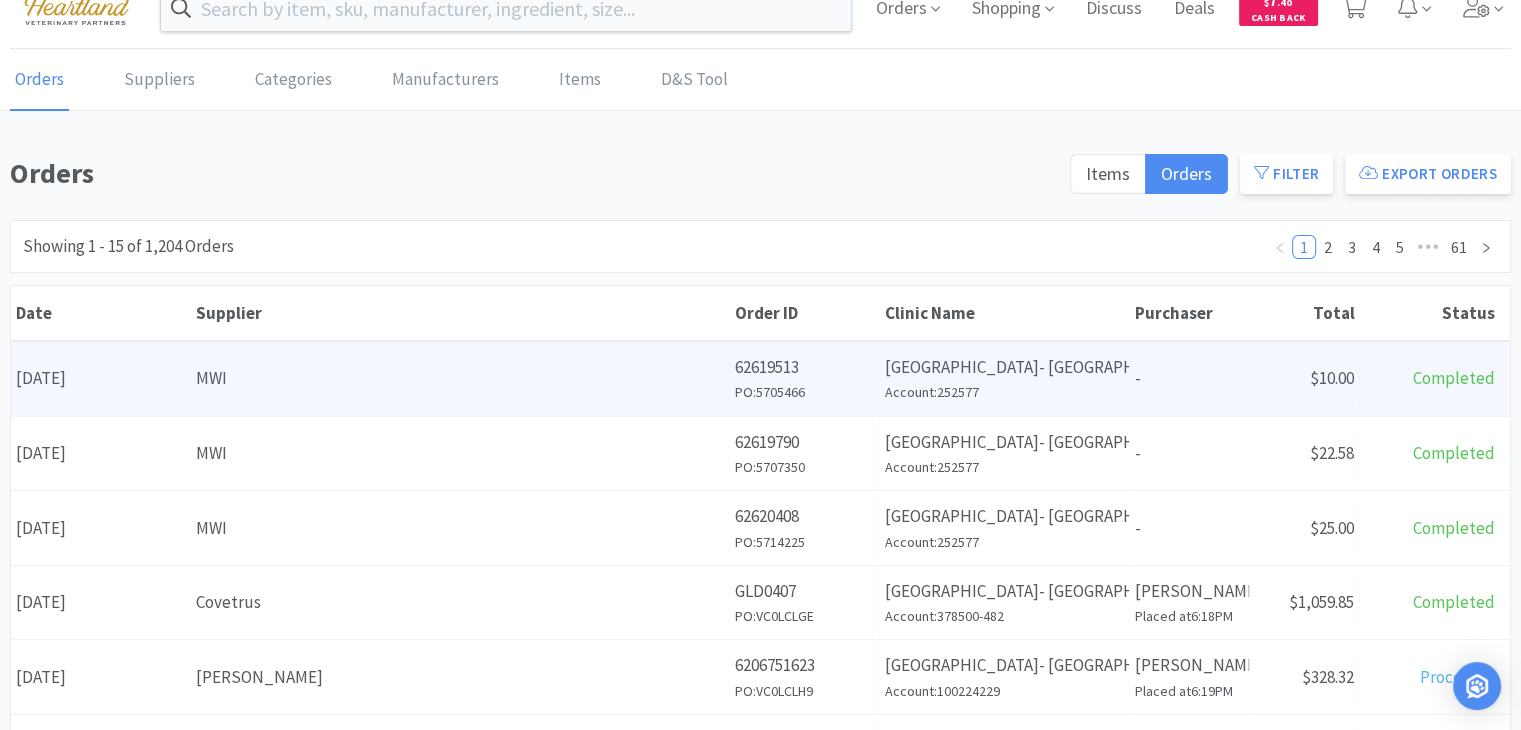 scroll, scrollTop: 0, scrollLeft: 0, axis: both 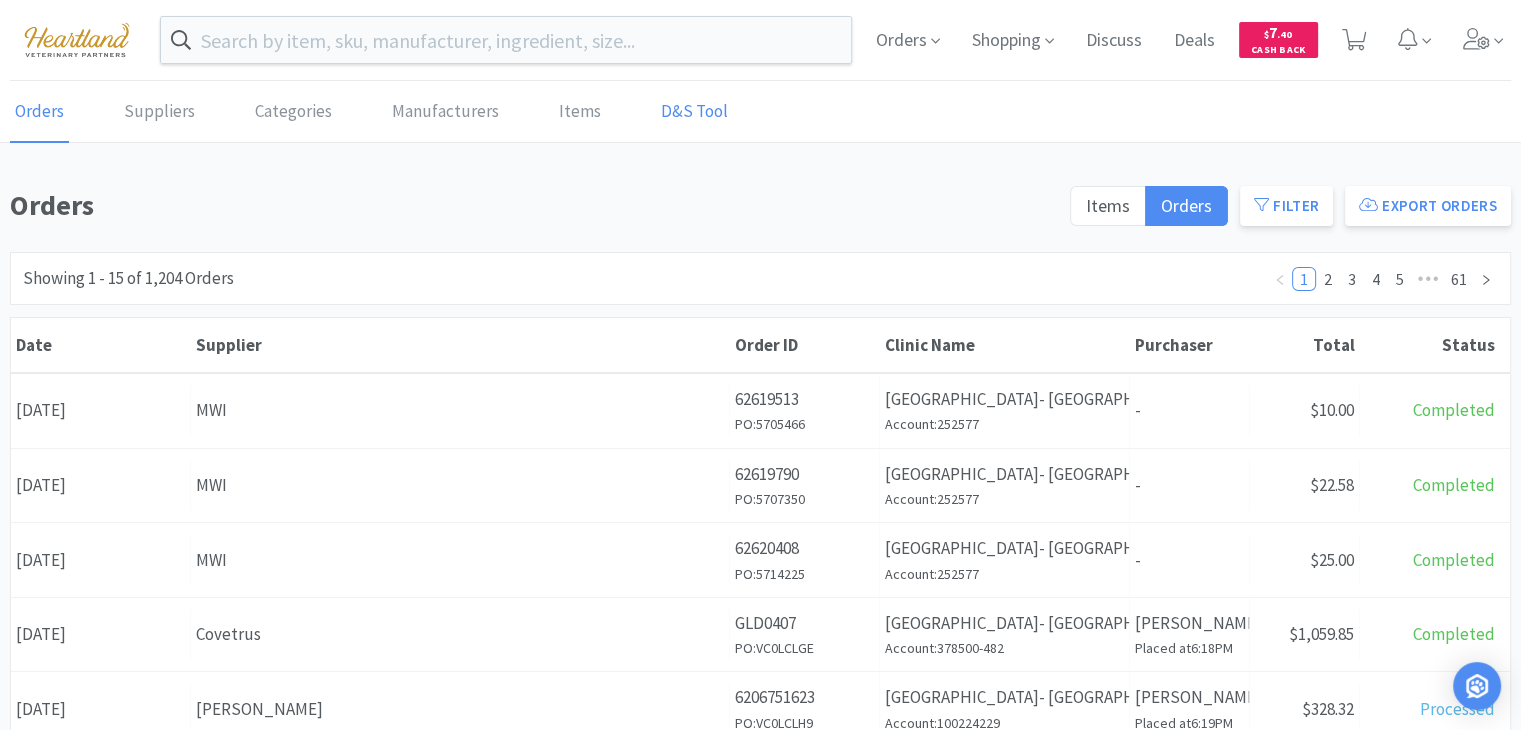 click on "D&S Tool" at bounding box center (694, 112) 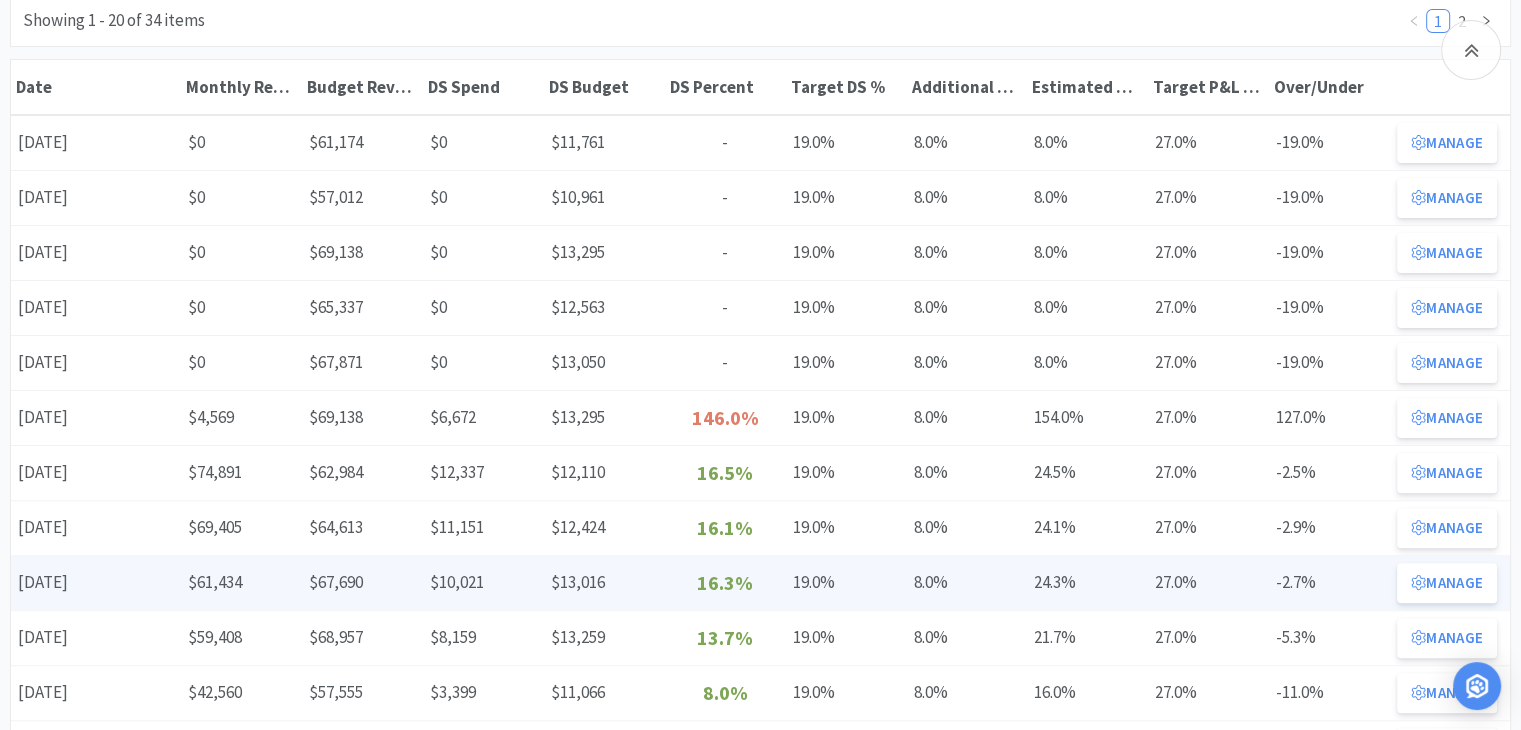scroll, scrollTop: 500, scrollLeft: 0, axis: vertical 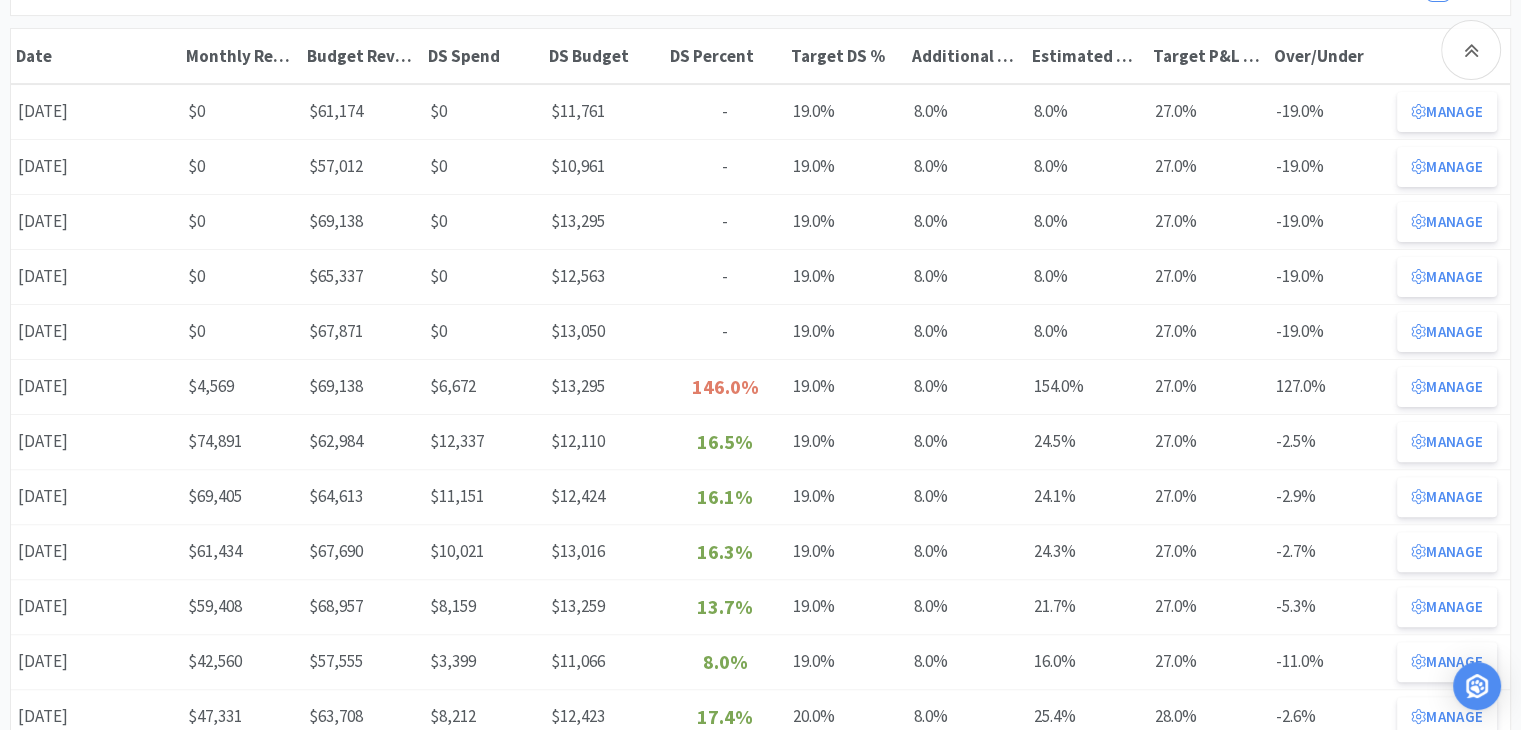click on "Manage" at bounding box center (1447, 387) 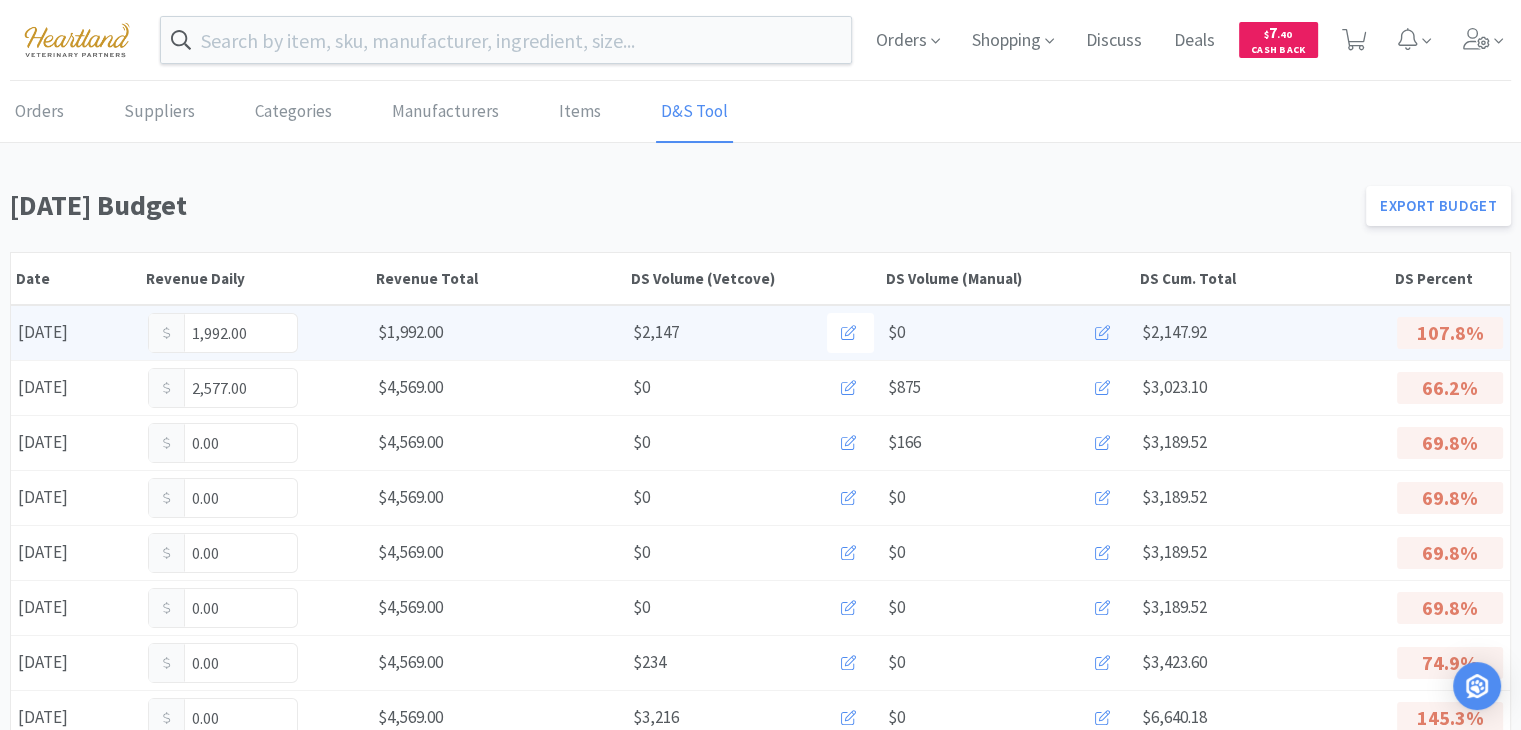 click 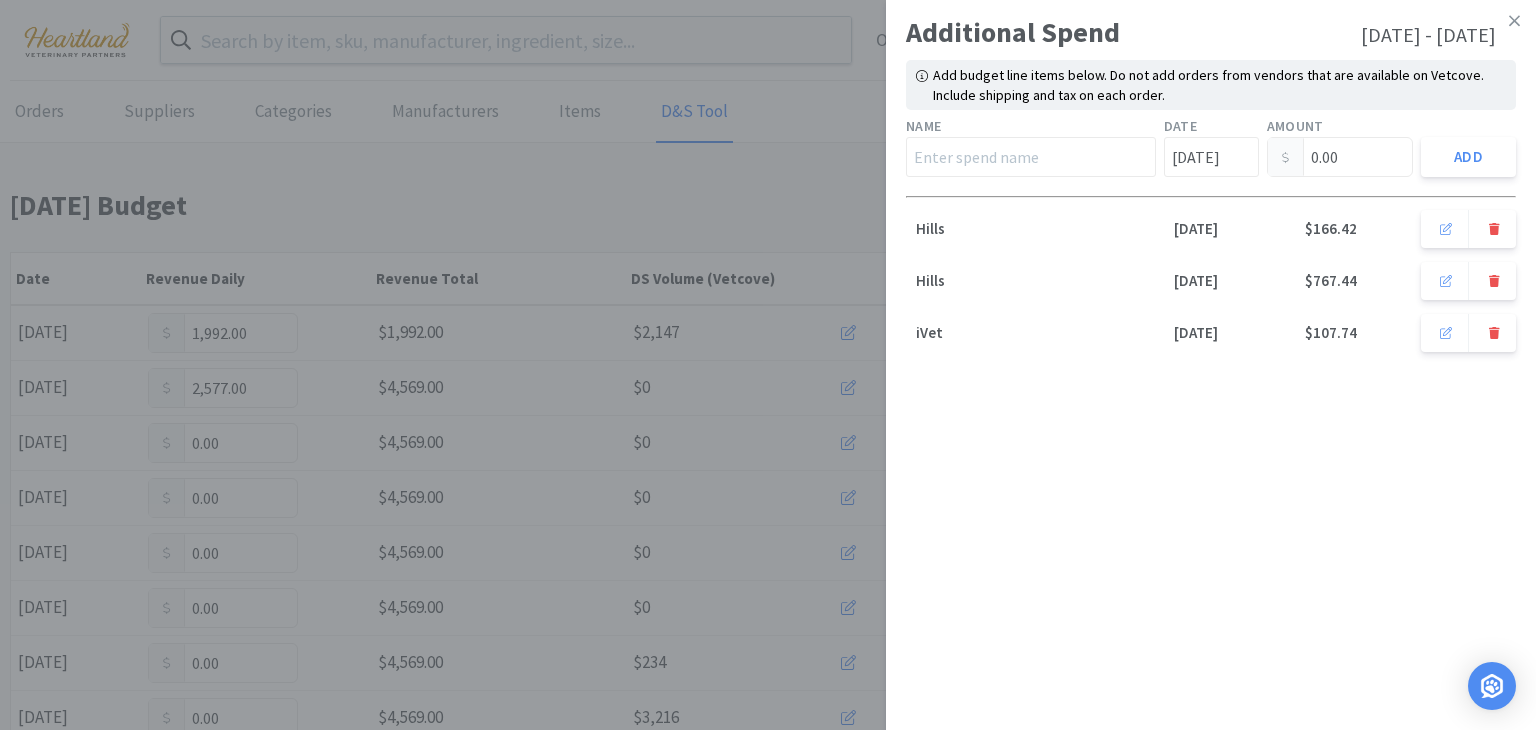 click at bounding box center [1514, 21] 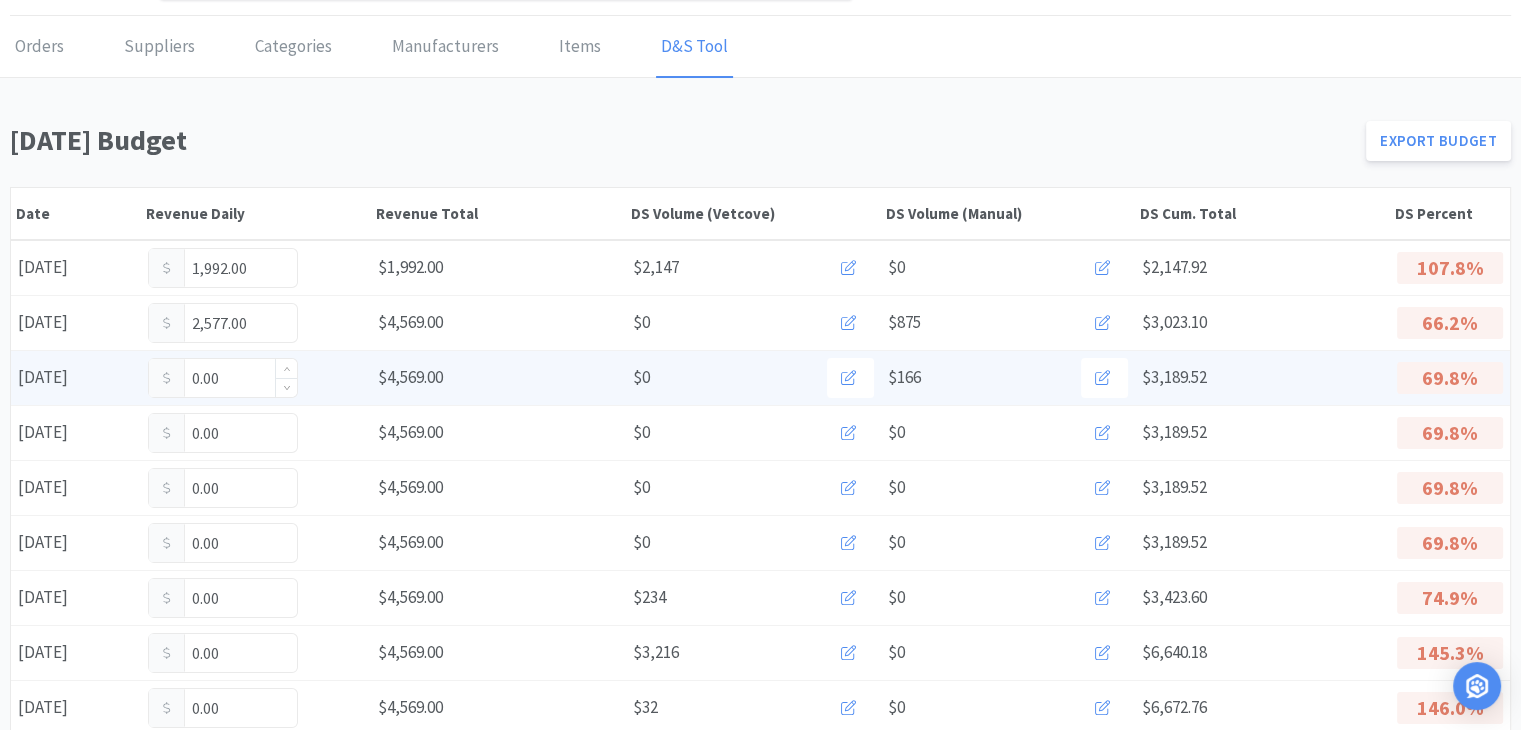 scroll, scrollTop: 100, scrollLeft: 0, axis: vertical 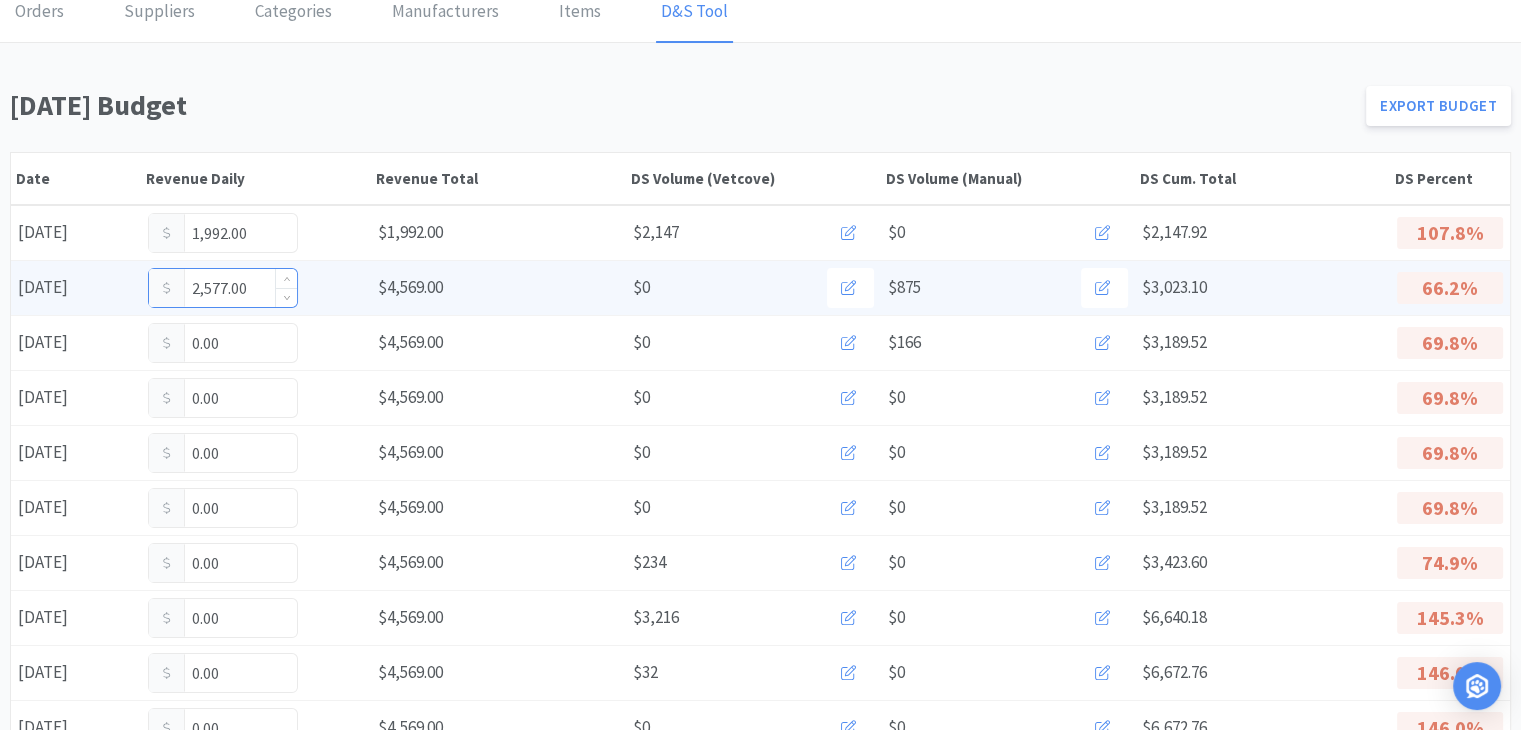 click on "2,577.00" at bounding box center [223, 288] 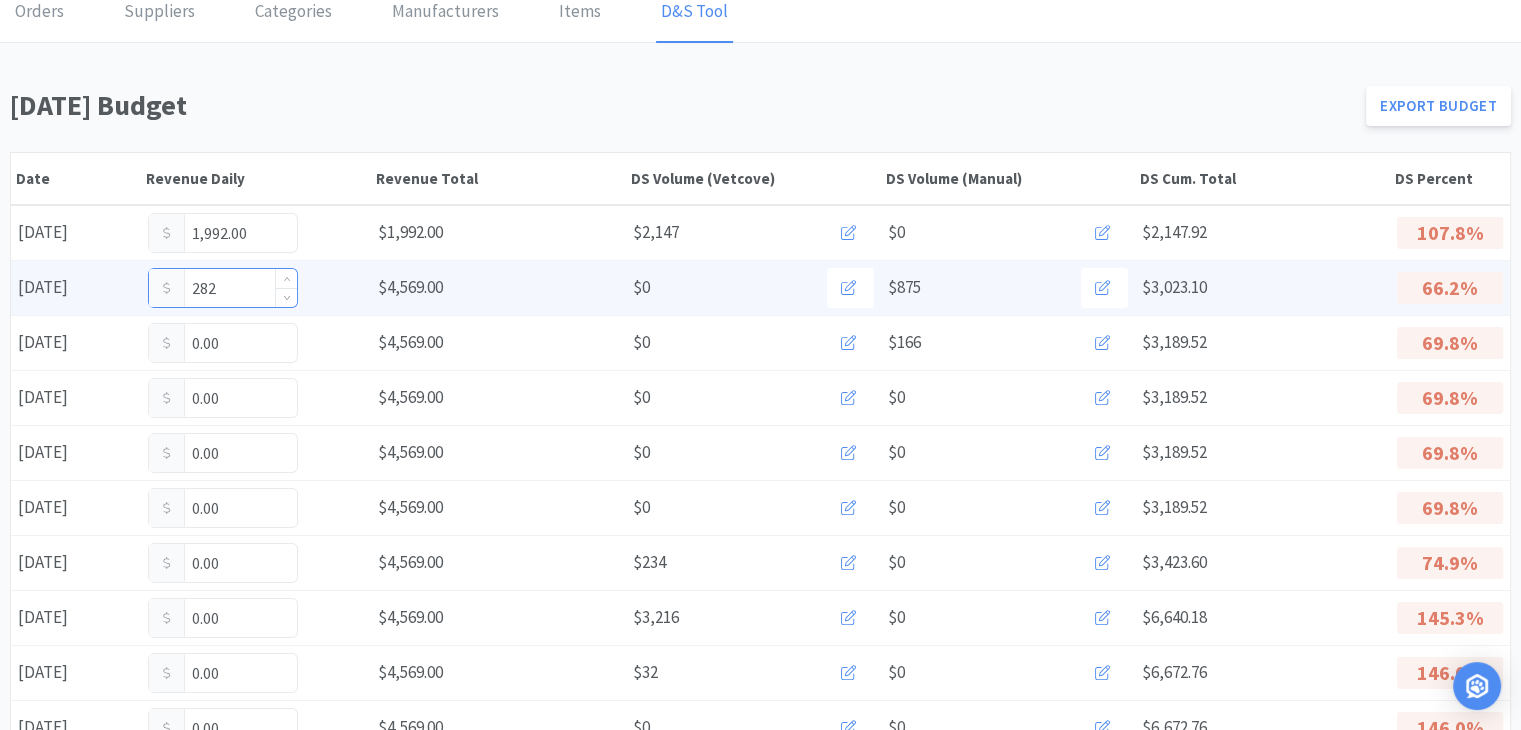 type on "2,829" 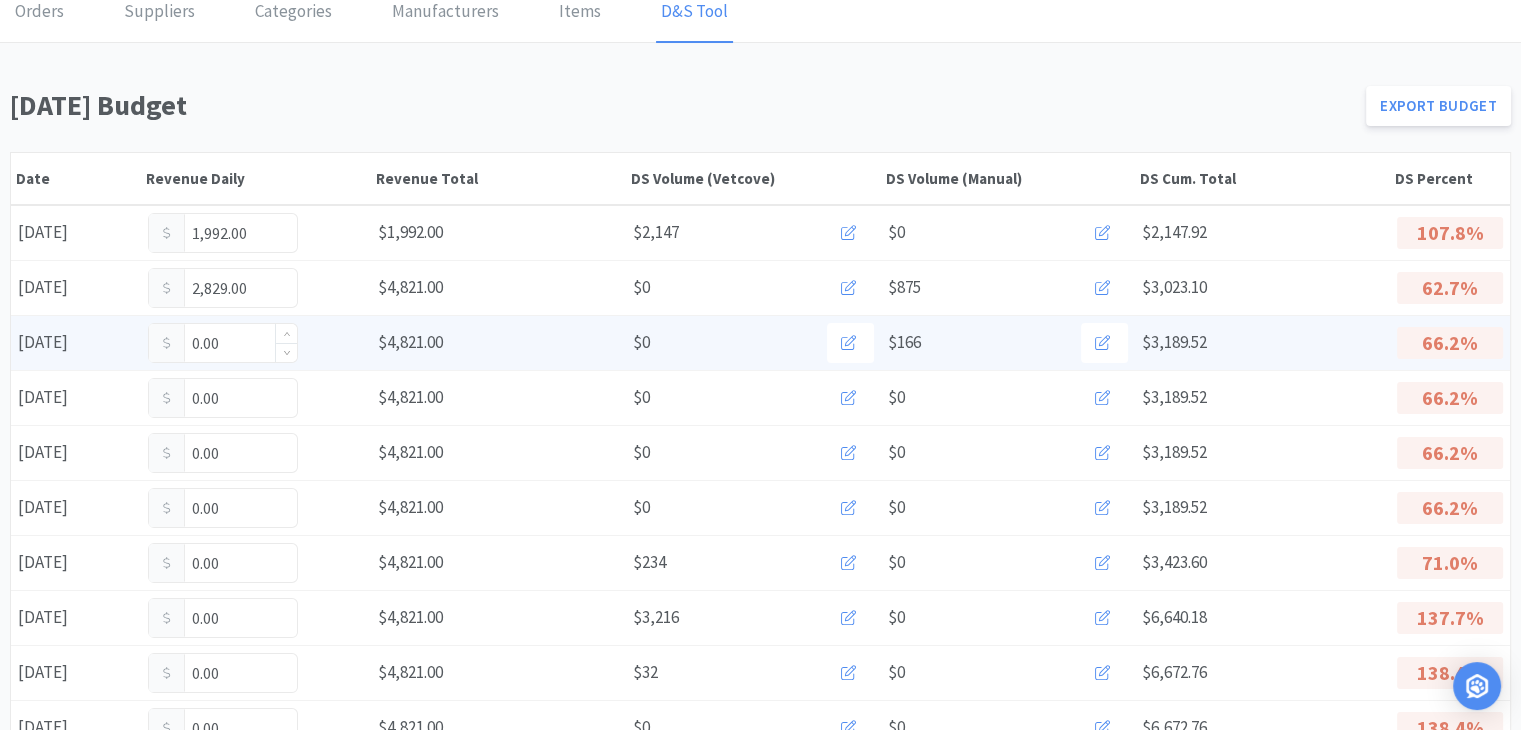 click on "0.00" at bounding box center (223, 343) 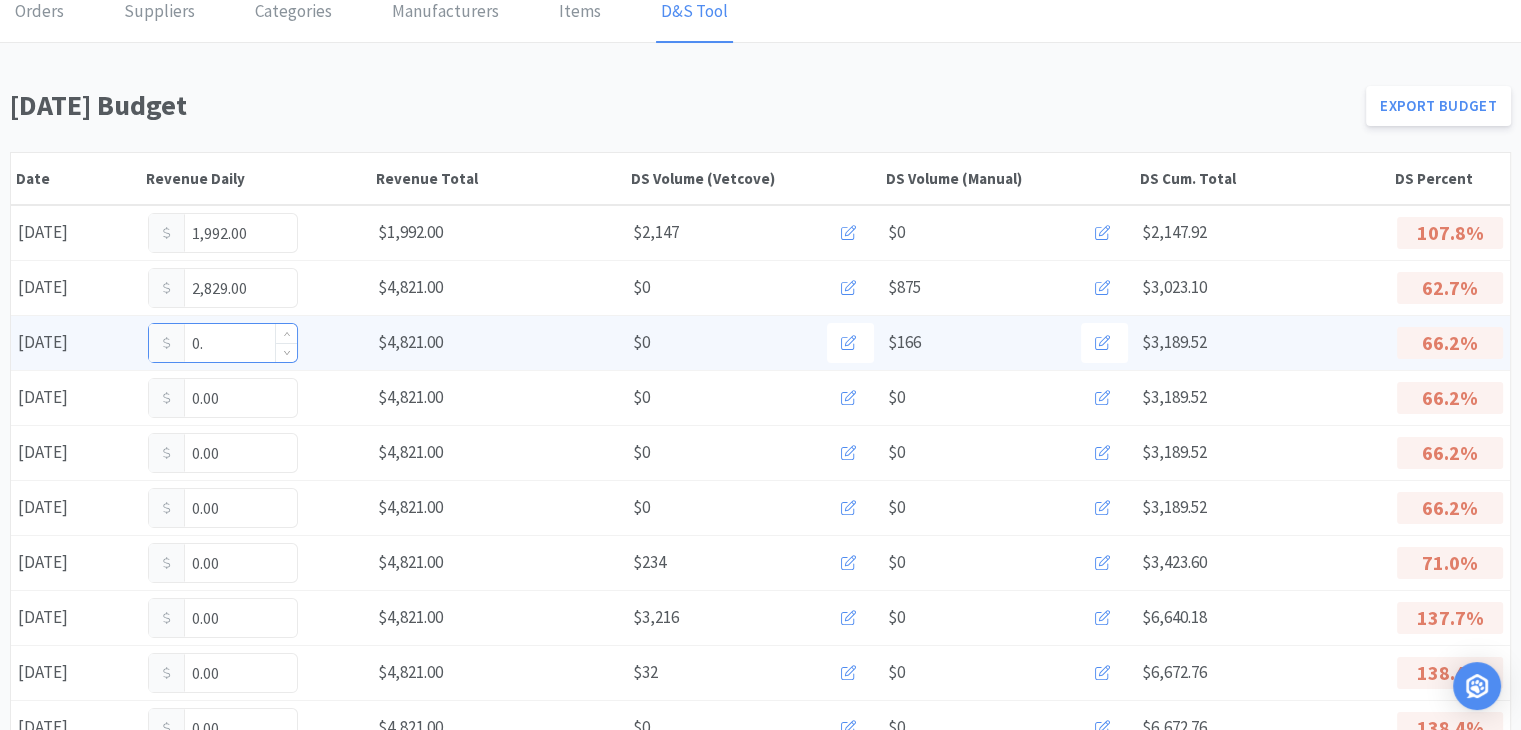 type on "0" 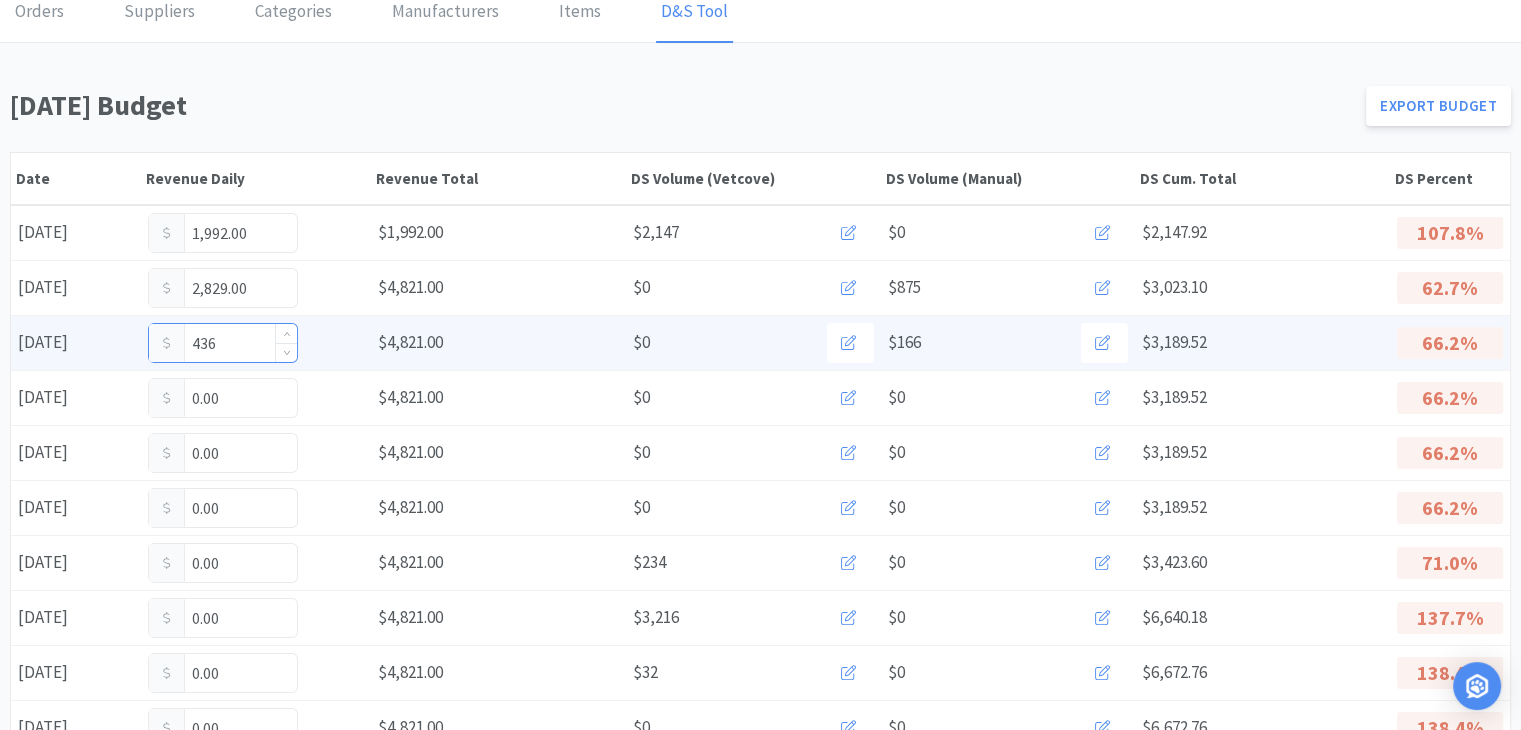 type on "4,366" 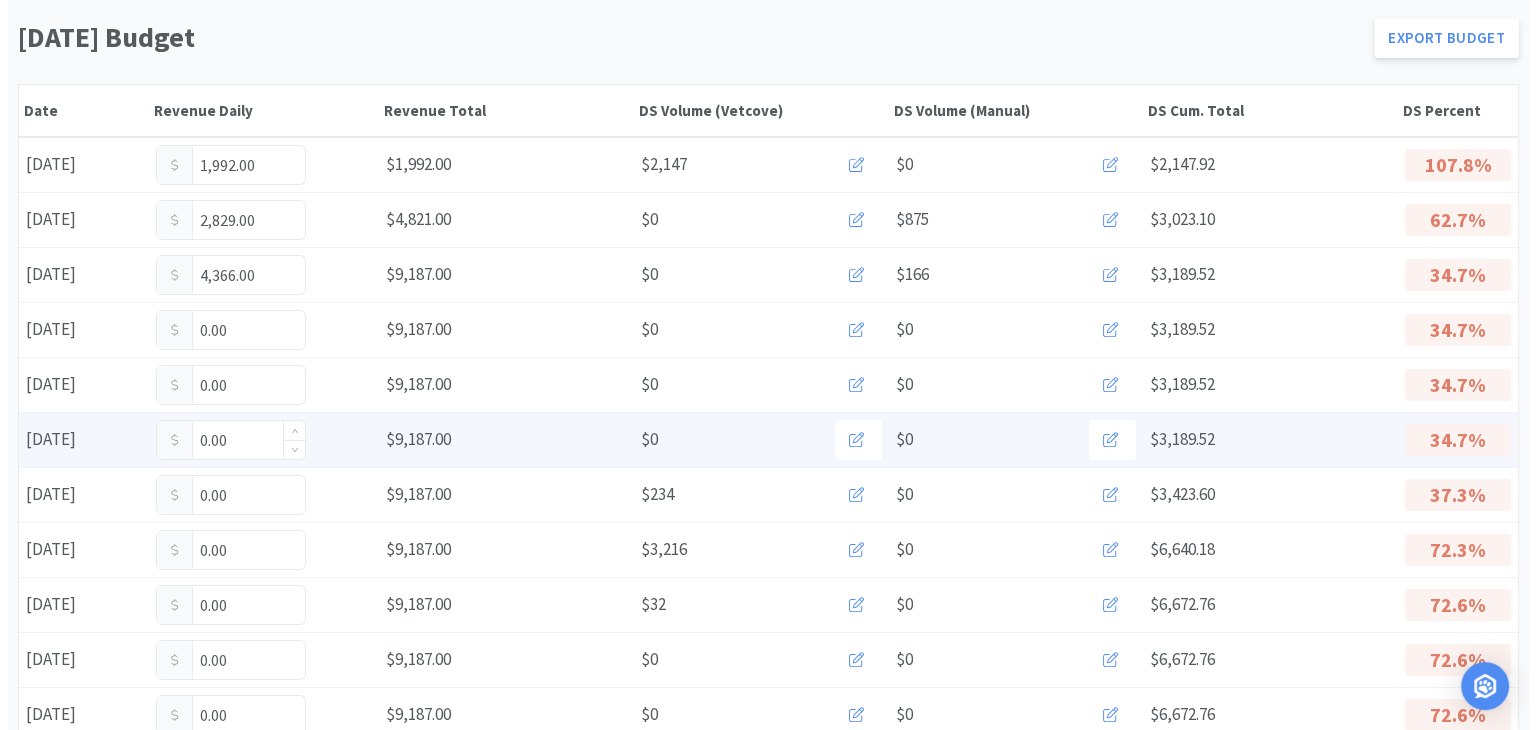 scroll, scrollTop: 200, scrollLeft: 0, axis: vertical 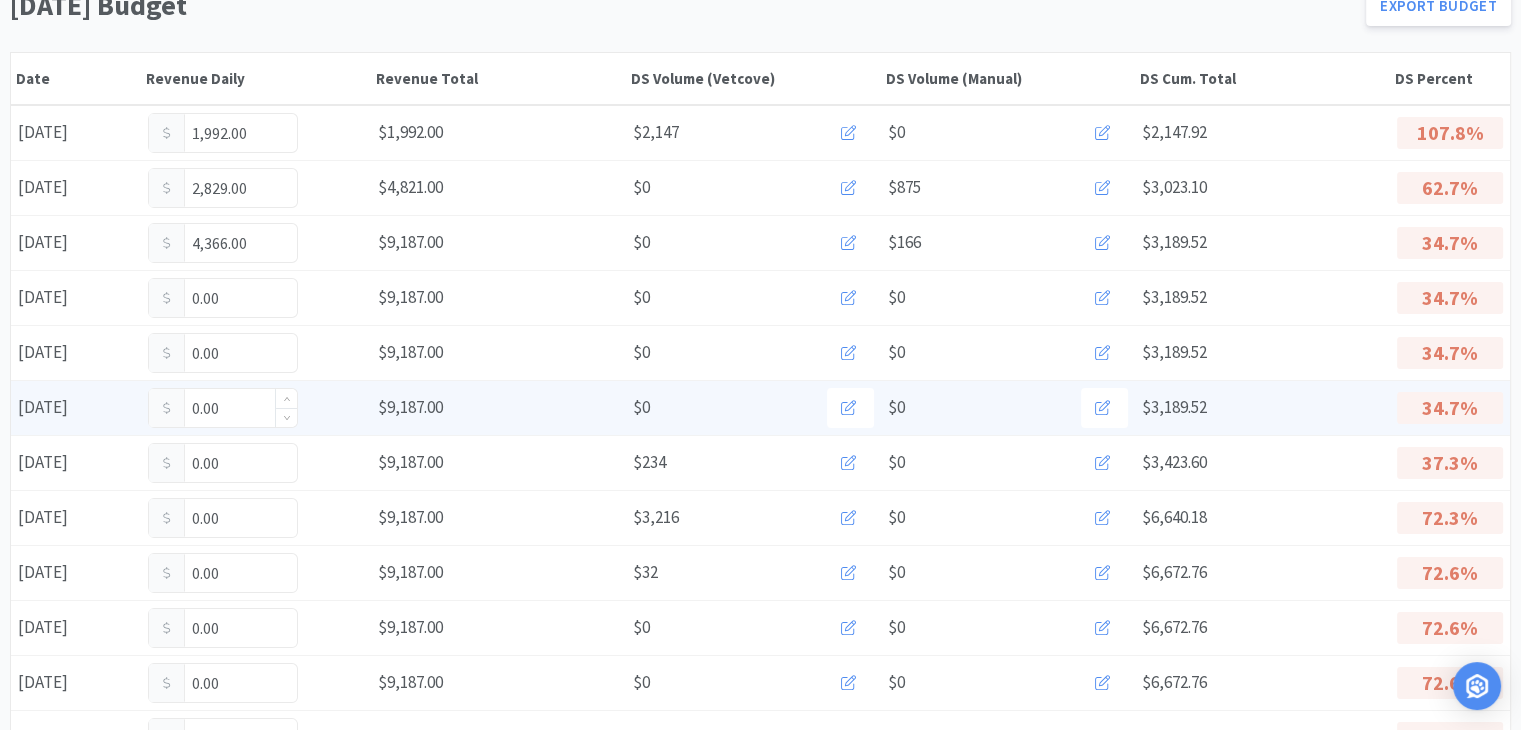 click on "0.00" at bounding box center [223, 408] 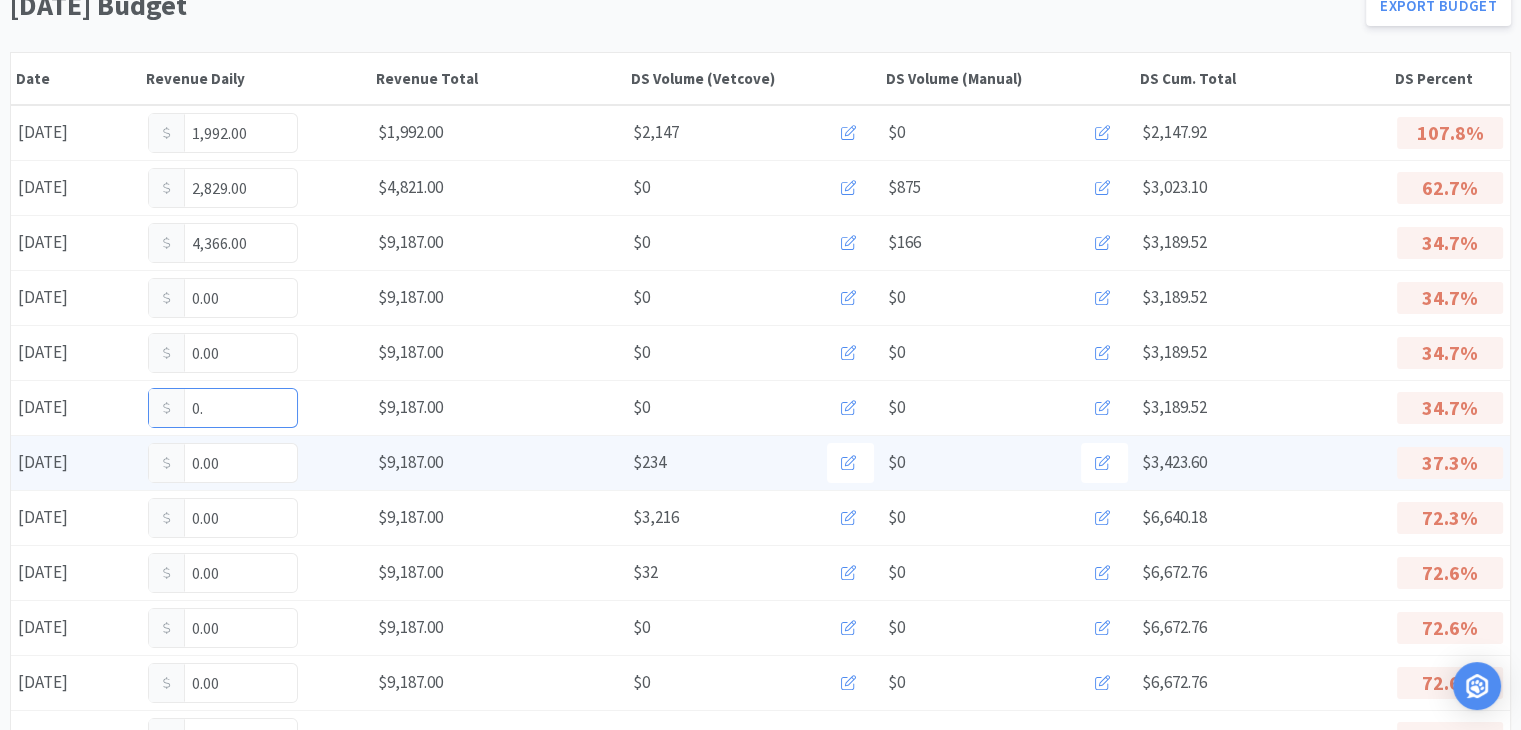 type on "0" 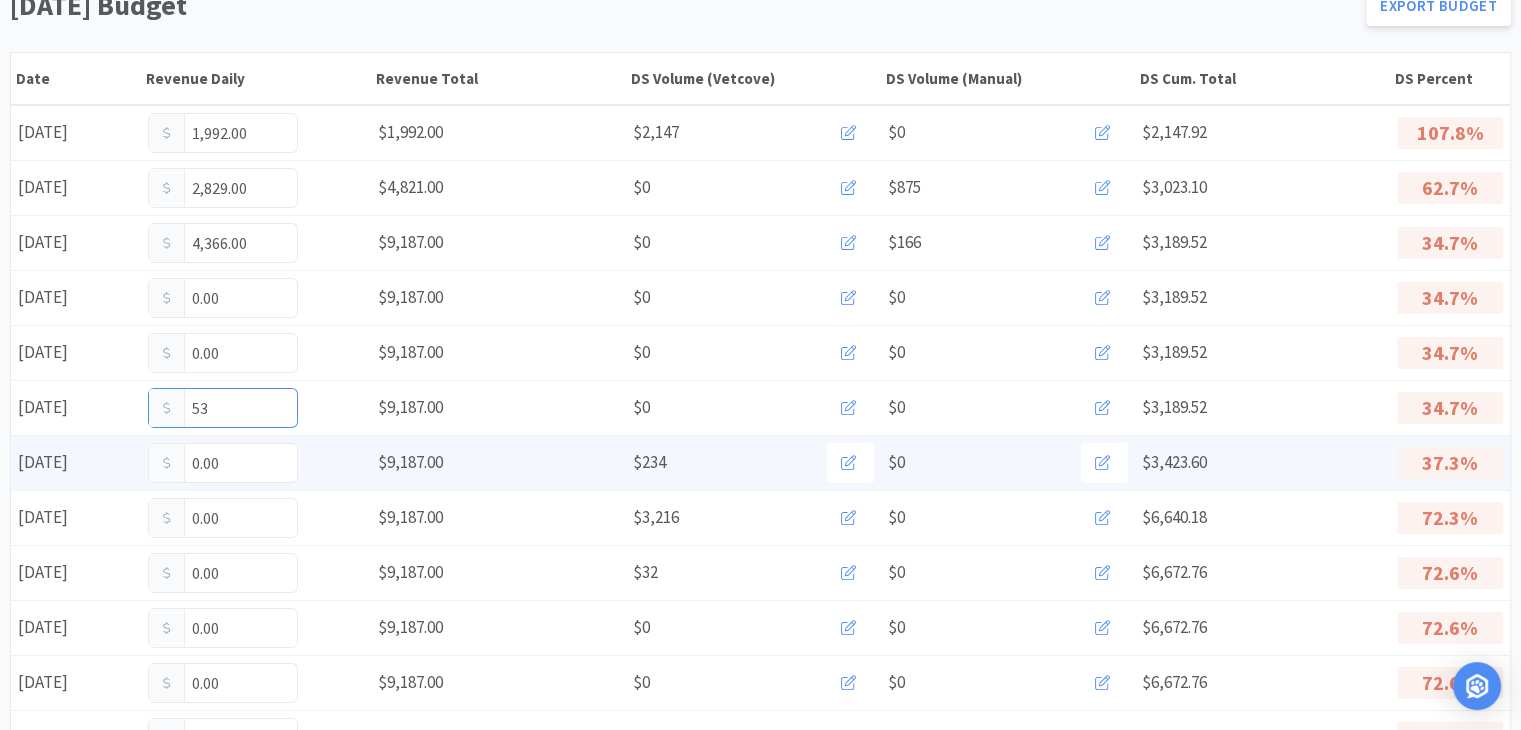 type on "530" 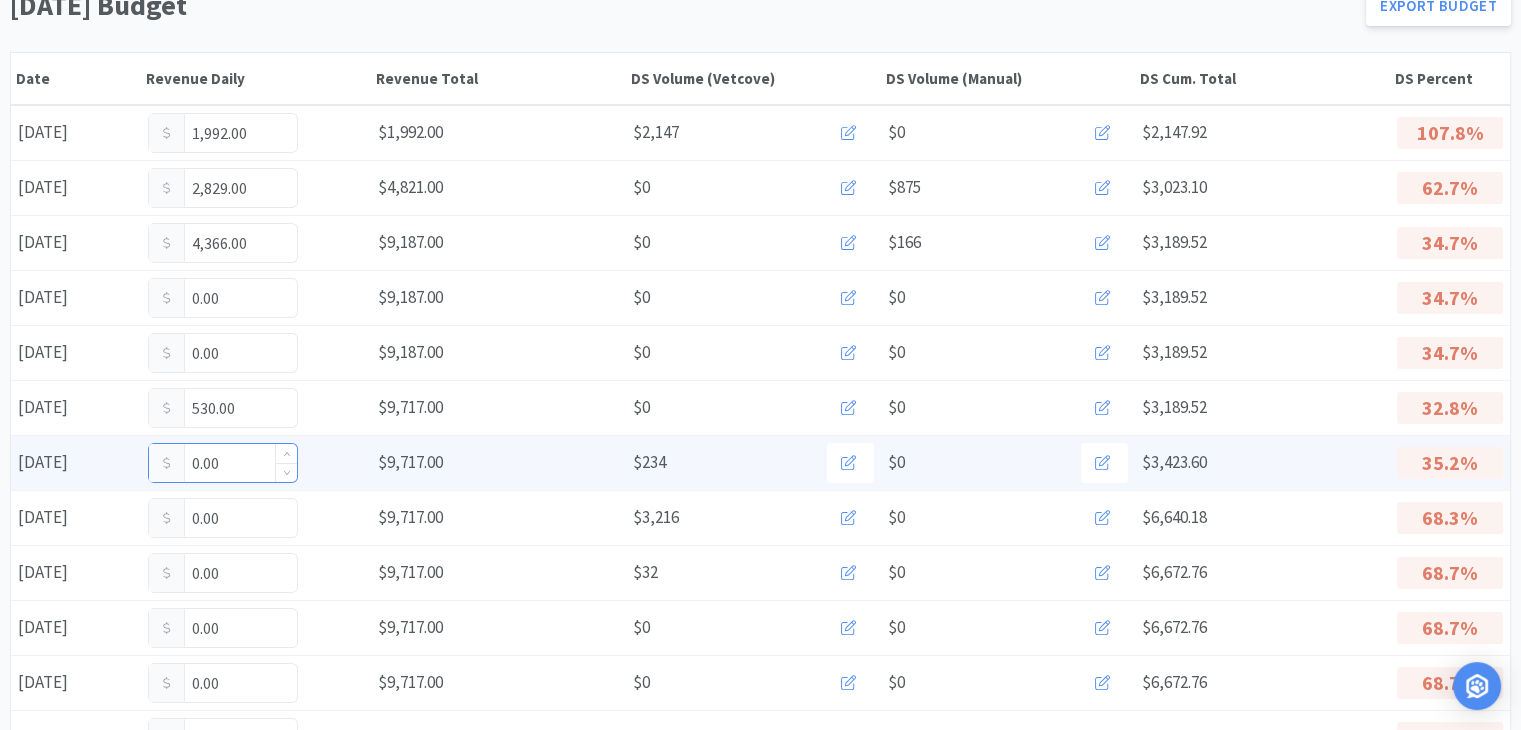 click on "0.00" at bounding box center (223, 463) 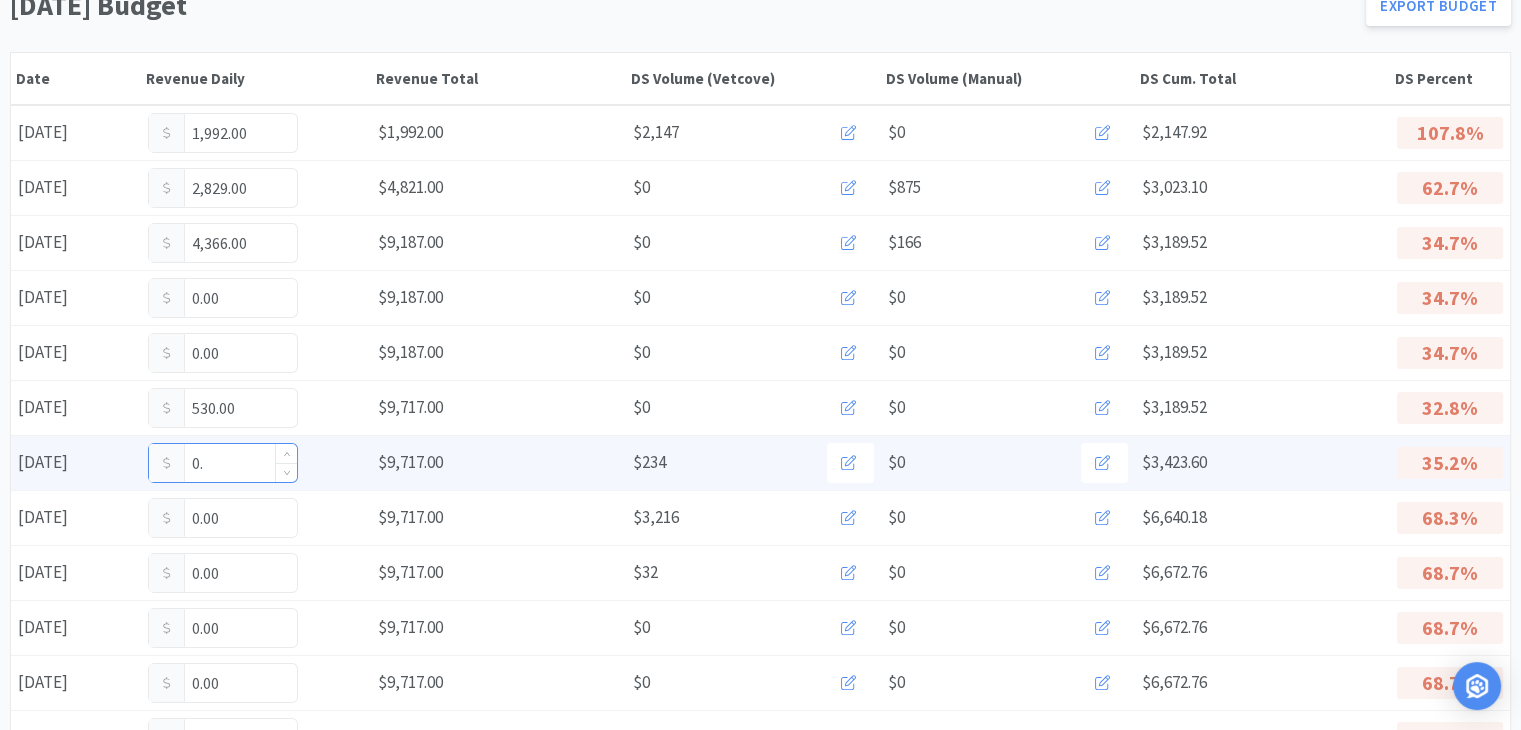 type on "0" 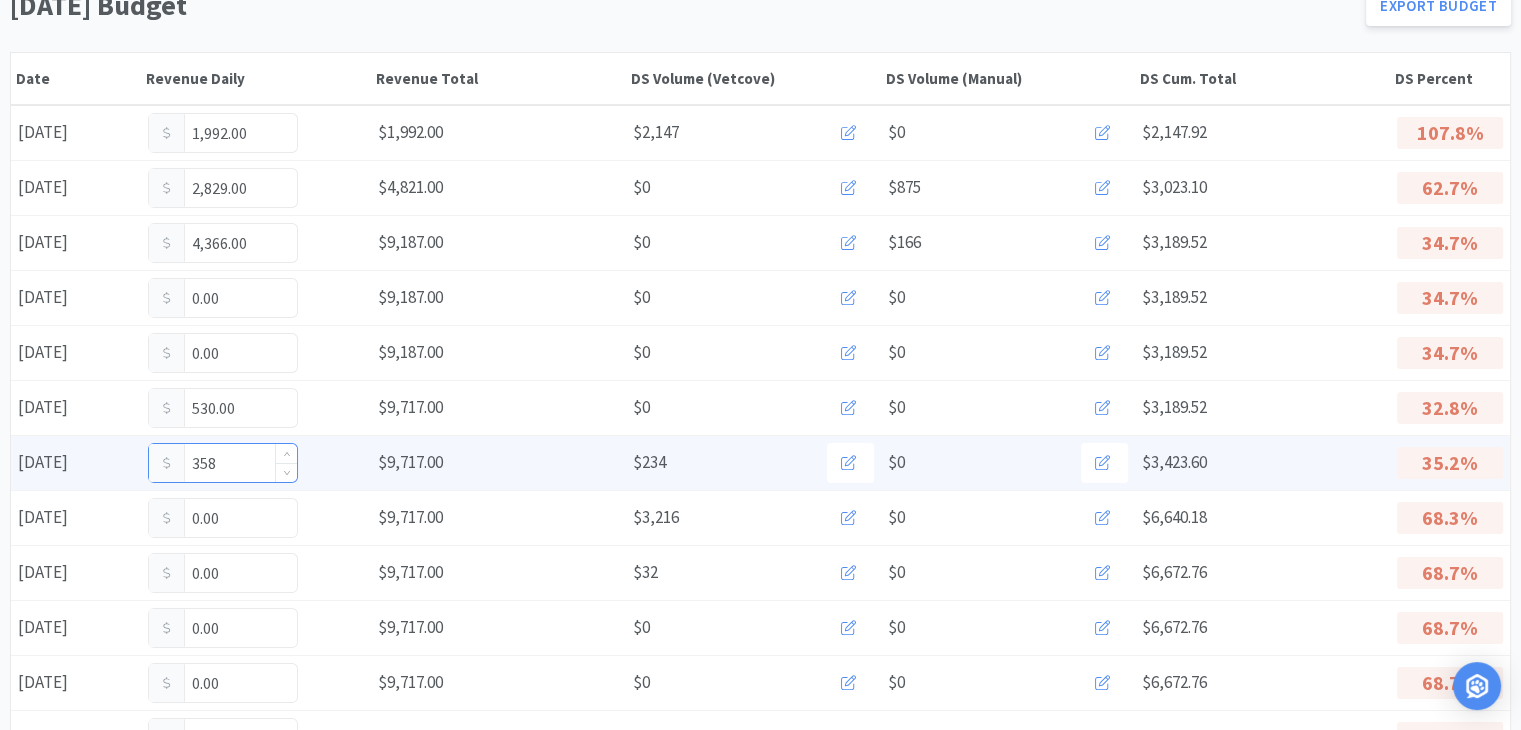 type on "3,589" 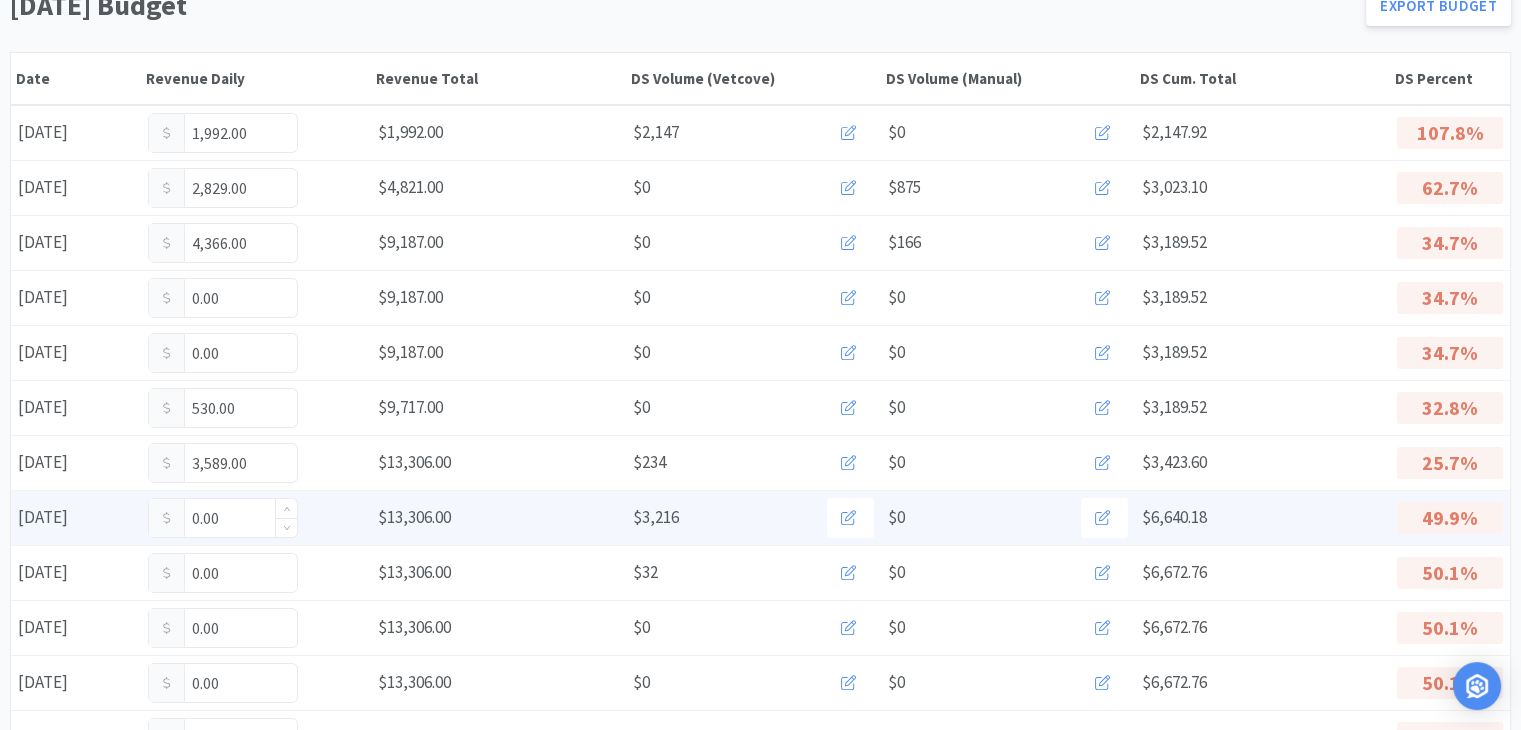 click on "0.00" at bounding box center (223, 518) 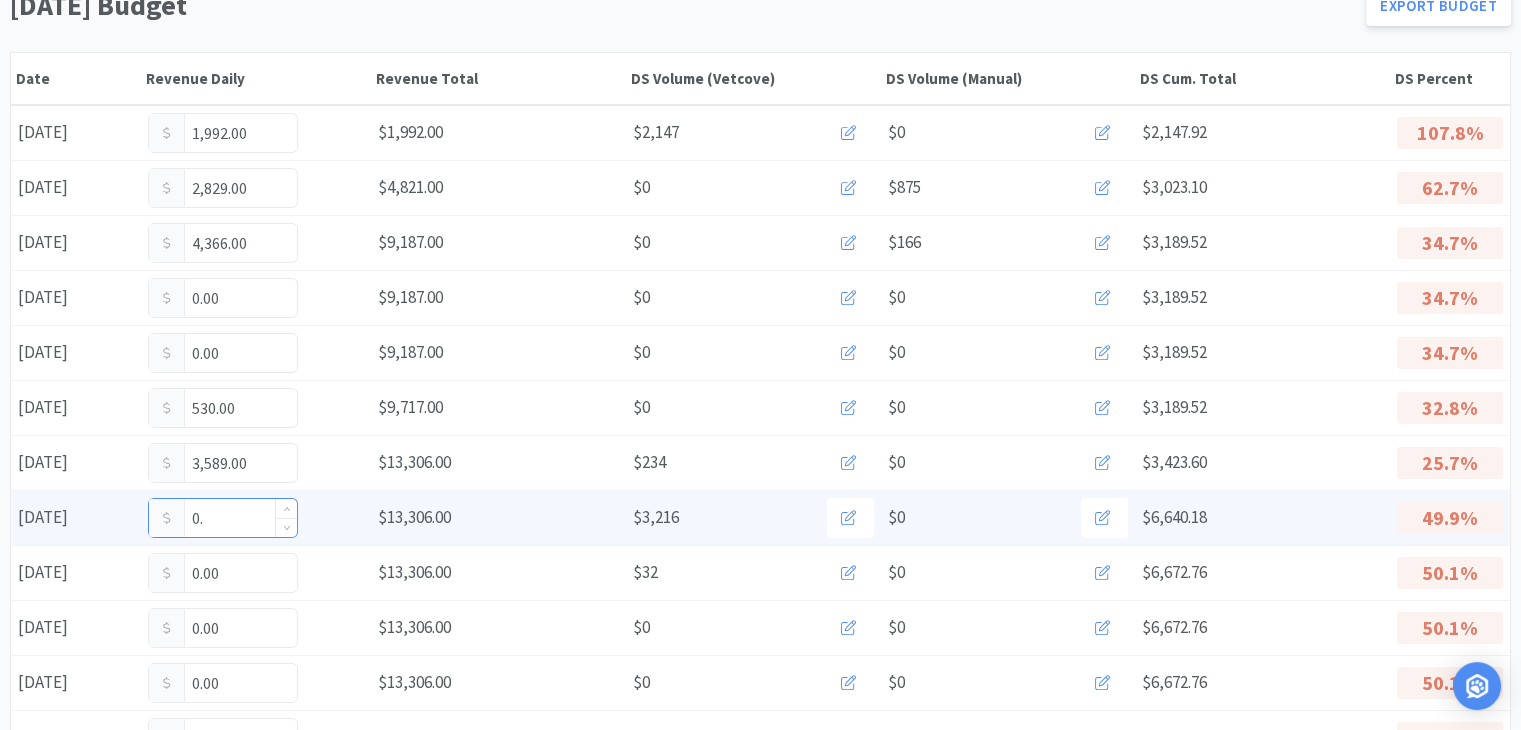 type on "0" 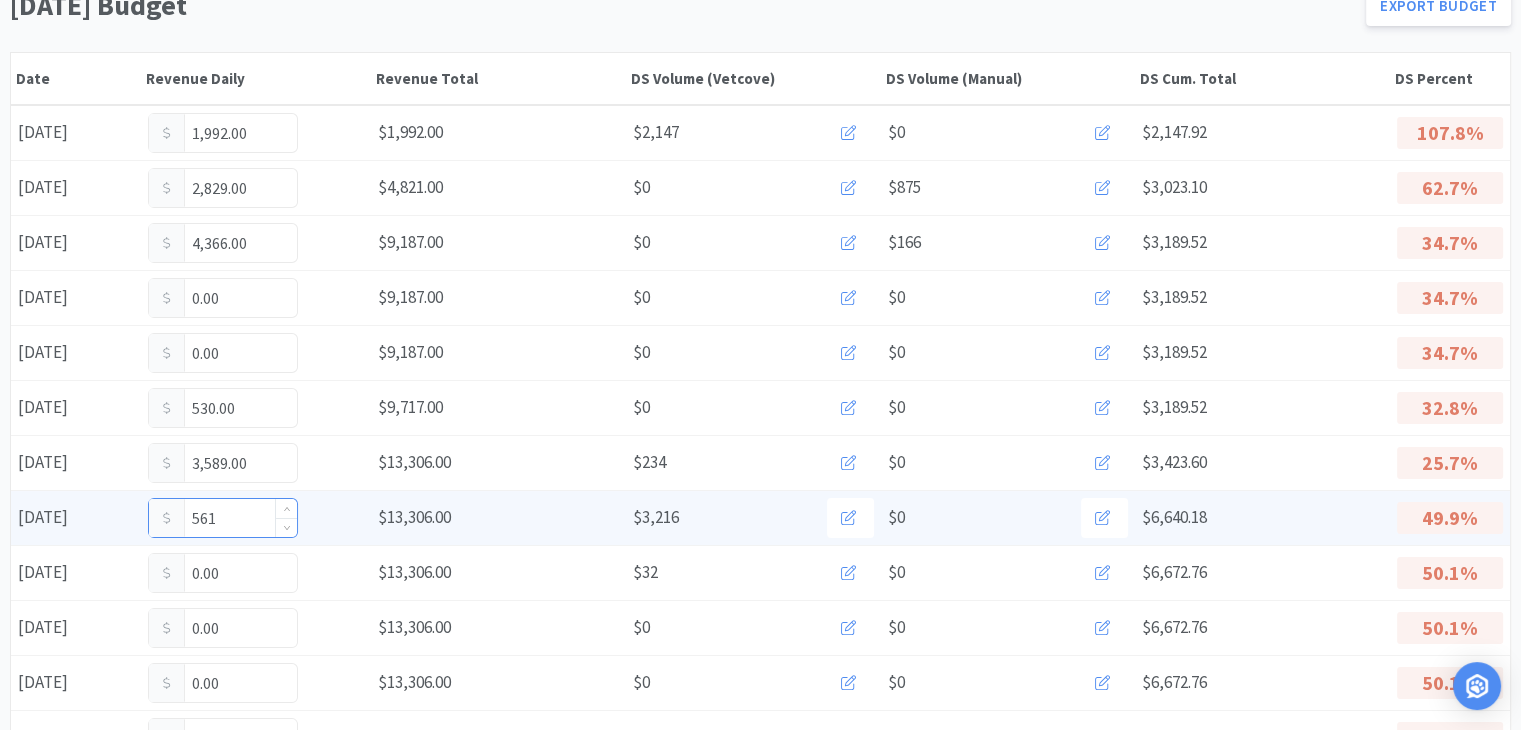 type on "5,617" 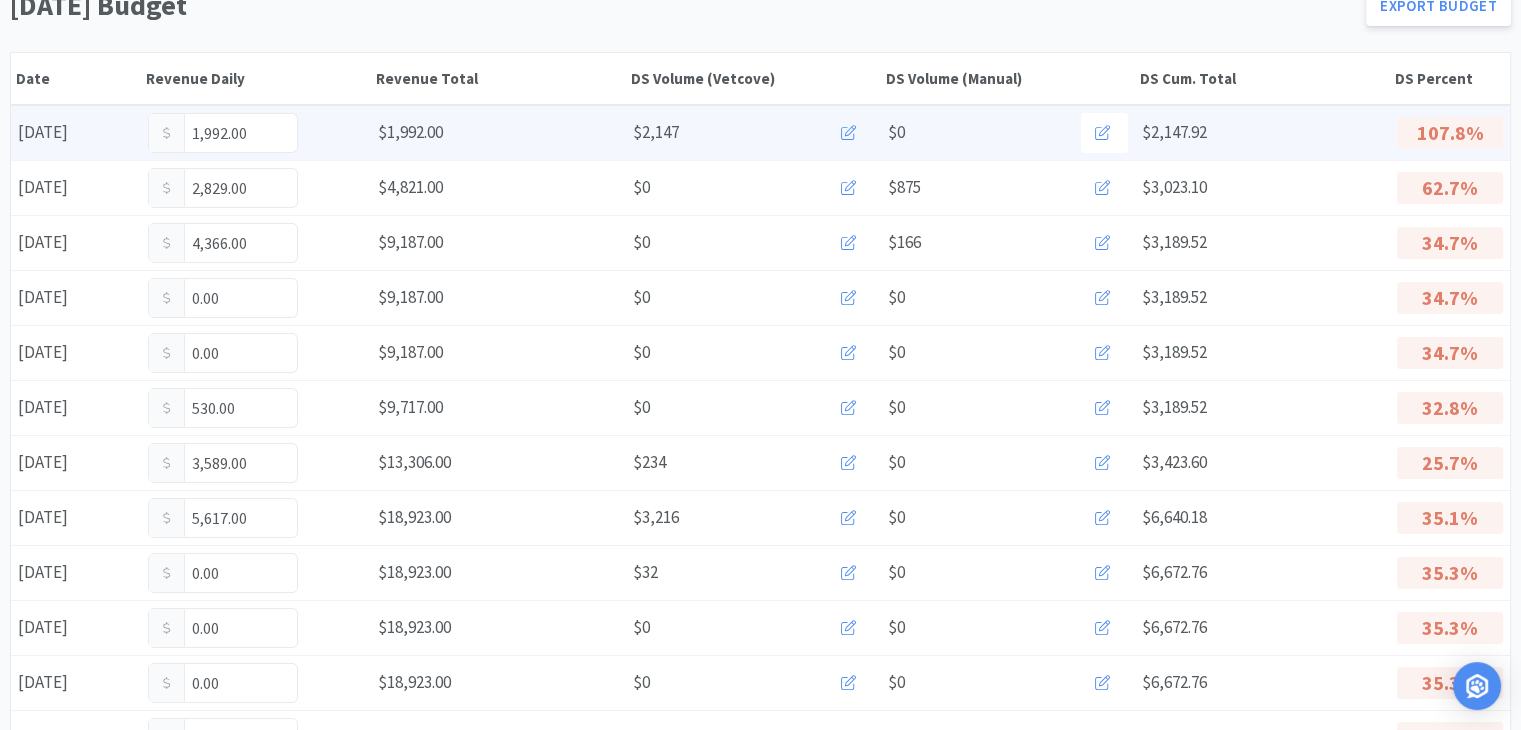 click 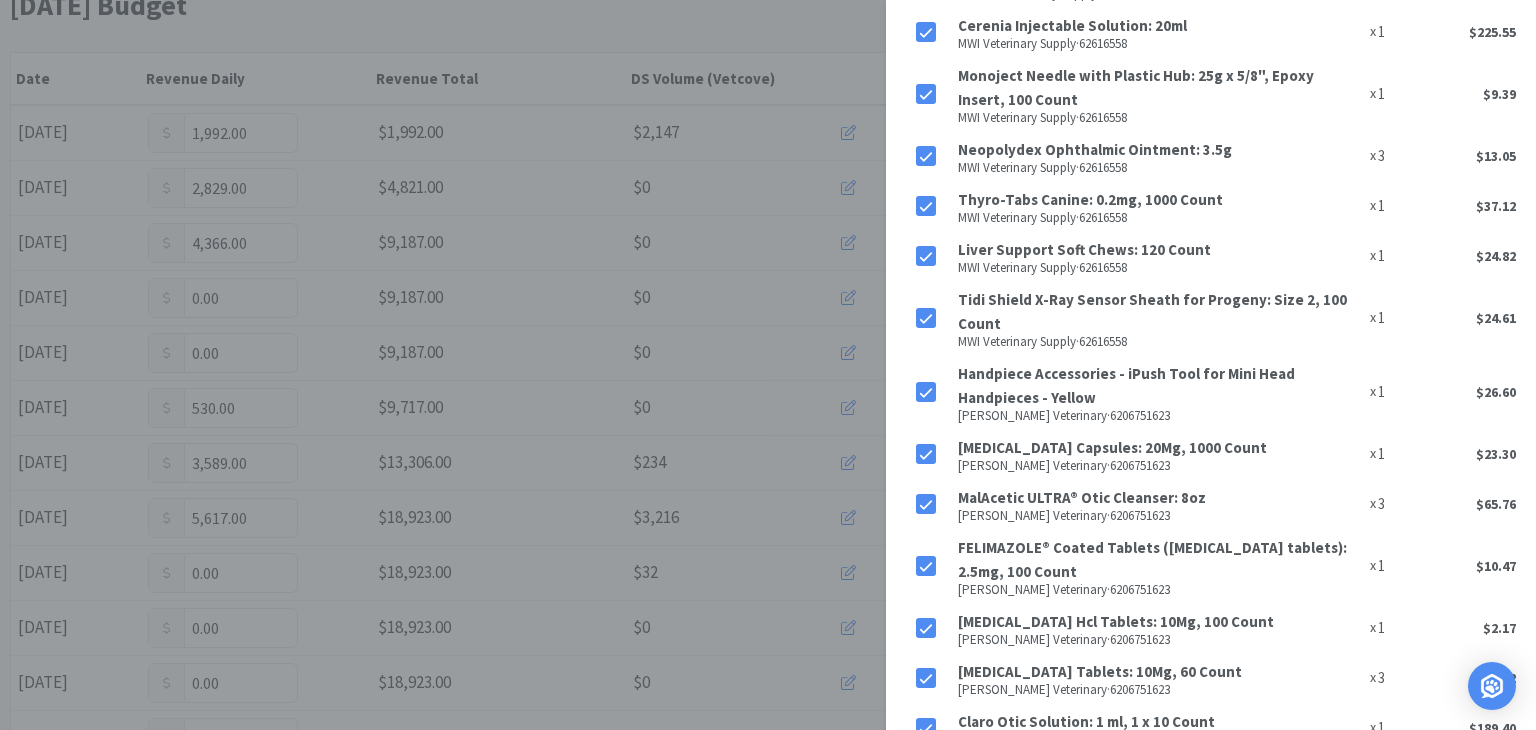 scroll, scrollTop: 2700, scrollLeft: 0, axis: vertical 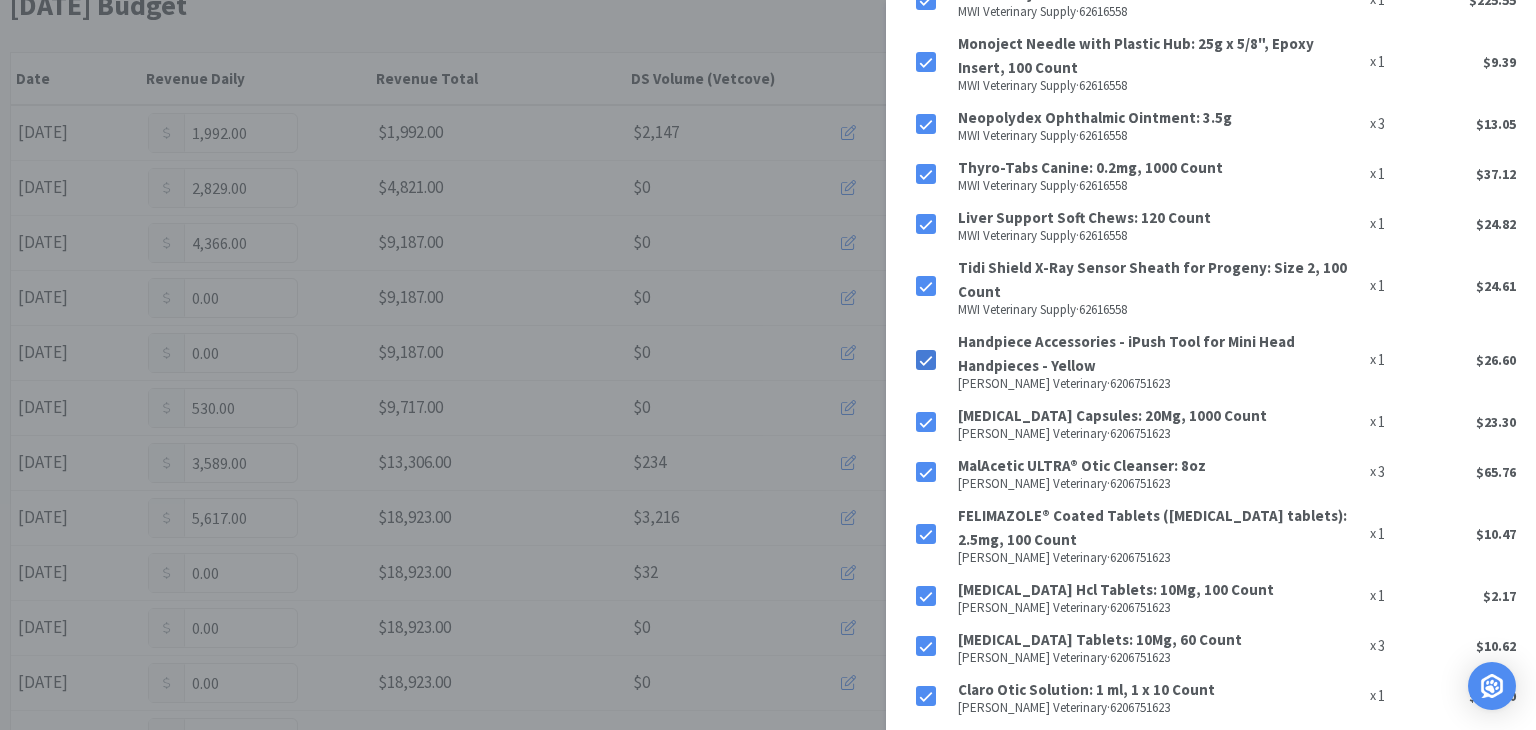 click 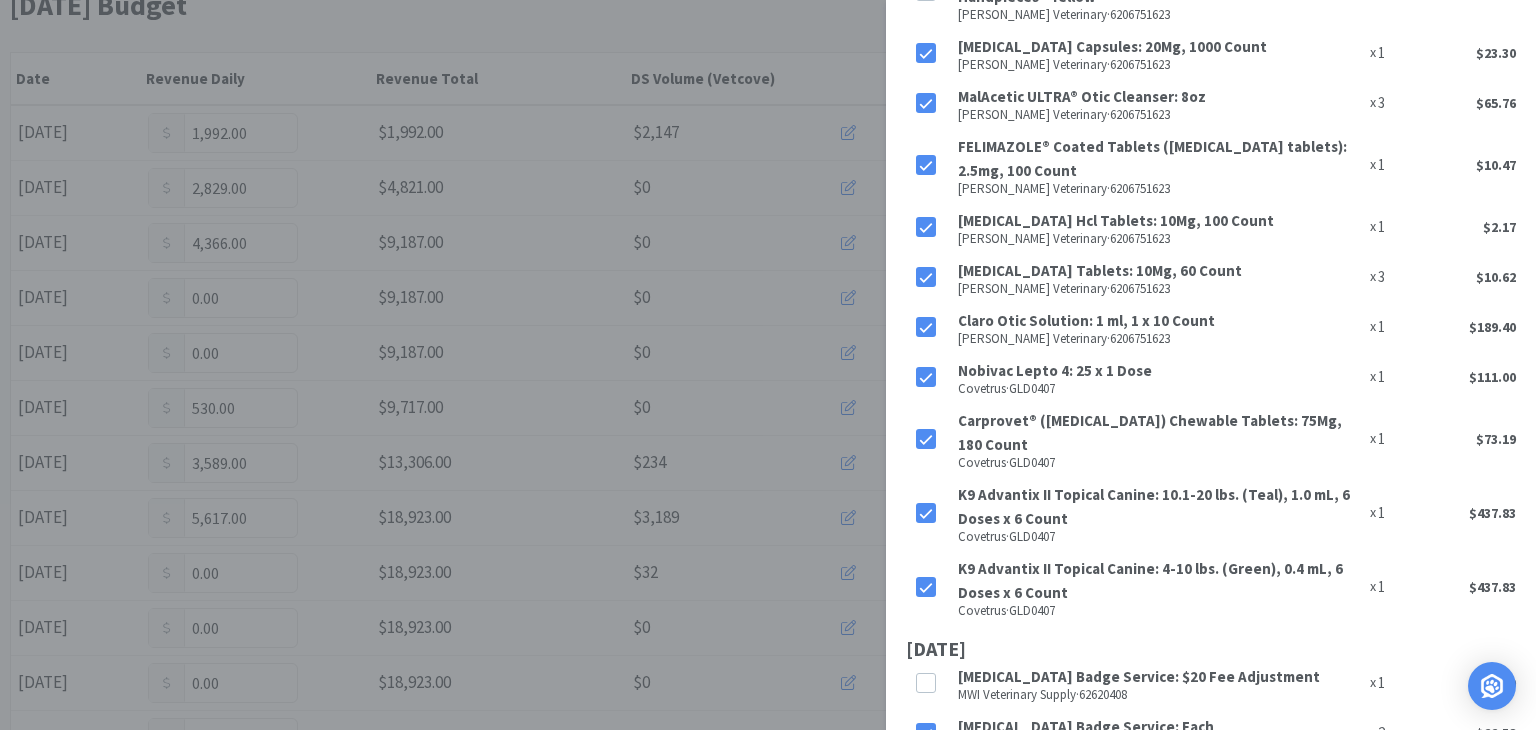 scroll, scrollTop: 3092, scrollLeft: 0, axis: vertical 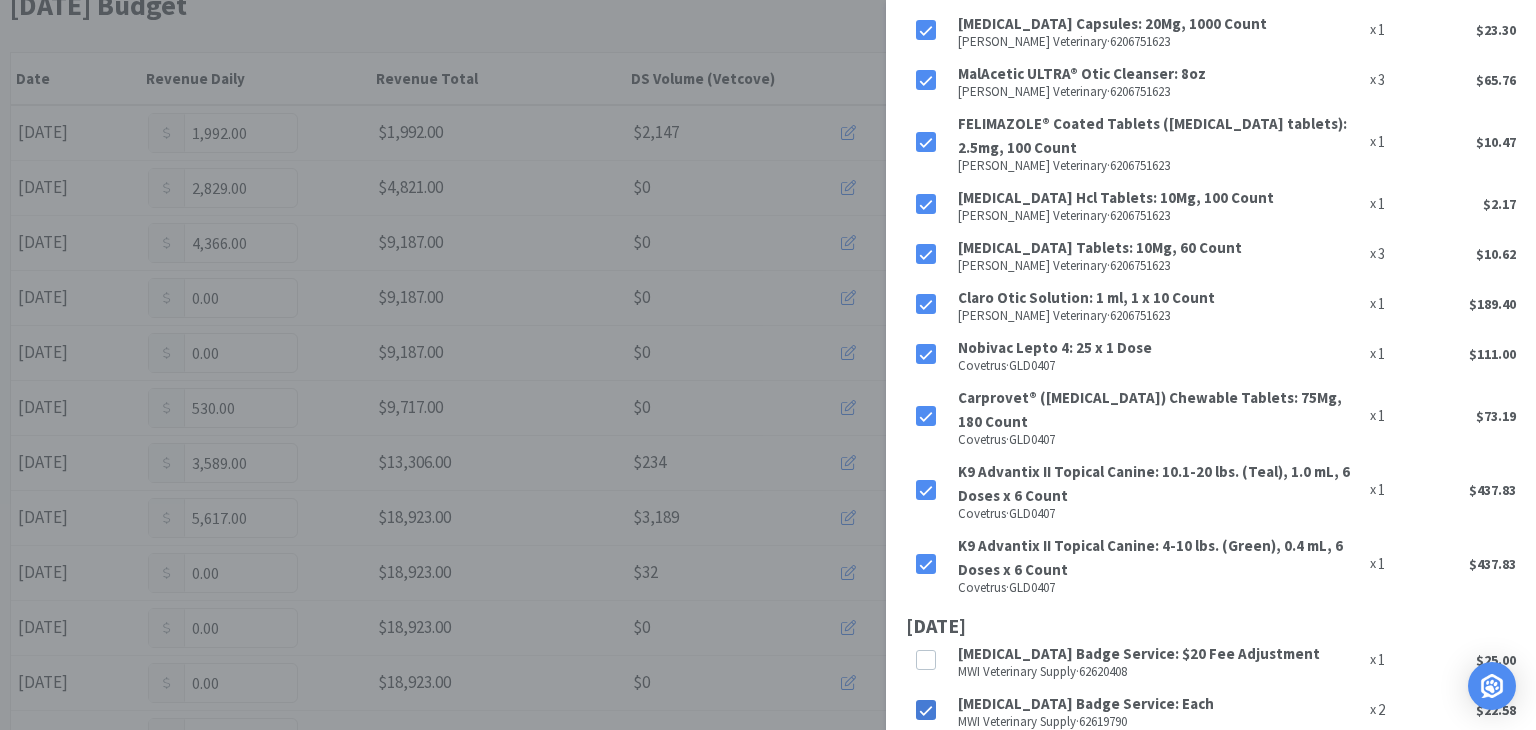 click 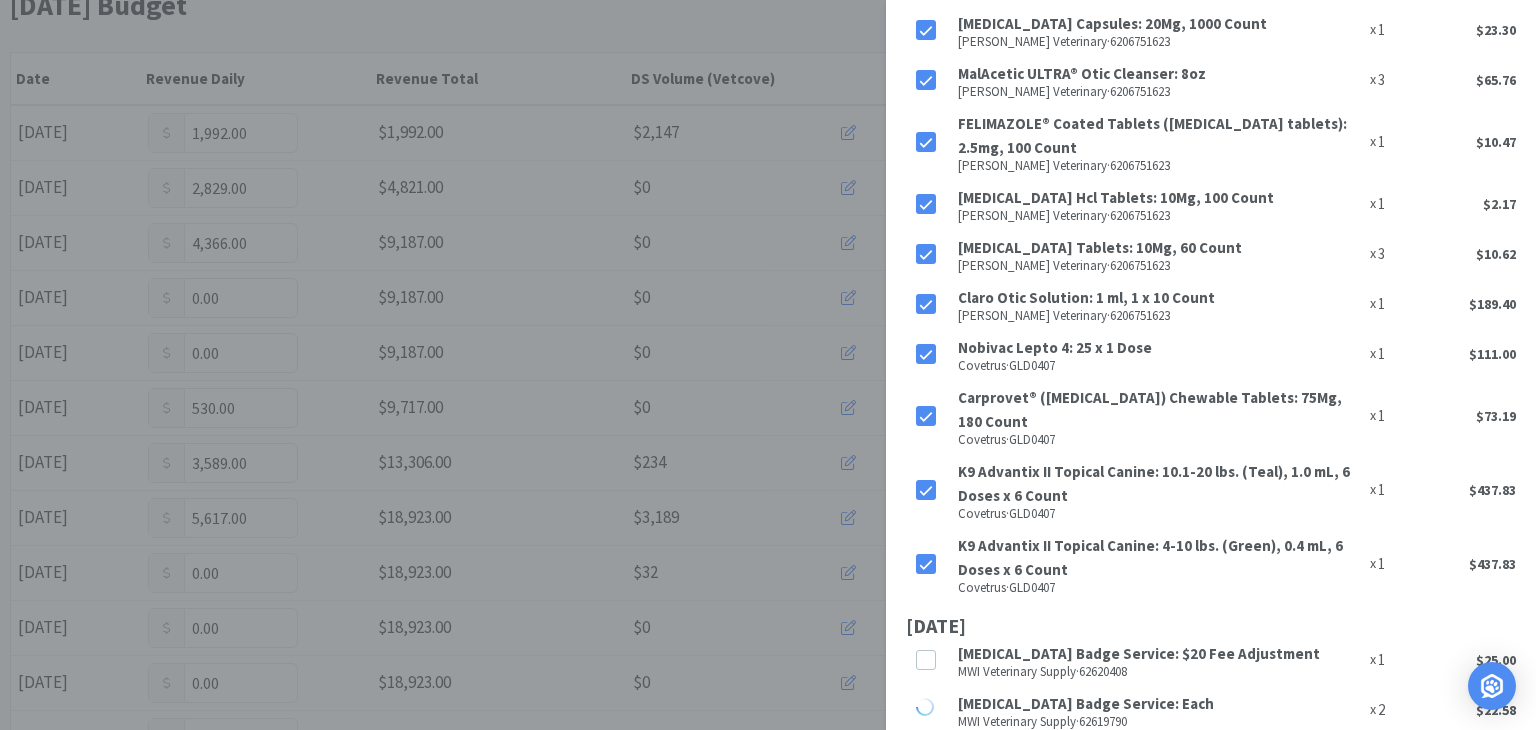 click at bounding box center [926, 761] 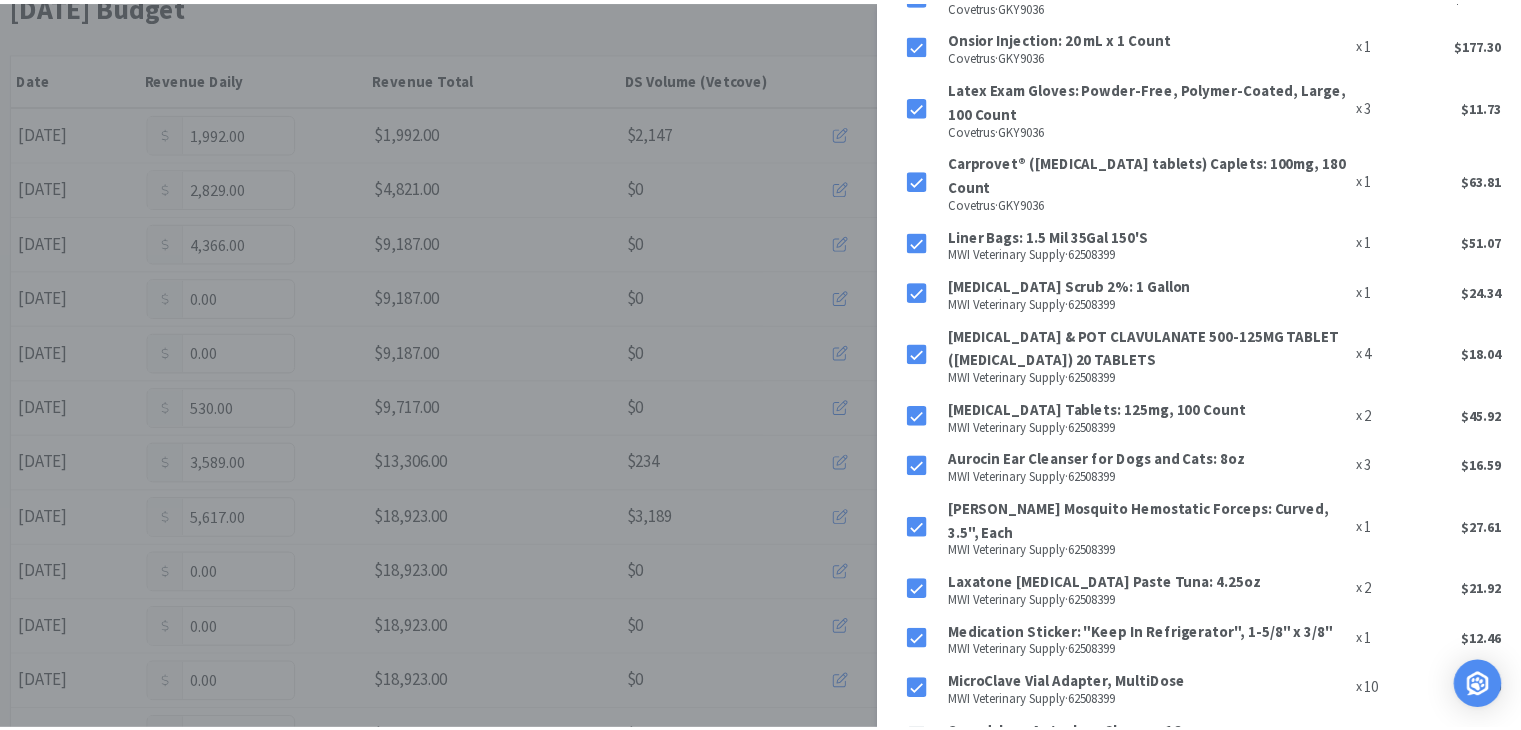 scroll, scrollTop: 0, scrollLeft: 0, axis: both 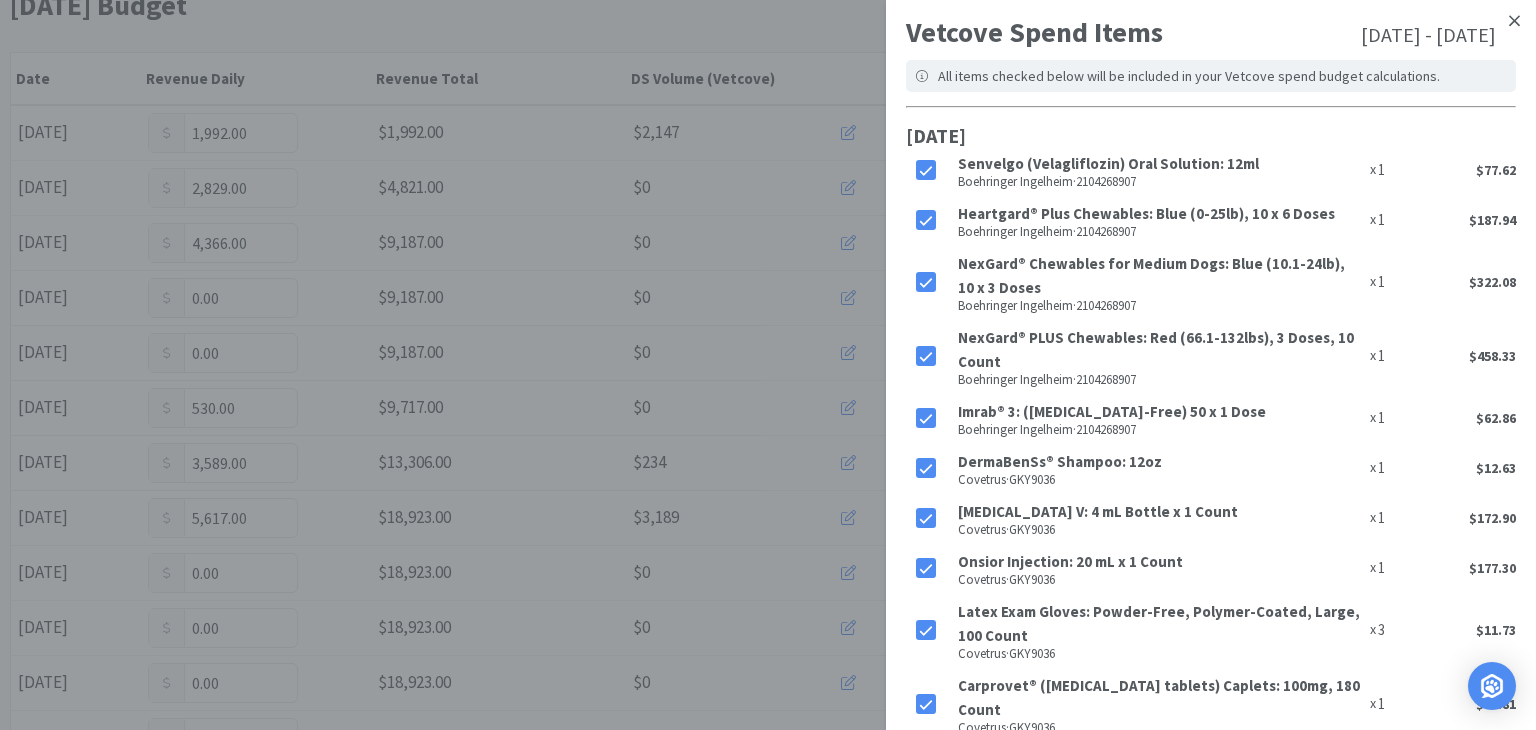 click 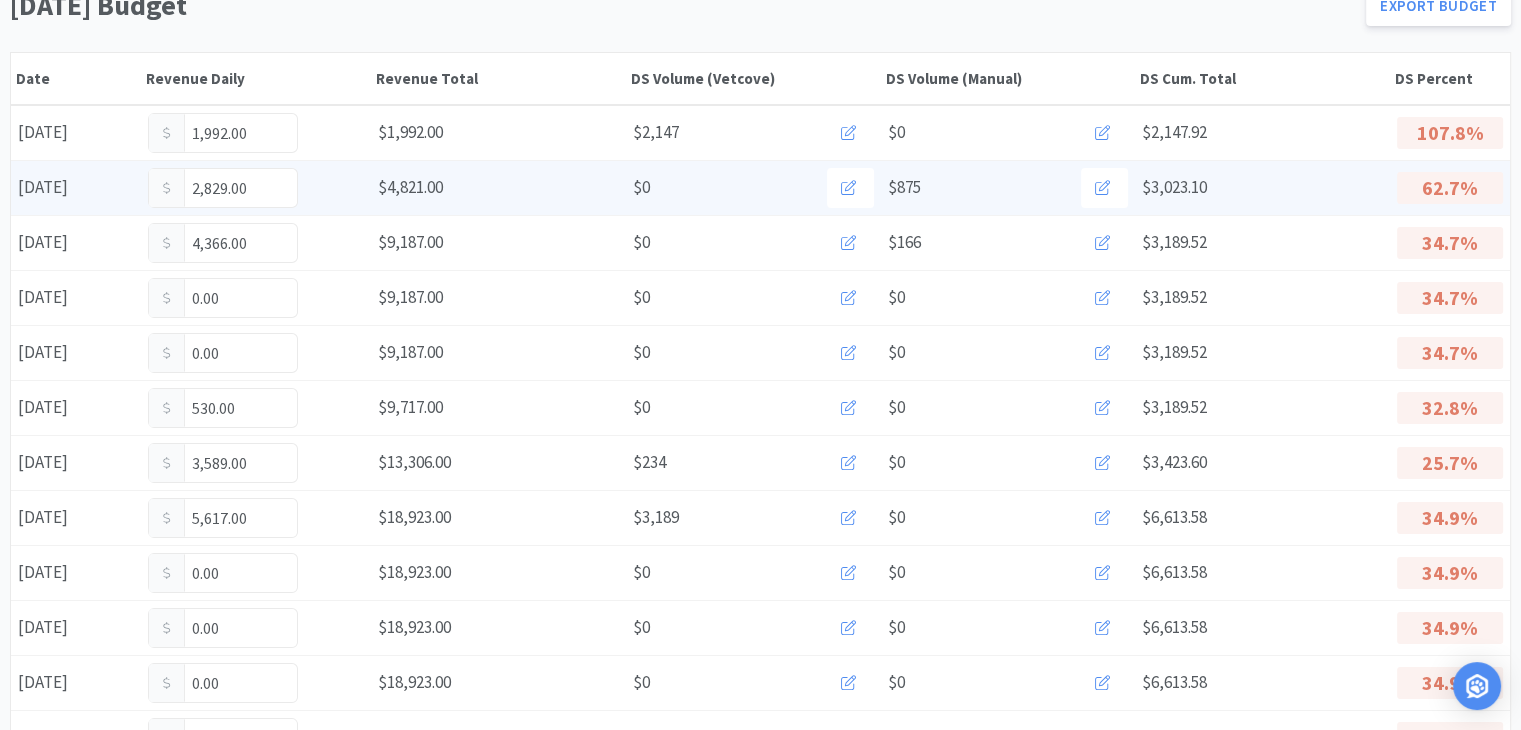 scroll, scrollTop: 0, scrollLeft: 0, axis: both 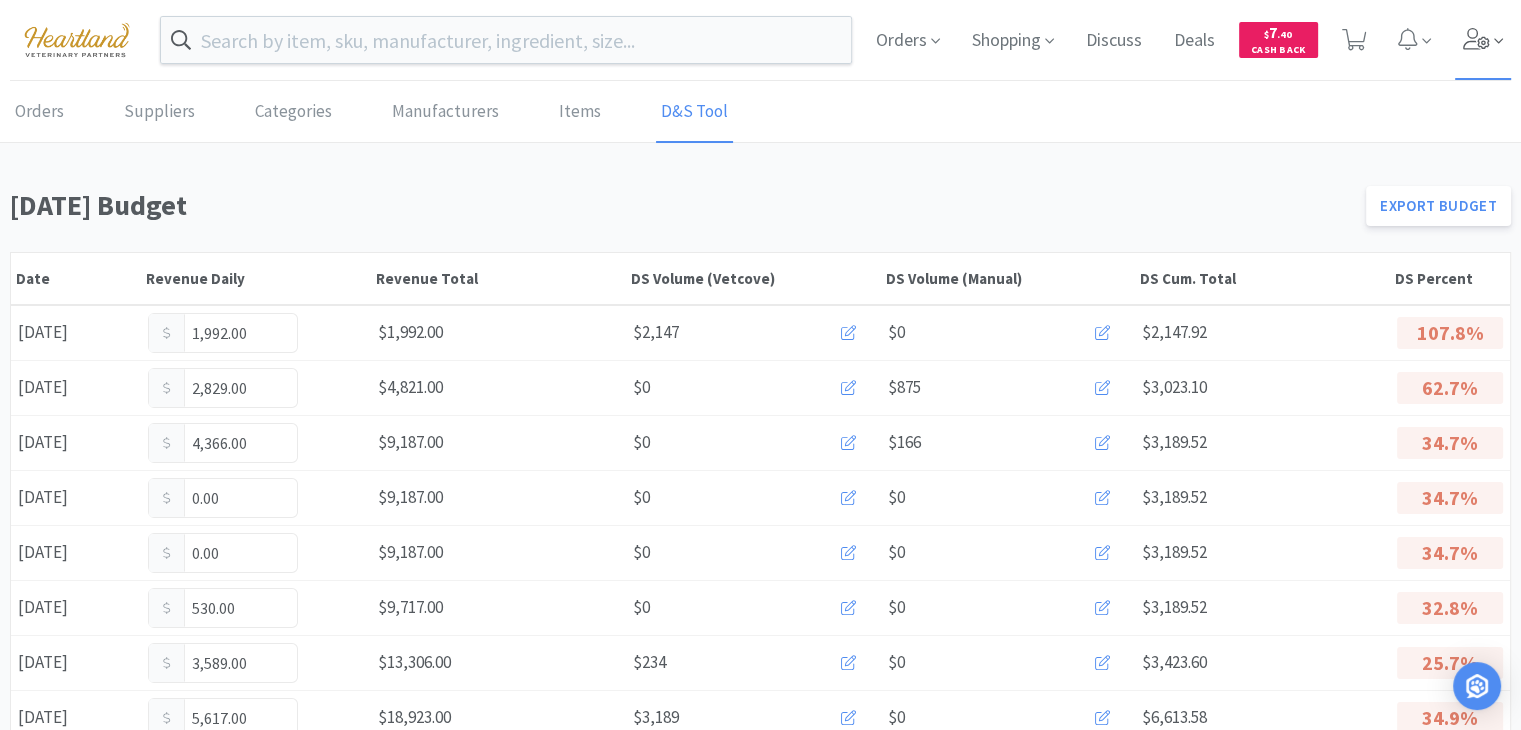 click 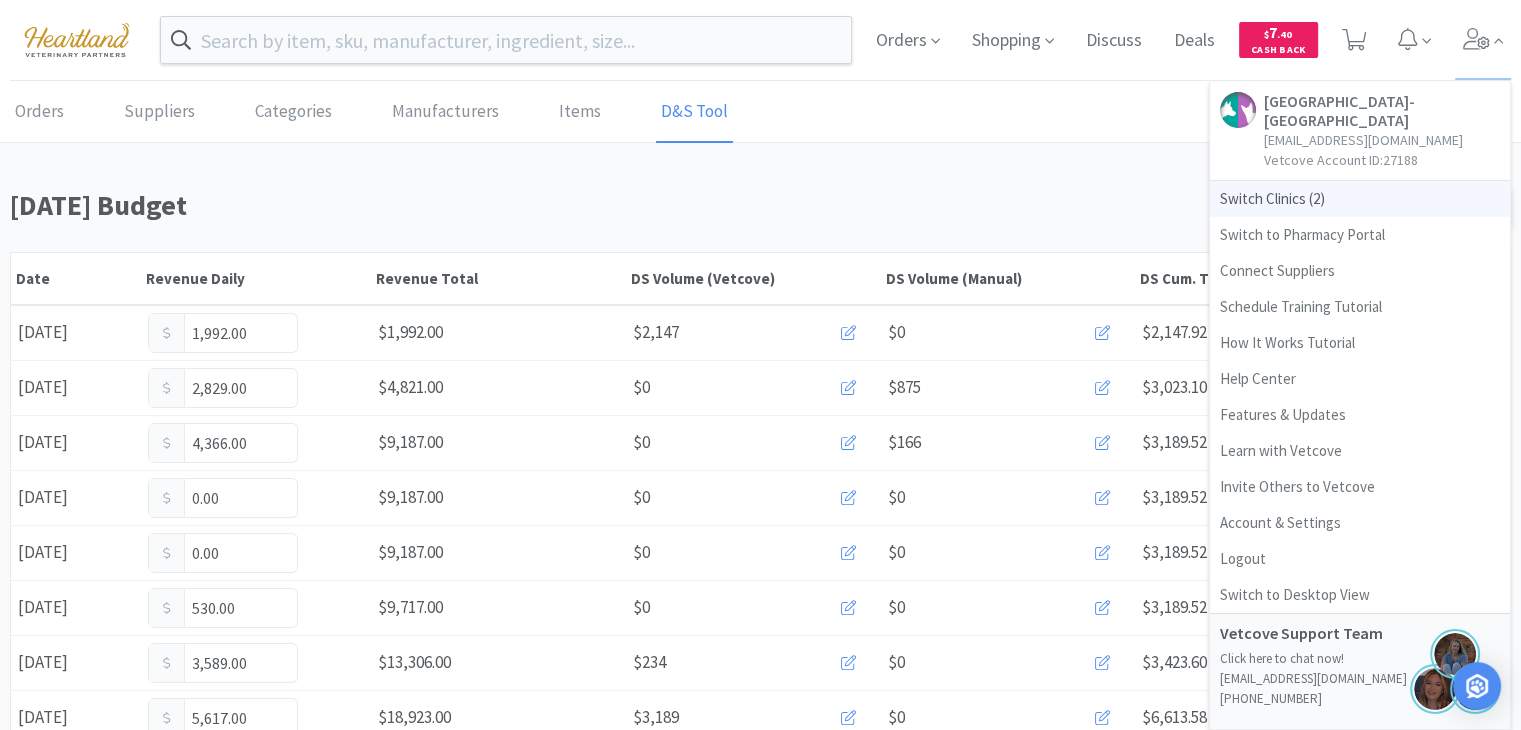 click on "Switch Clinics ( 2 )" at bounding box center [1360, 199] 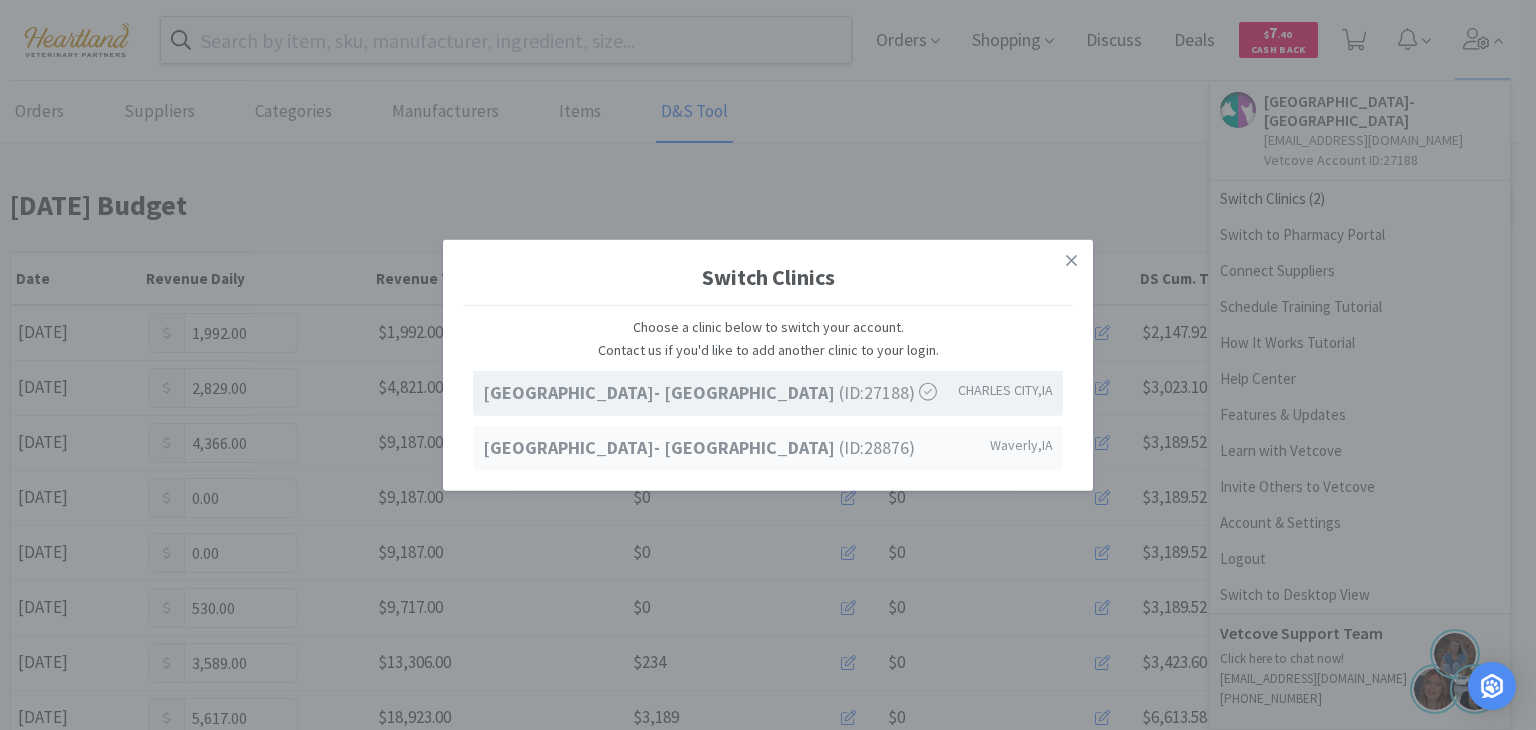 click on "Ave of the Saints Animal Hospital- Waverly    (ID:  28876 )" at bounding box center (699, 447) 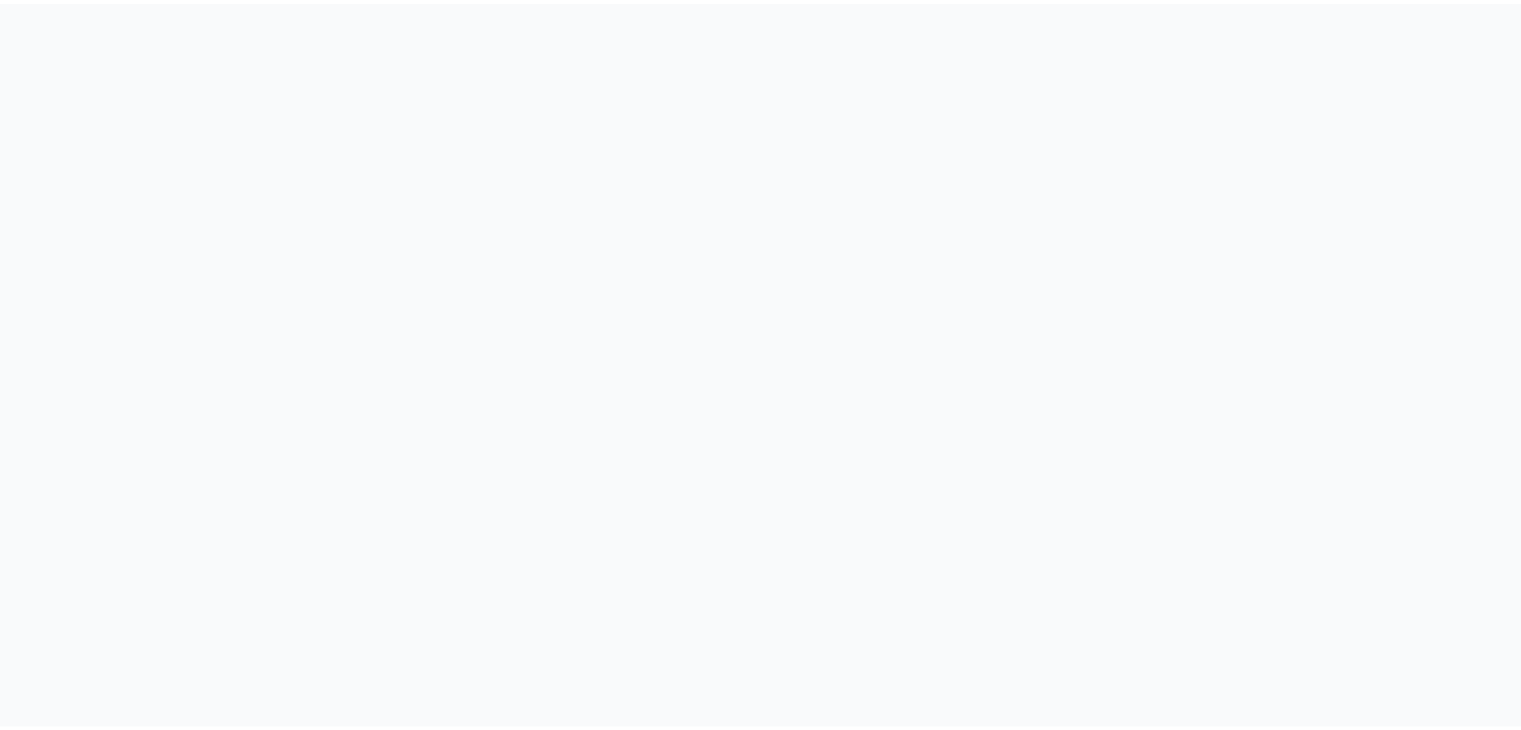 scroll, scrollTop: 0, scrollLeft: 0, axis: both 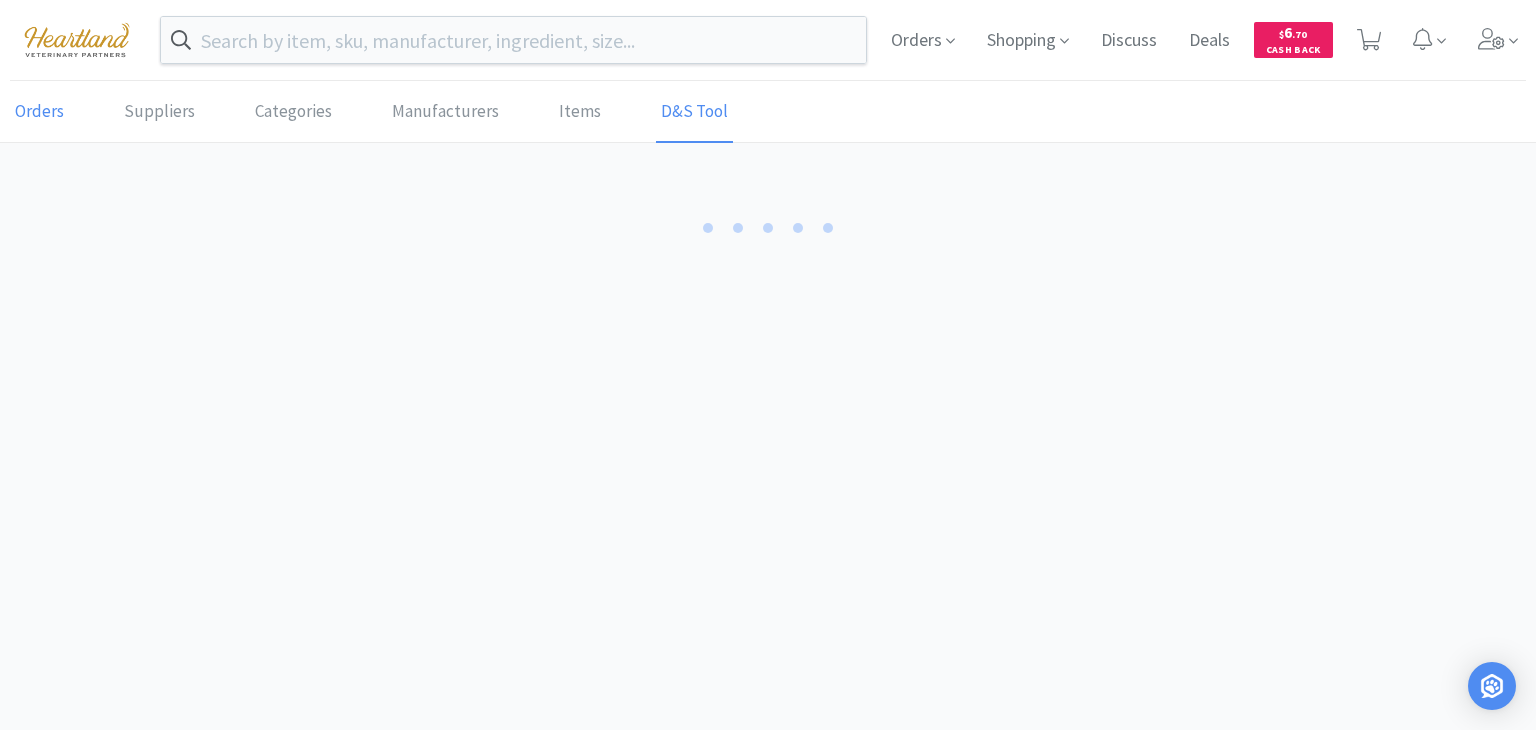 click on "Orders" at bounding box center (39, 112) 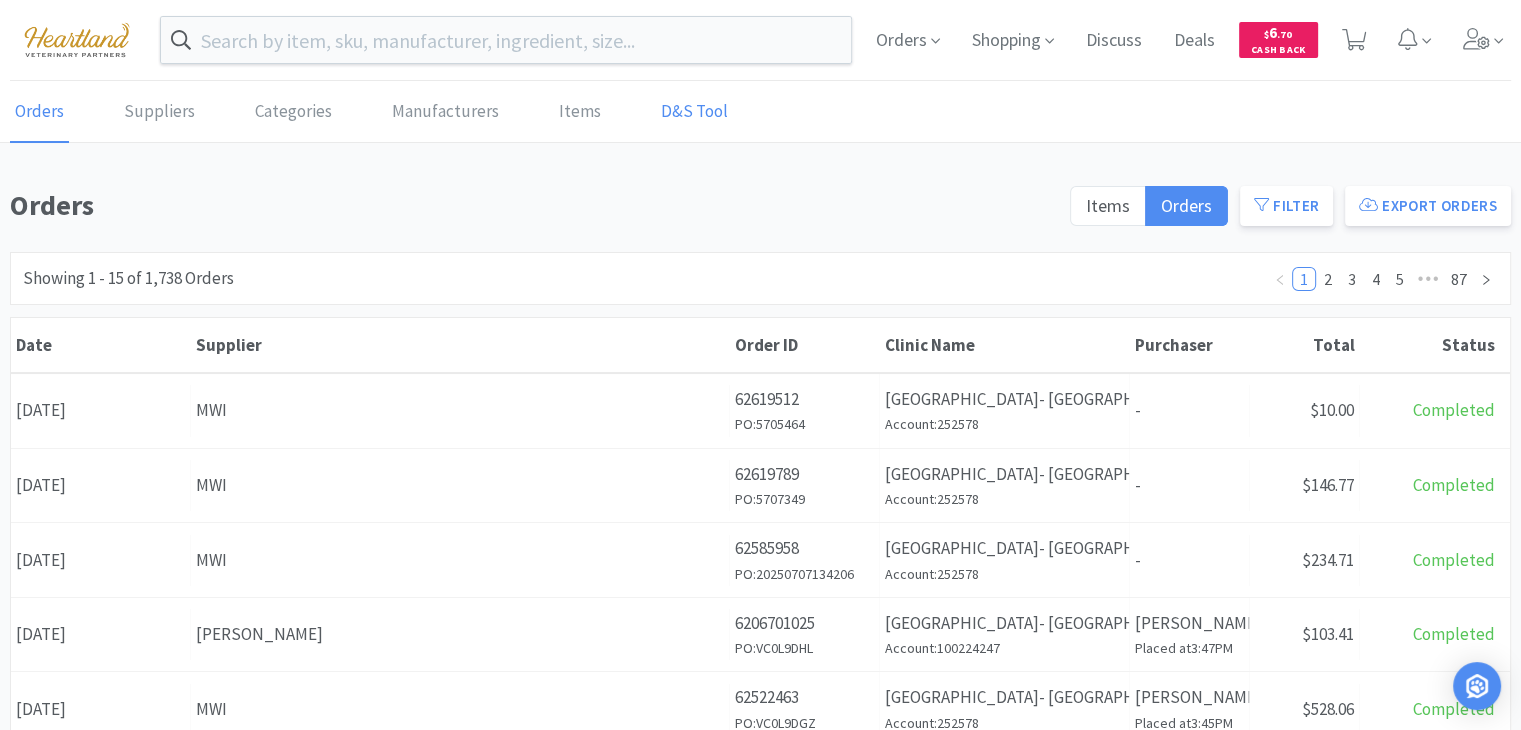 click on "D&S Tool" at bounding box center [694, 112] 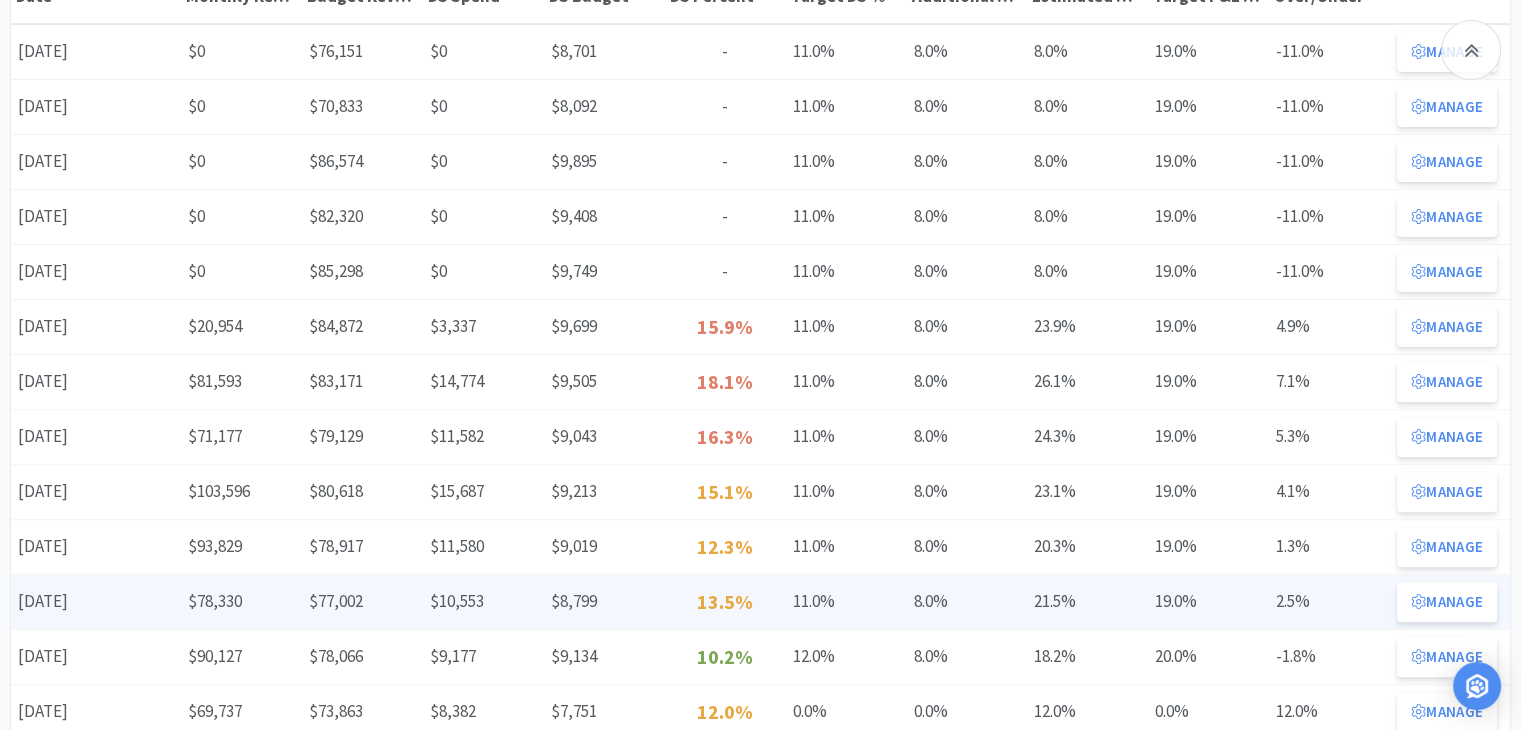 scroll, scrollTop: 600, scrollLeft: 0, axis: vertical 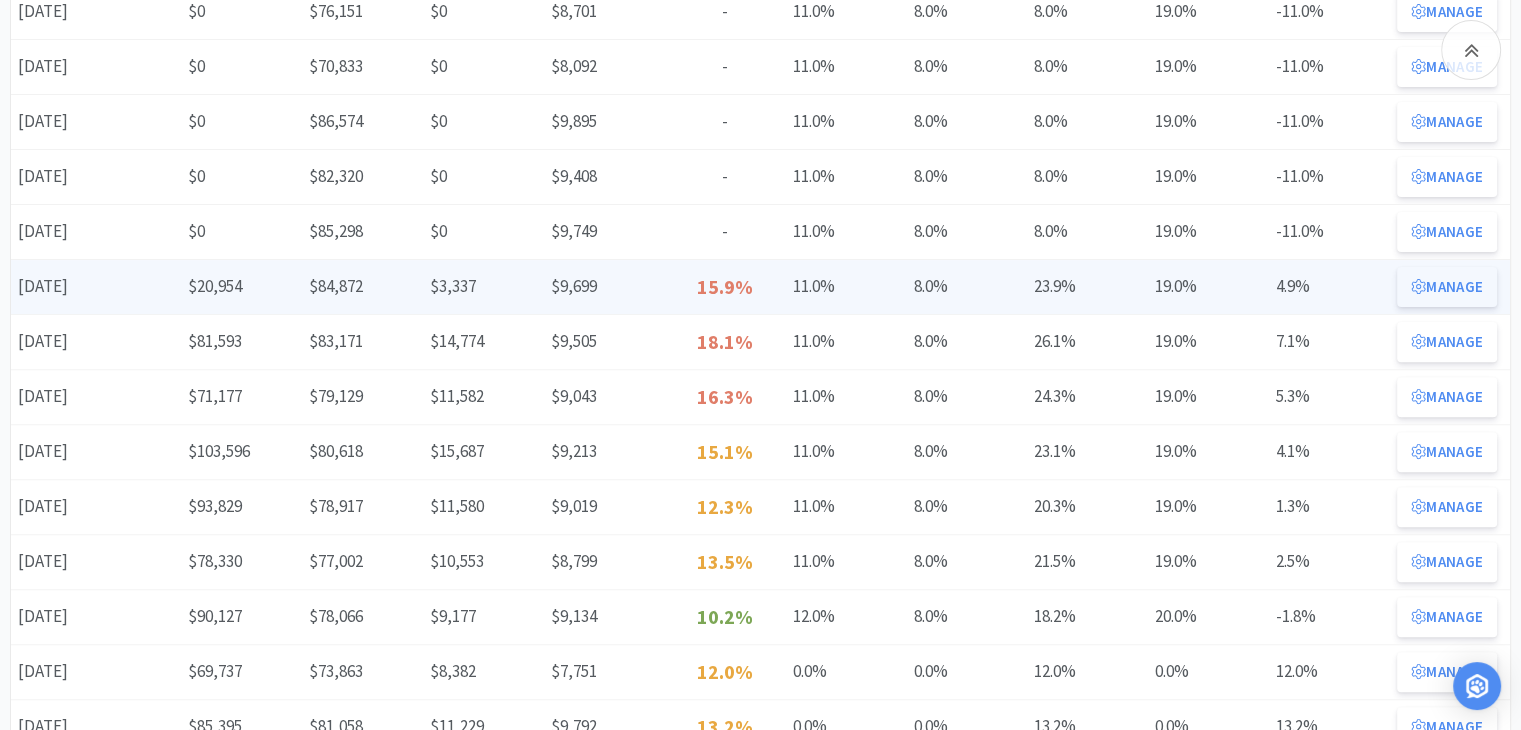 click on "Manage" at bounding box center (1447, 287) 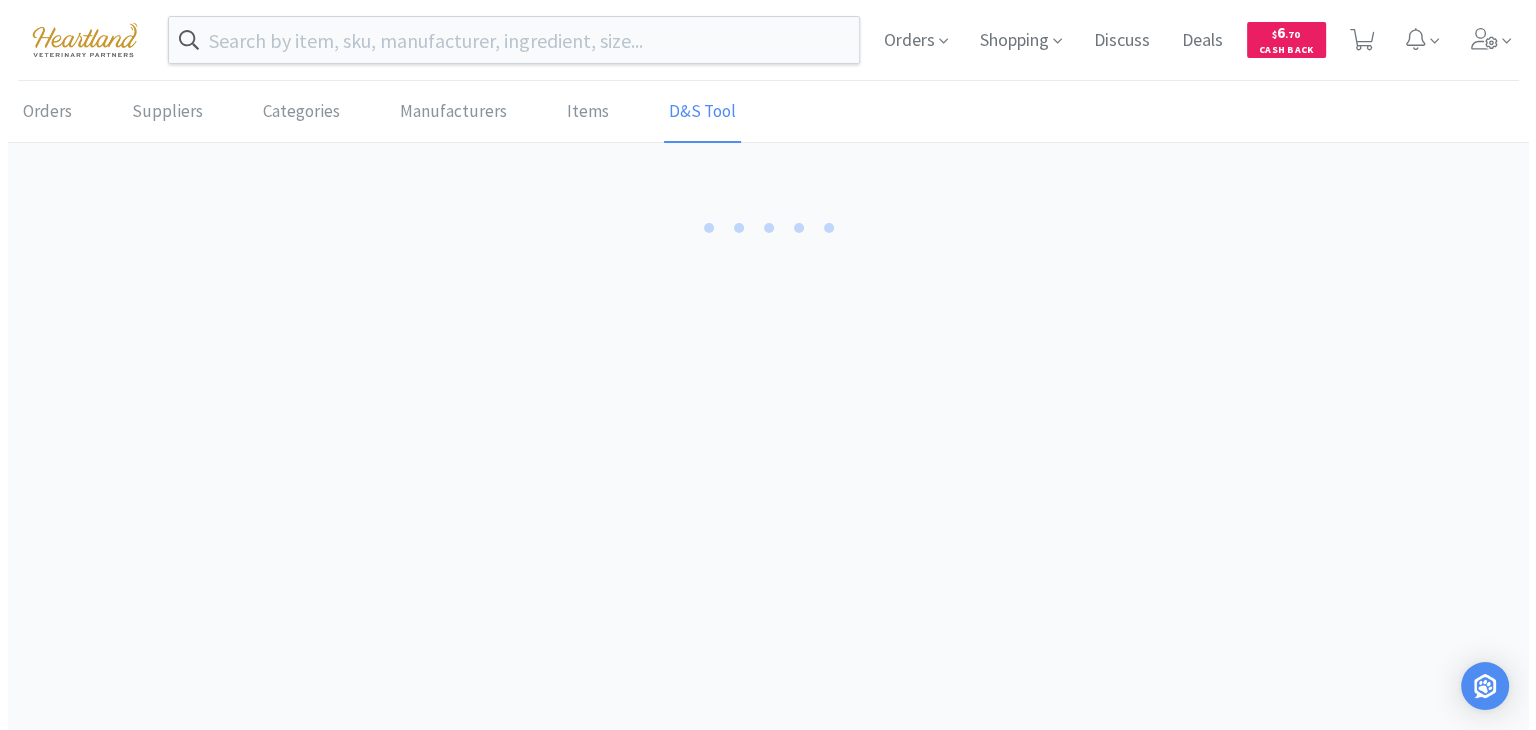 scroll, scrollTop: 0, scrollLeft: 0, axis: both 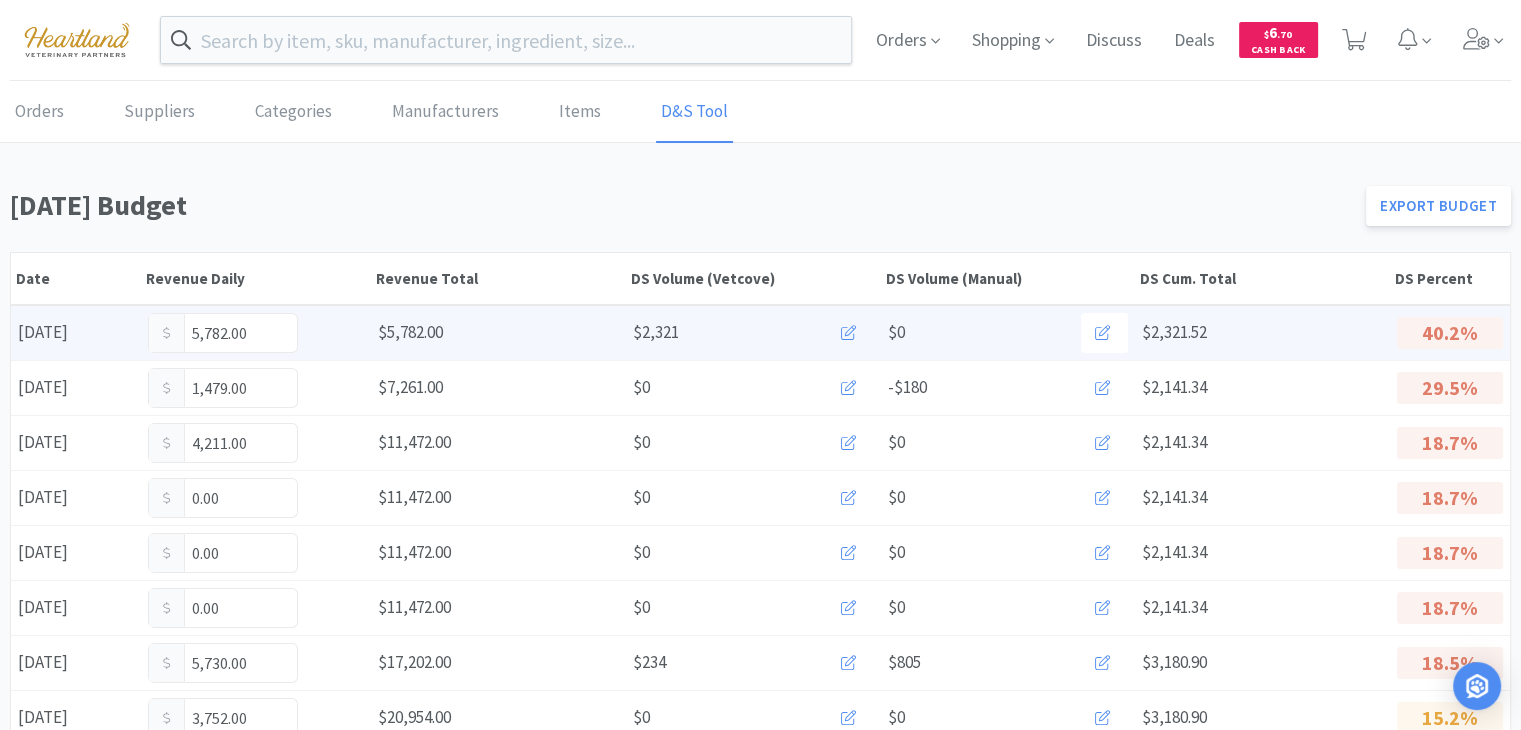 click 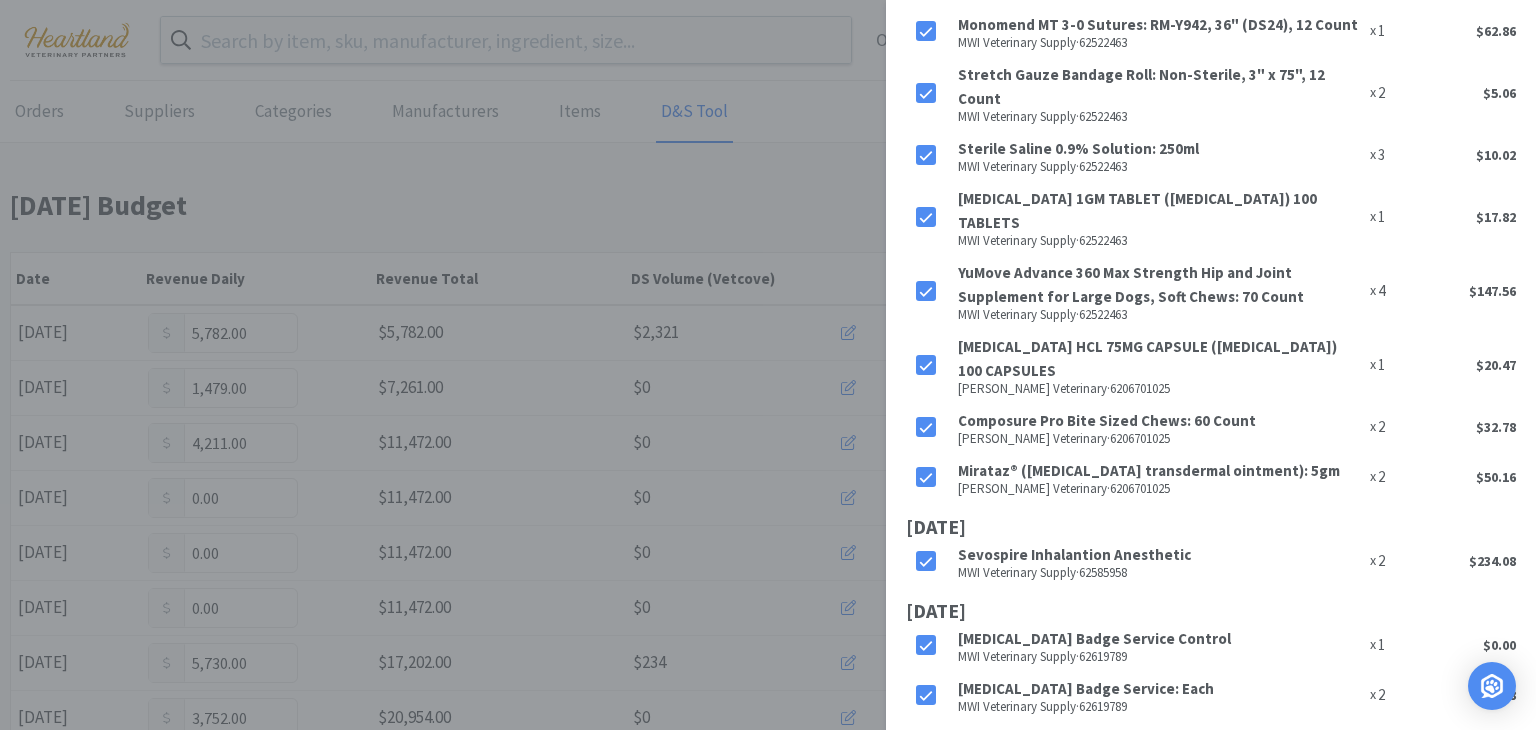 scroll, scrollTop: 1196, scrollLeft: 0, axis: vertical 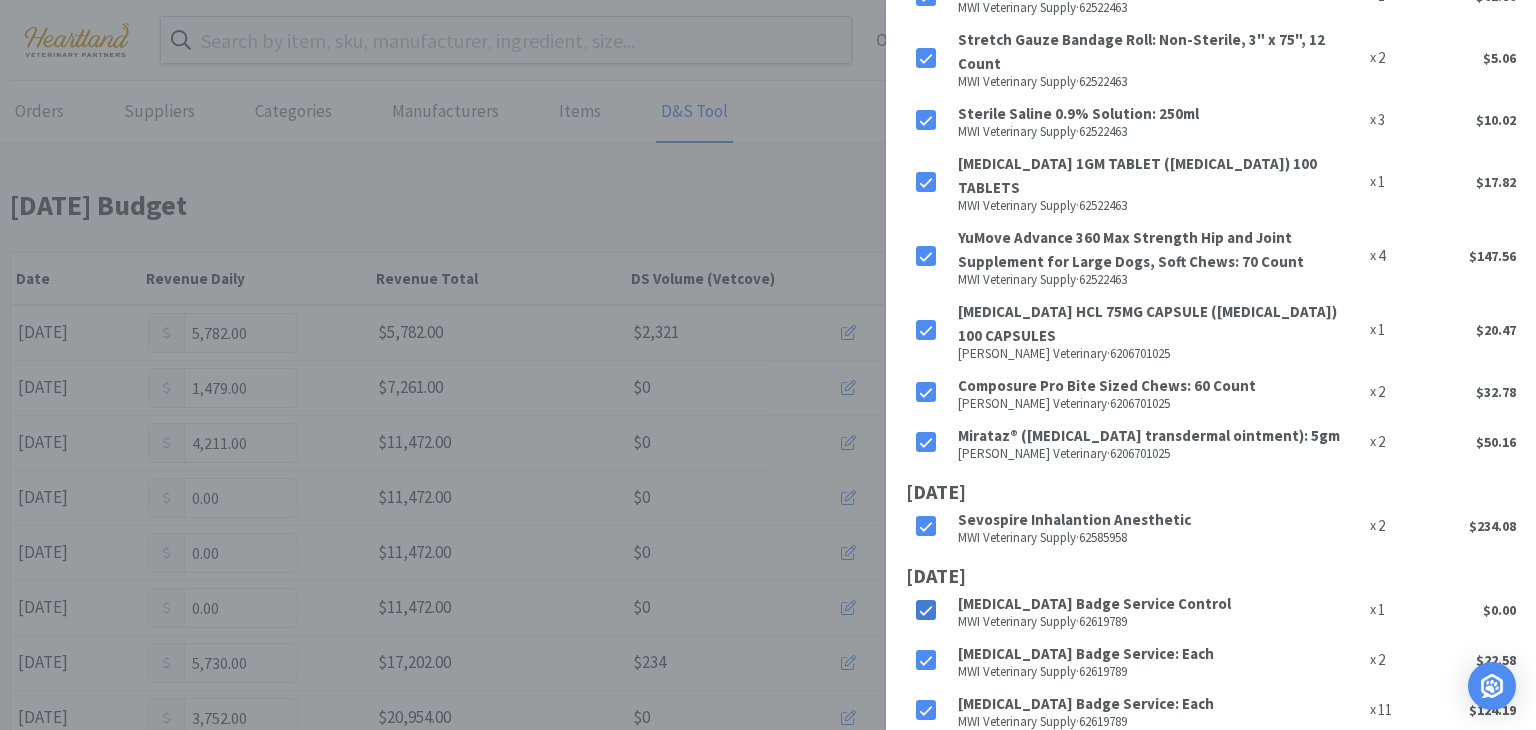 click 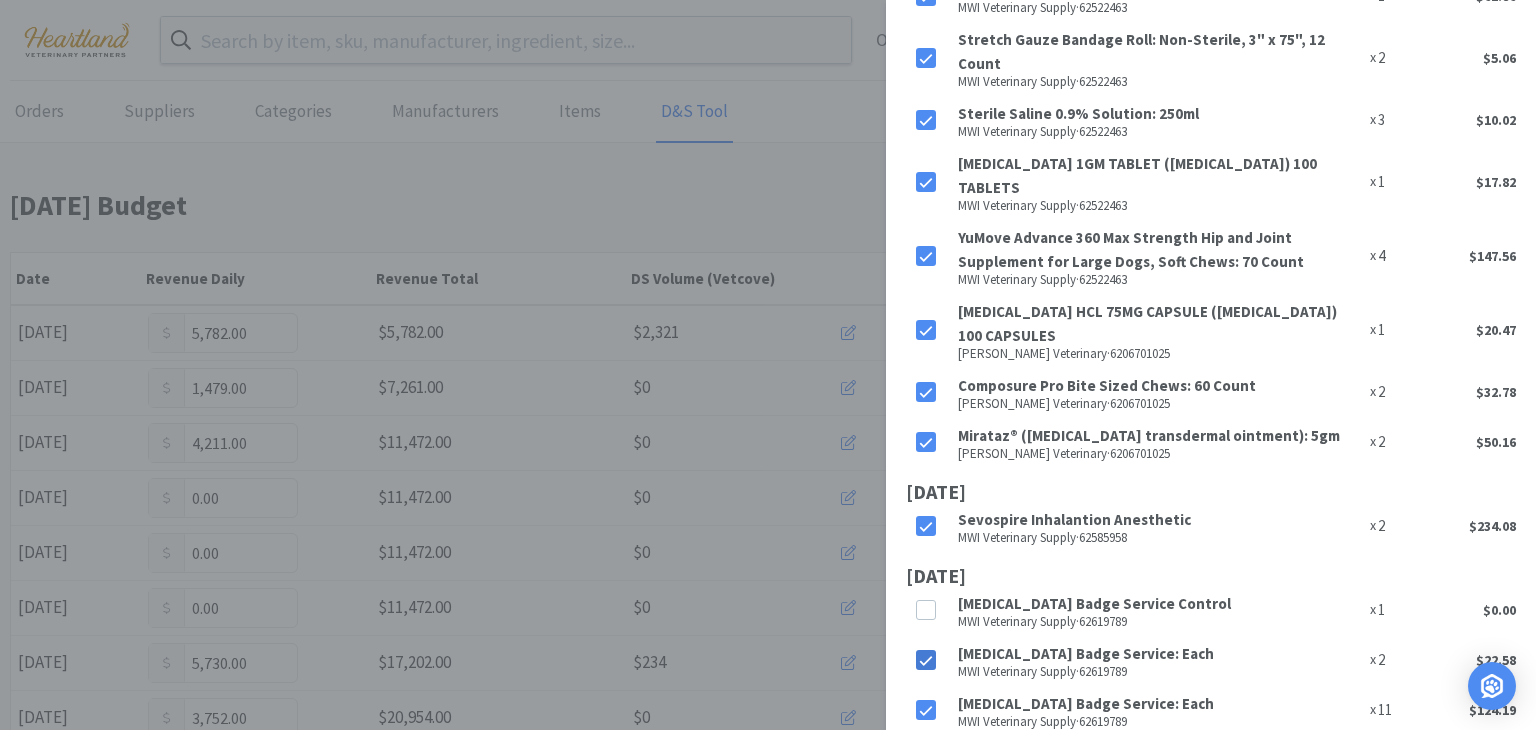 click 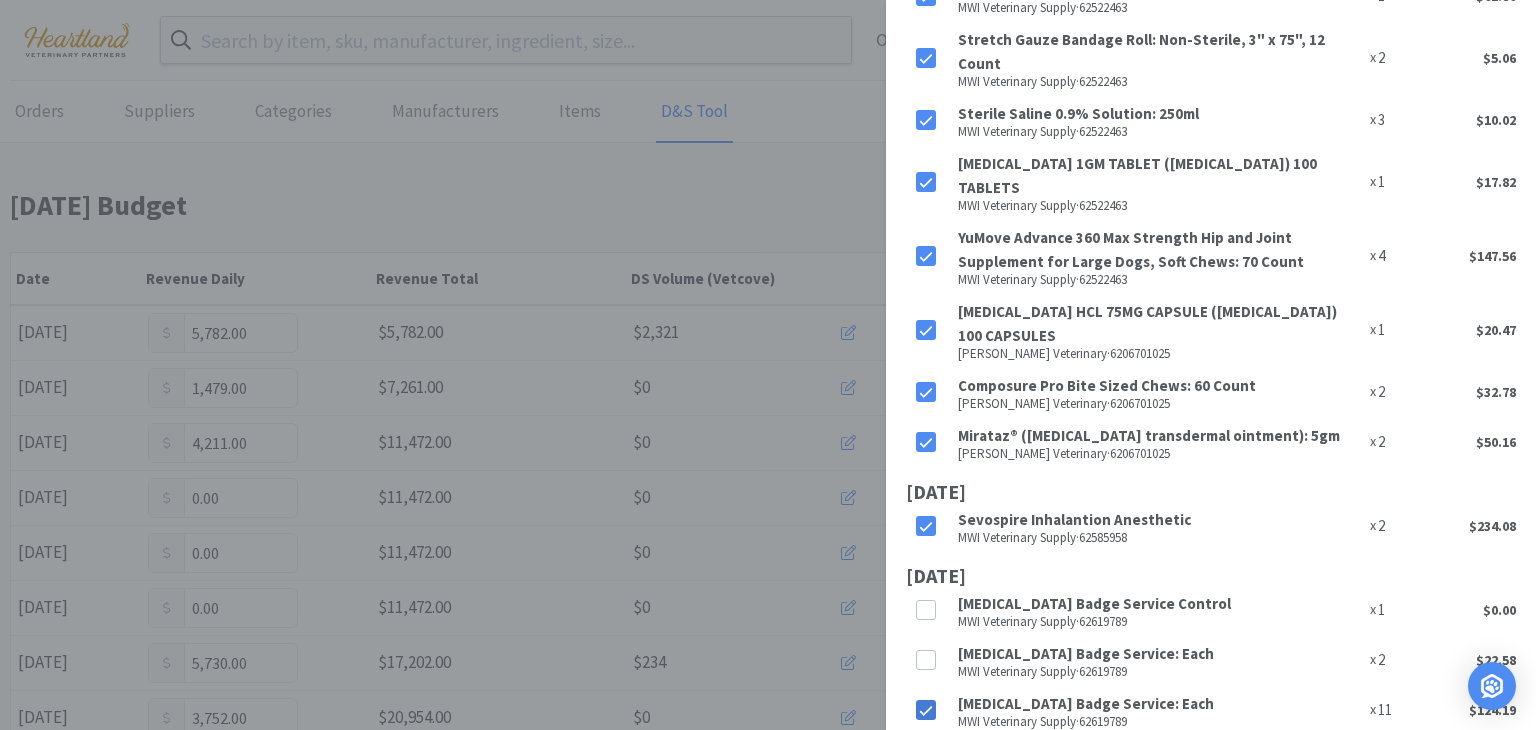 click at bounding box center [926, 711] 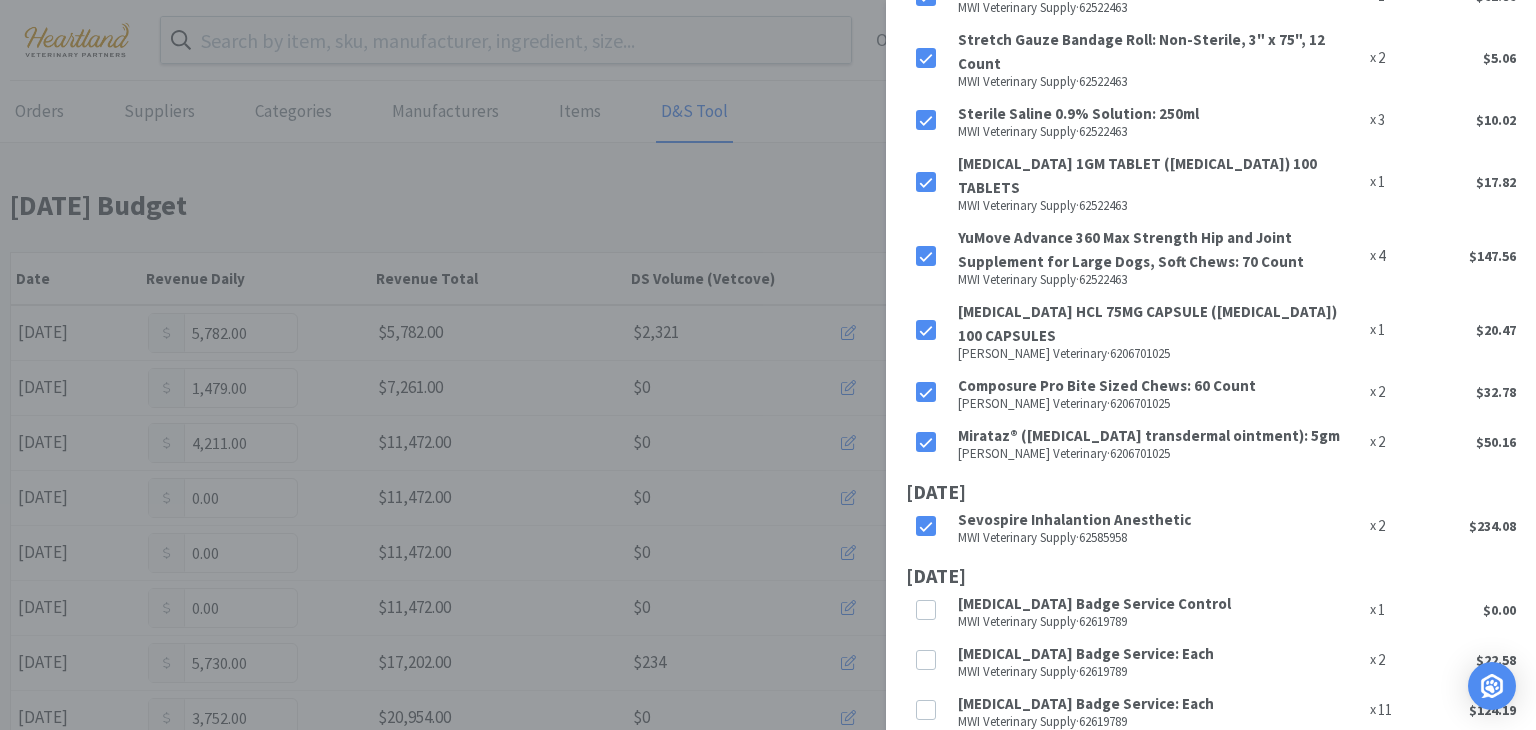 click 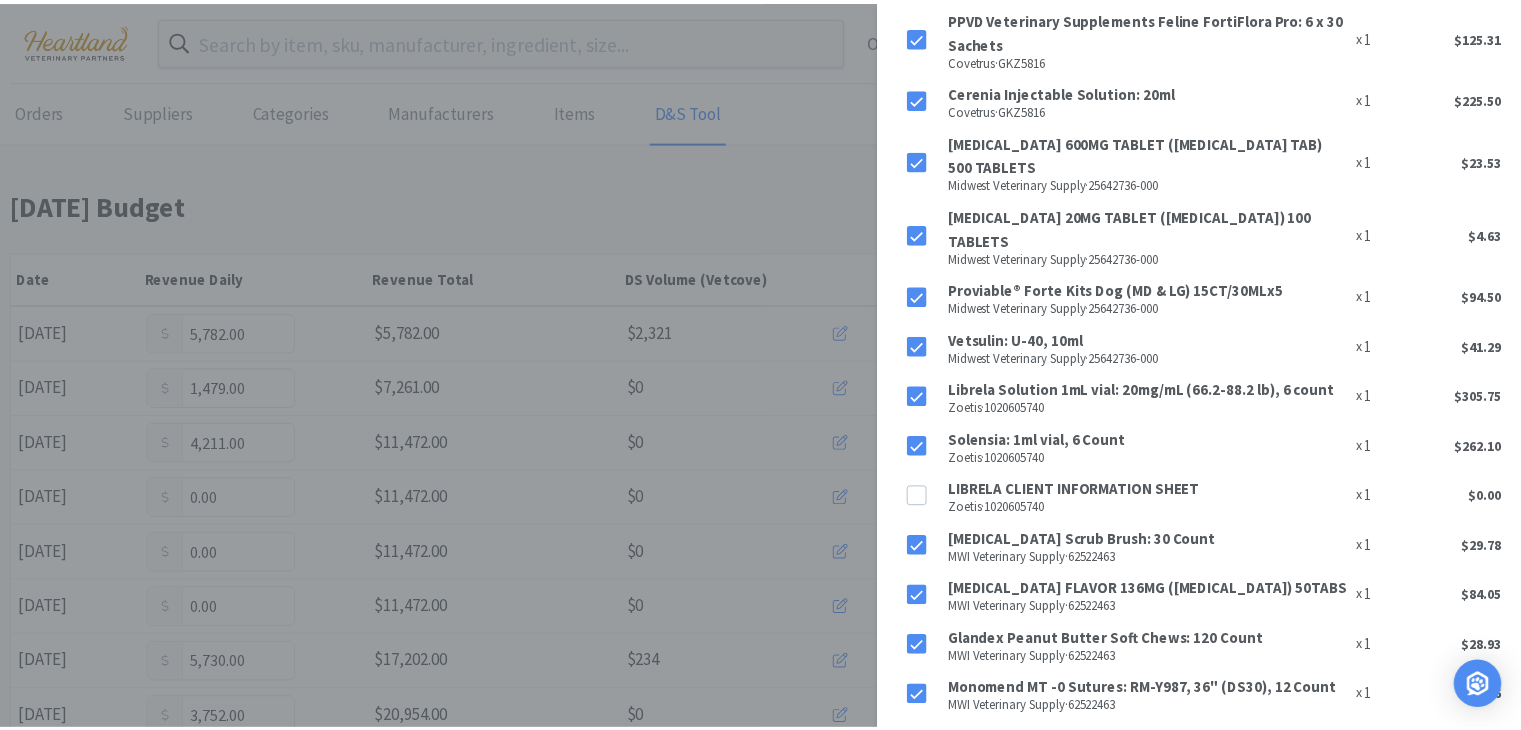 scroll, scrollTop: 0, scrollLeft: 0, axis: both 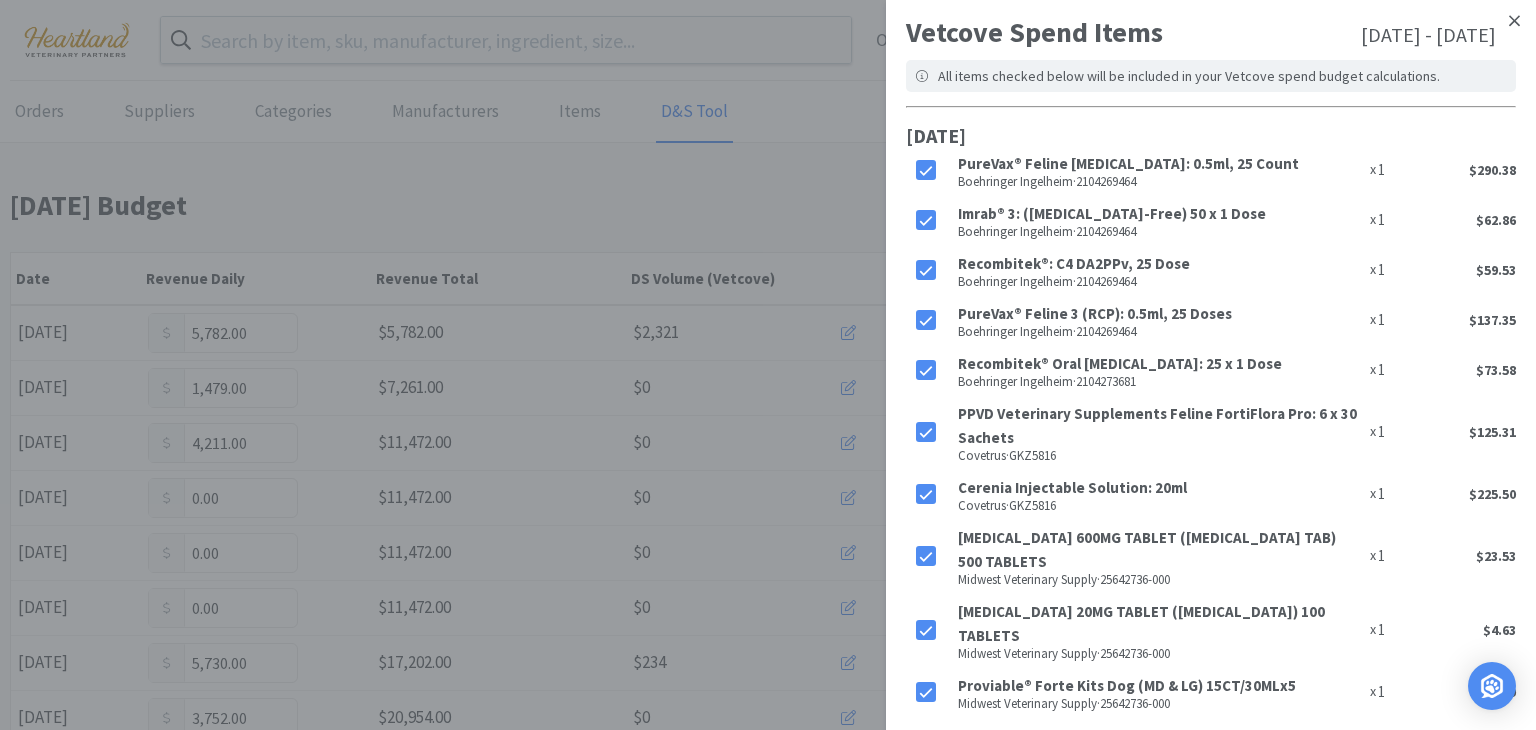 click 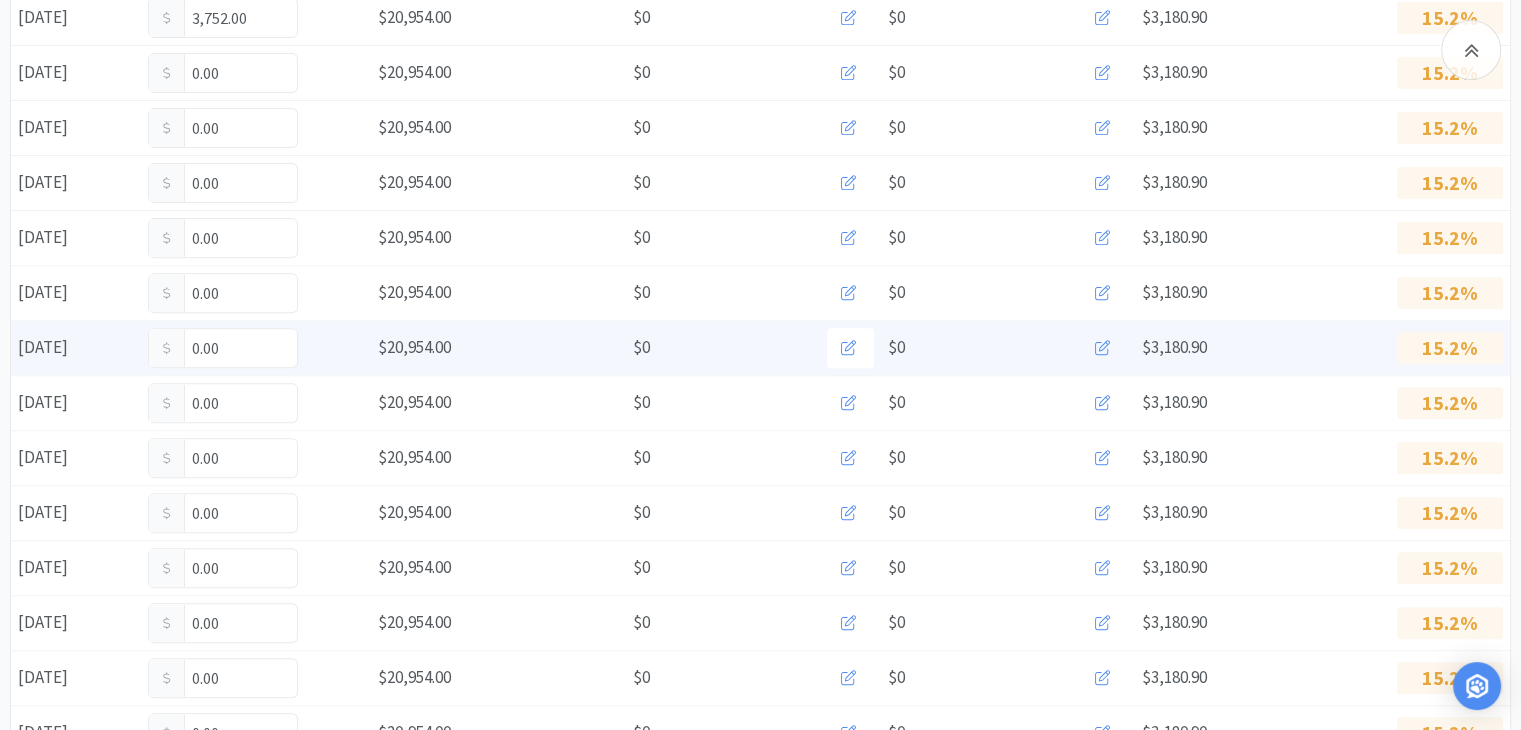 scroll, scrollTop: 0, scrollLeft: 0, axis: both 